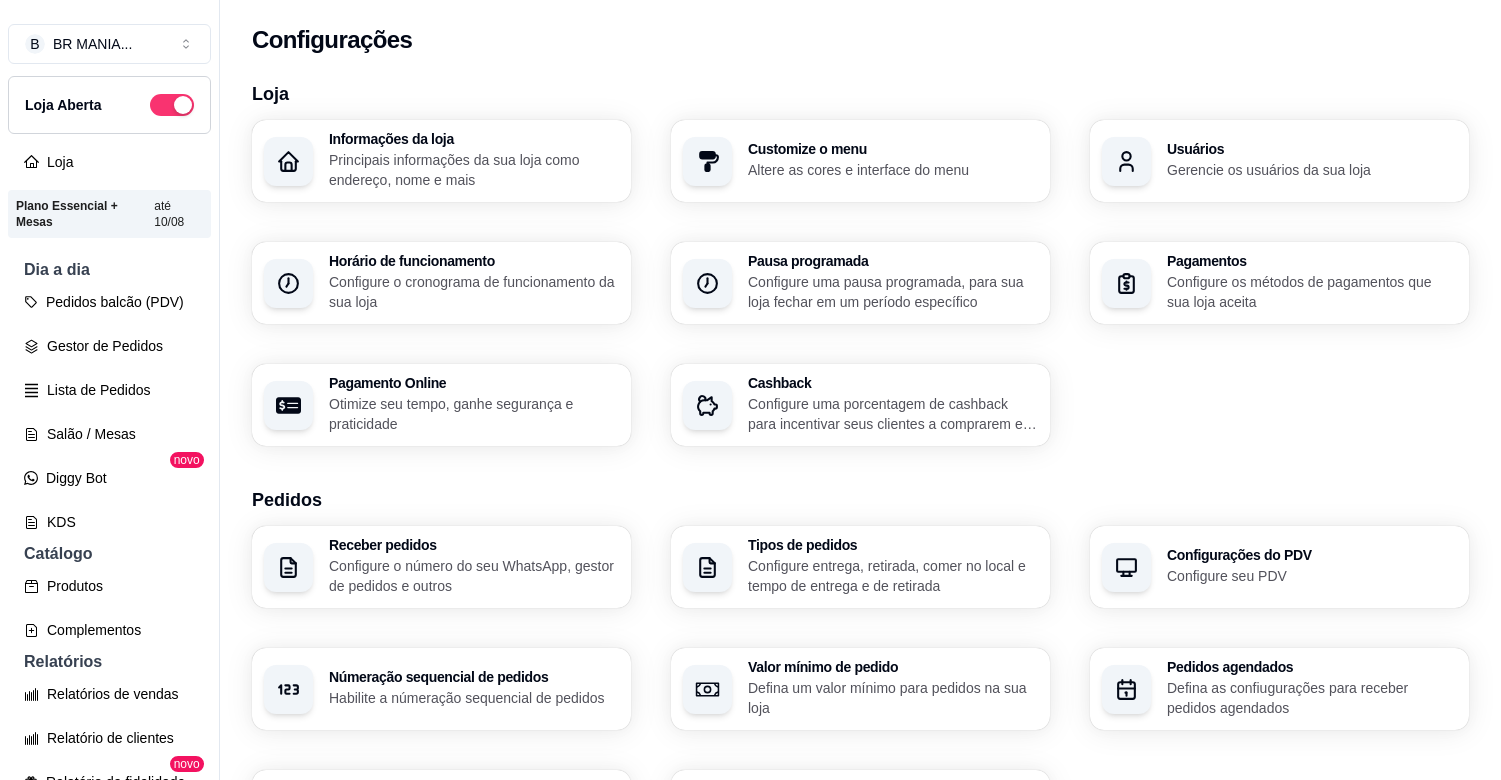 scroll, scrollTop: 0, scrollLeft: 0, axis: both 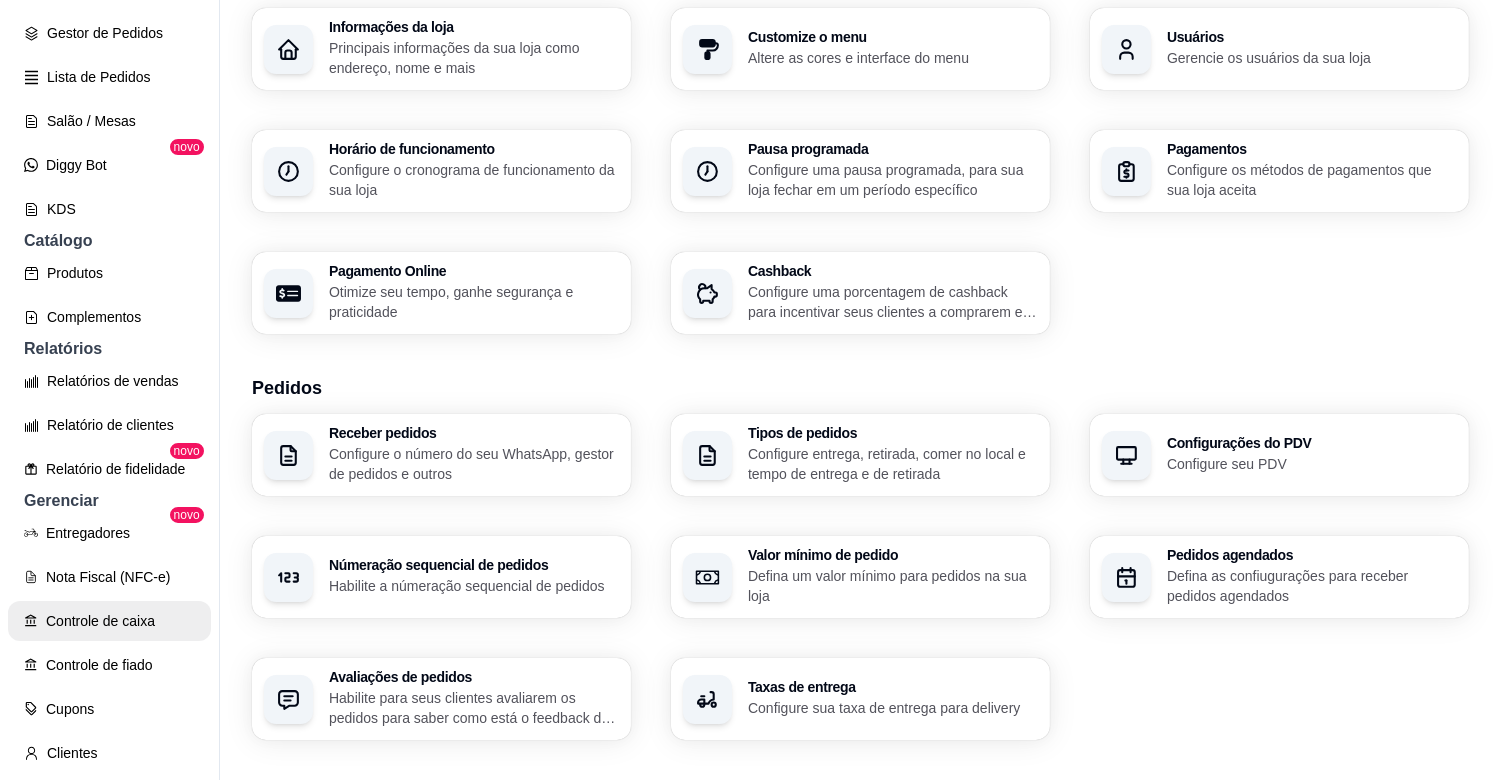 click on "Controle de caixa" at bounding box center (109, 621) 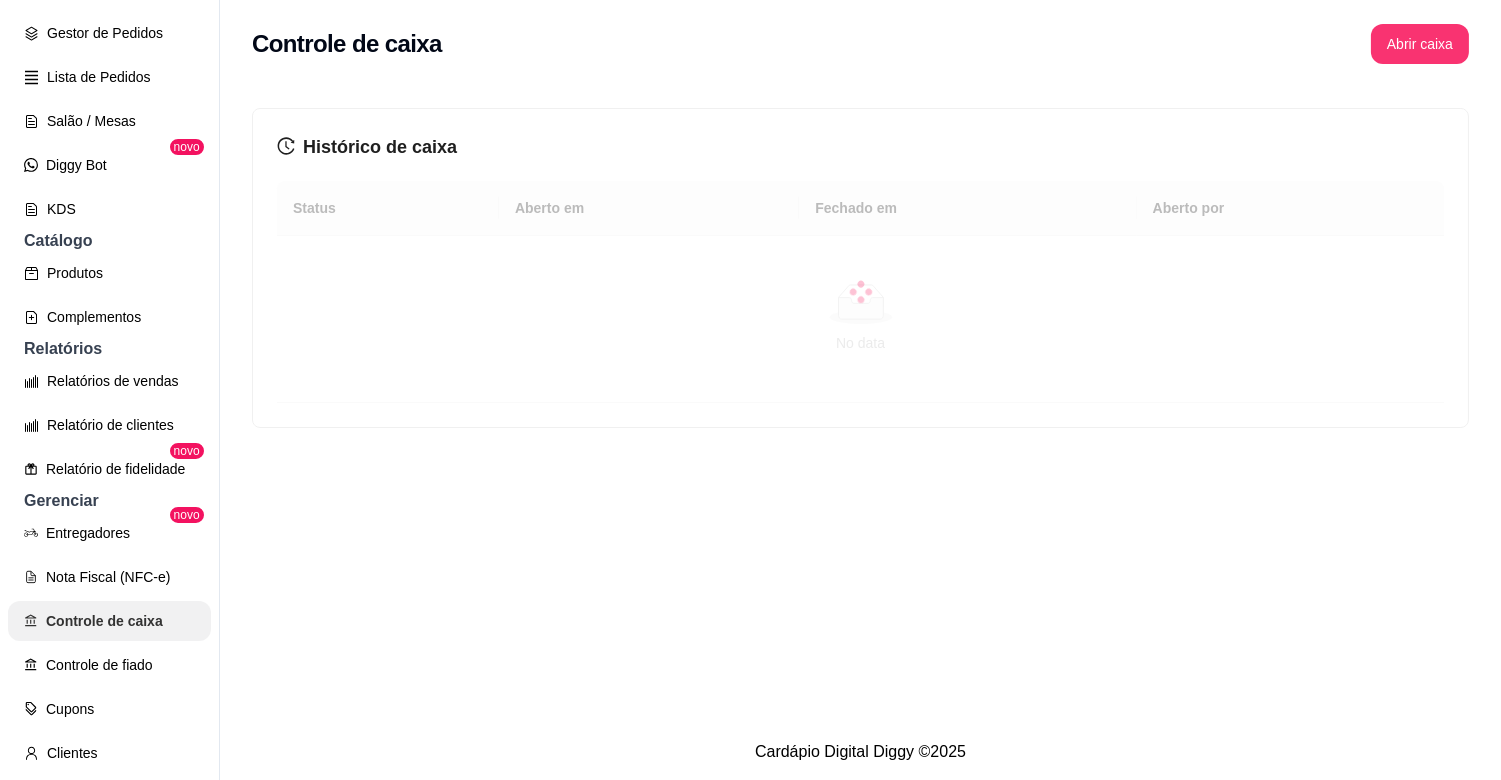 scroll, scrollTop: 0, scrollLeft: 0, axis: both 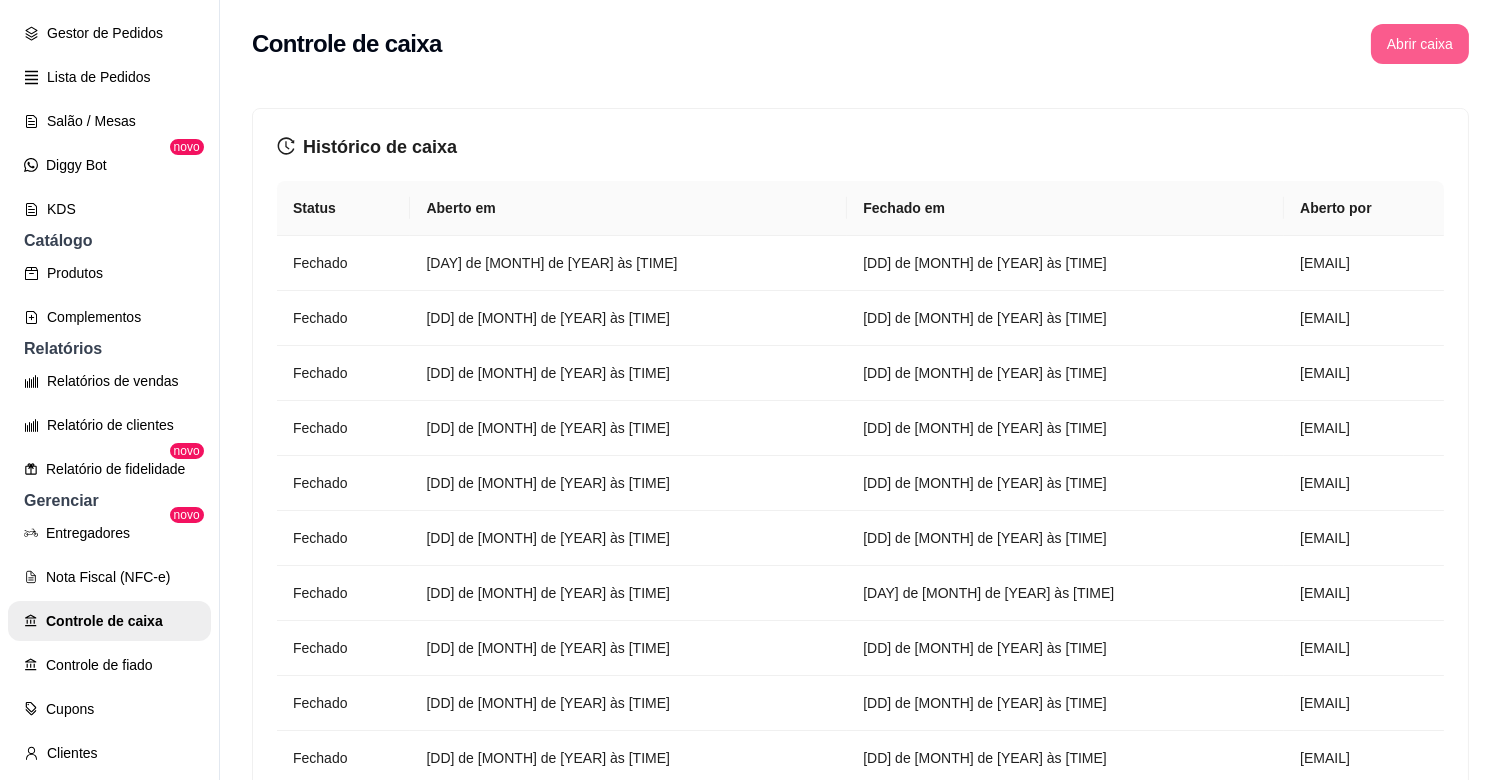 click on "Abrir caixa" at bounding box center (1420, 44) 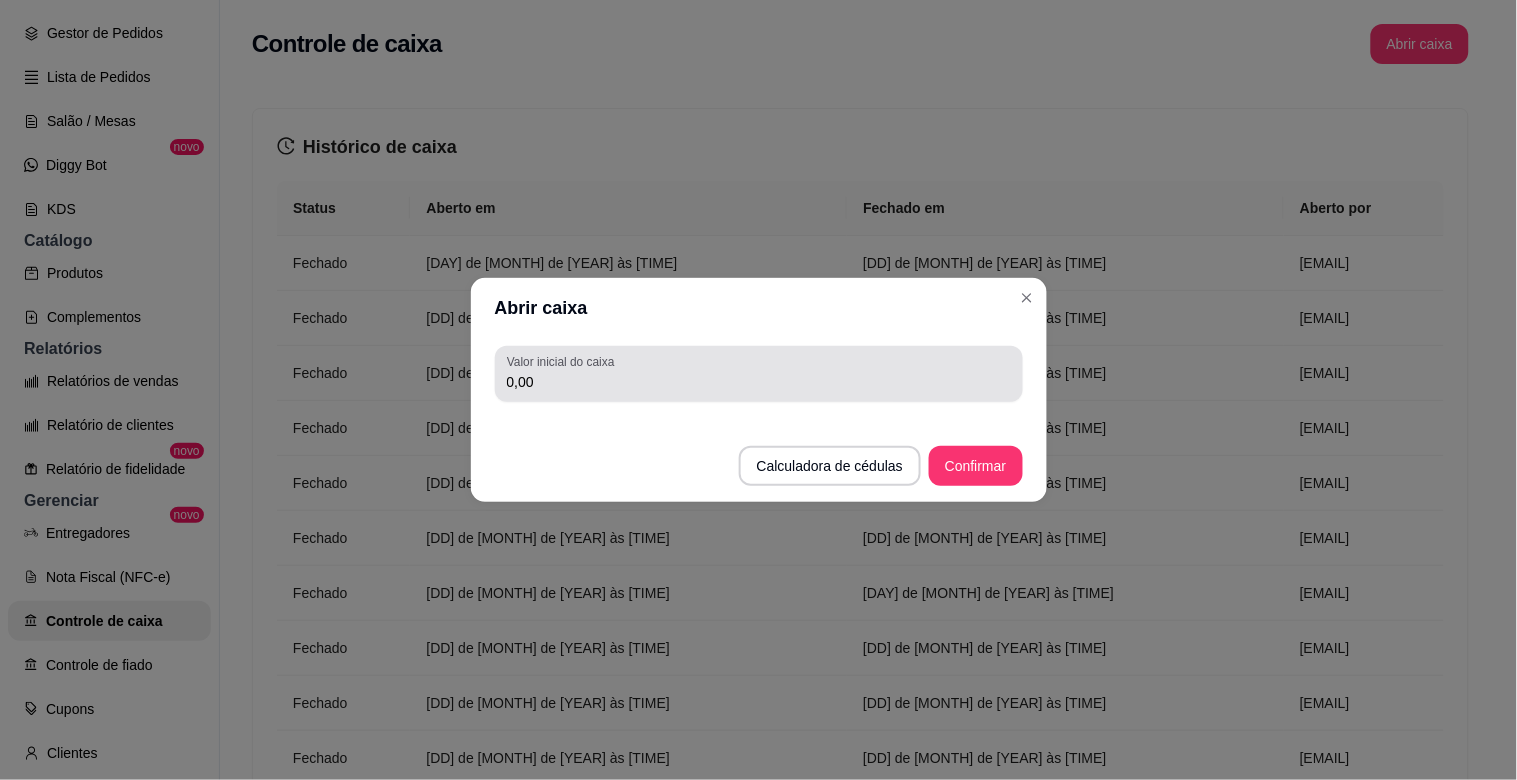 click on "0,00" at bounding box center [759, 382] 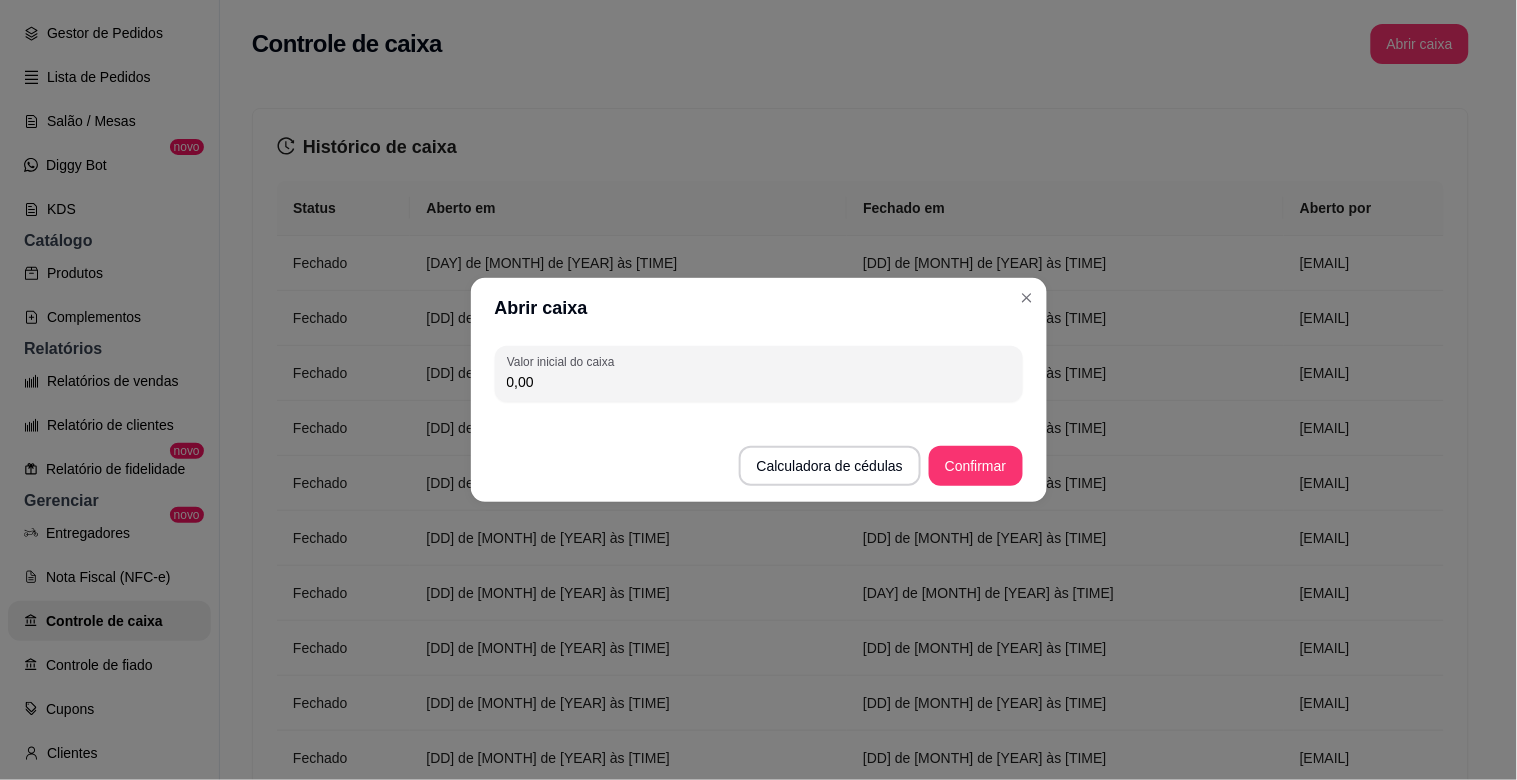 click on "0,00" at bounding box center [759, 382] 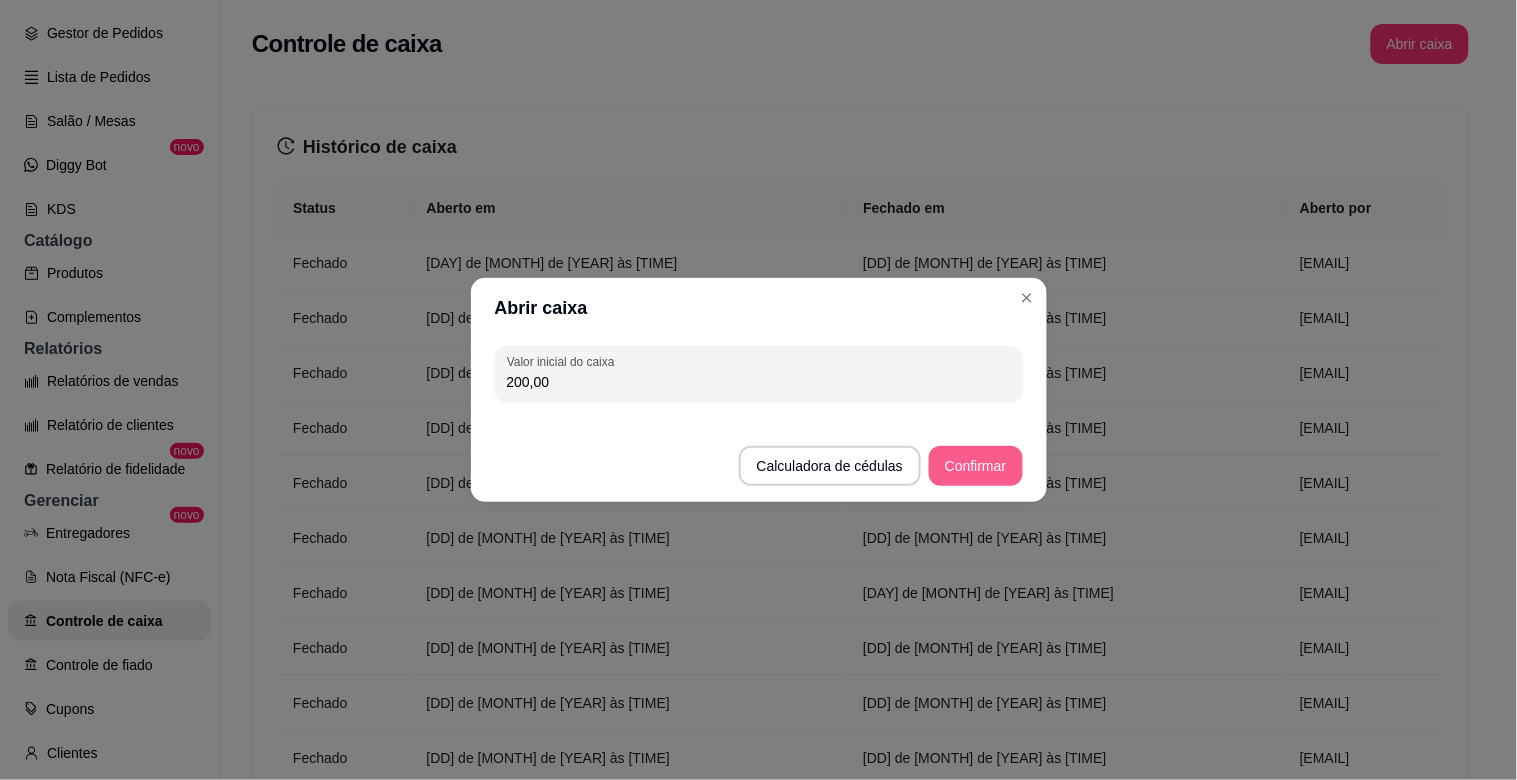 type on "200,00" 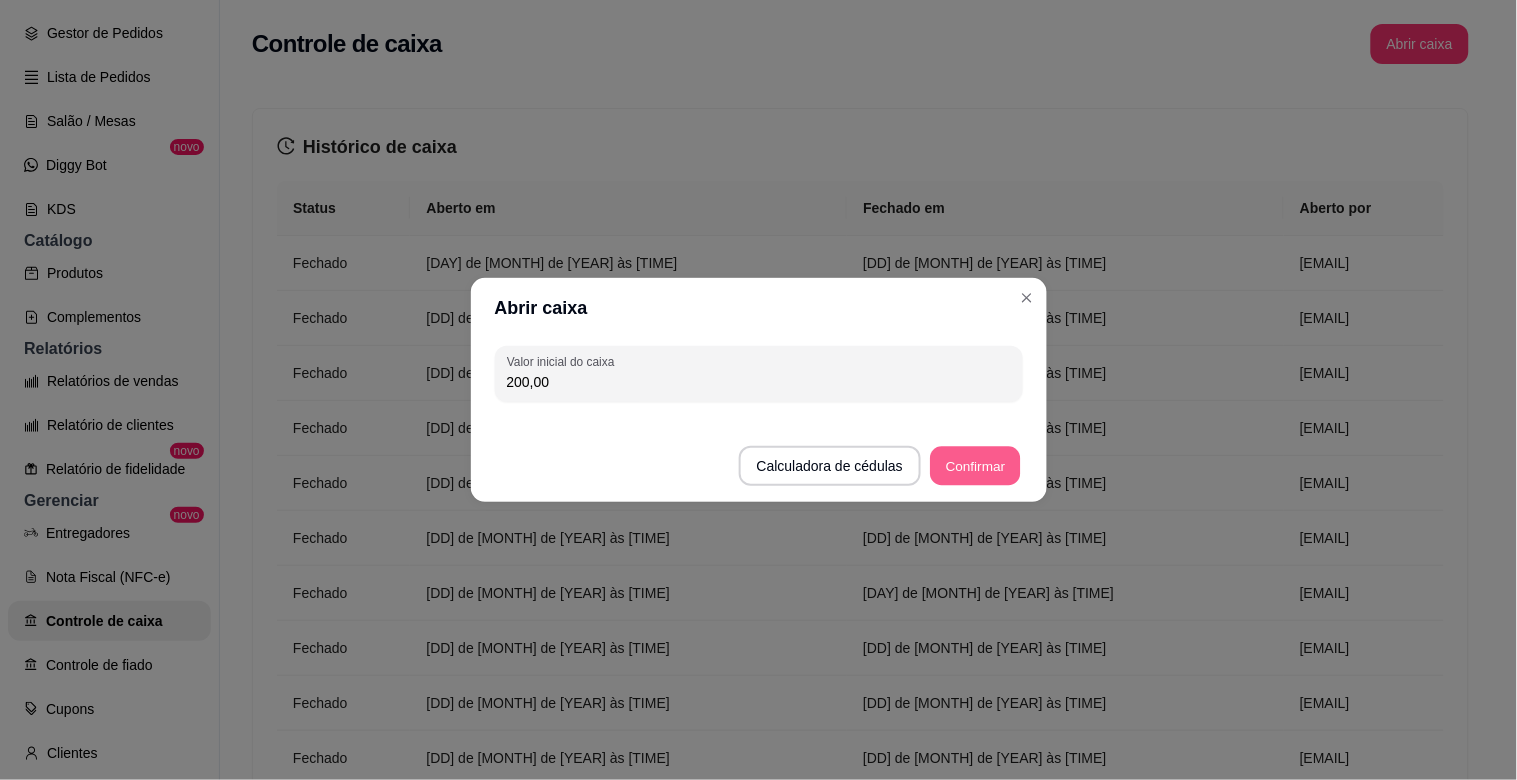 click on "Confirmar" at bounding box center [975, 466] 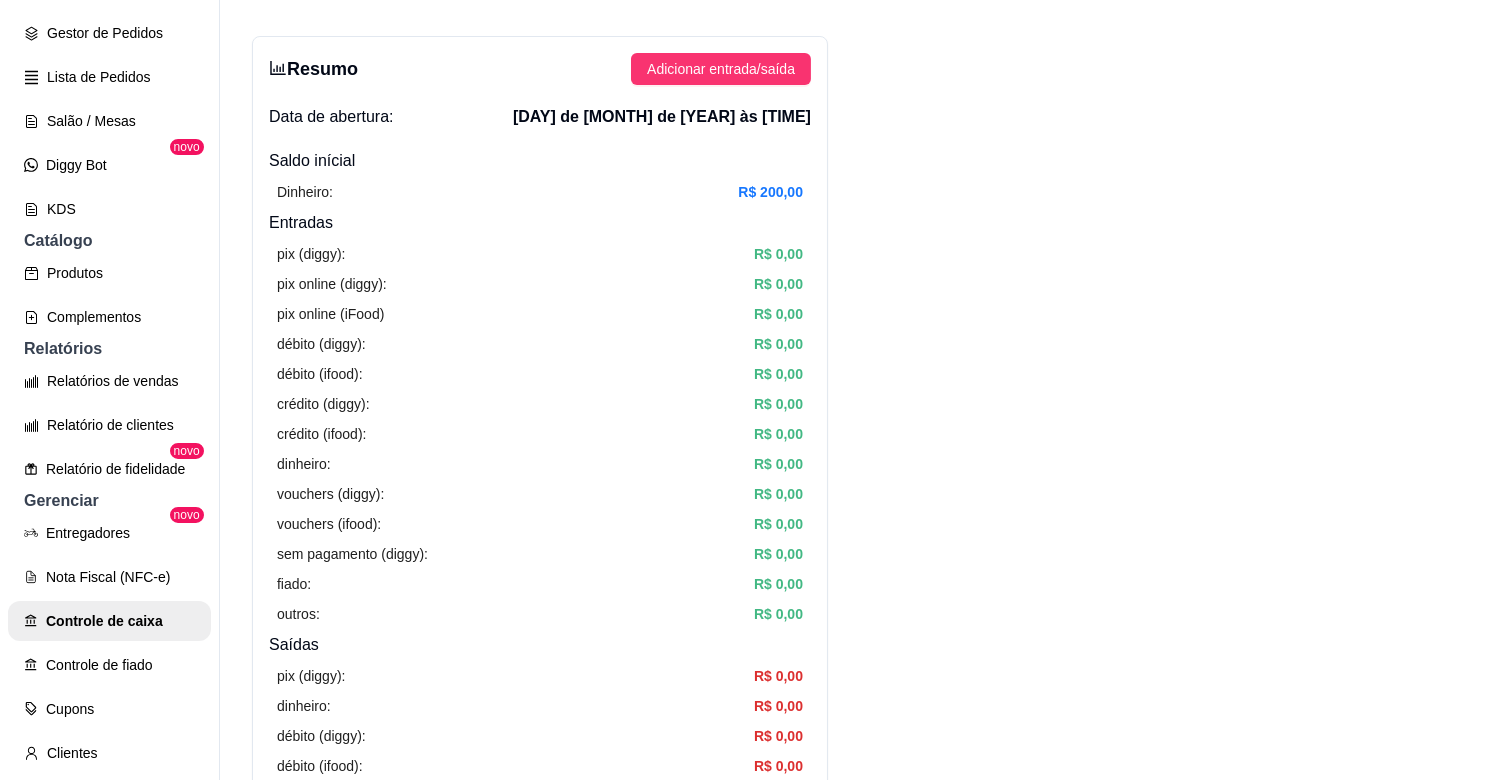 scroll, scrollTop: 111, scrollLeft: 0, axis: vertical 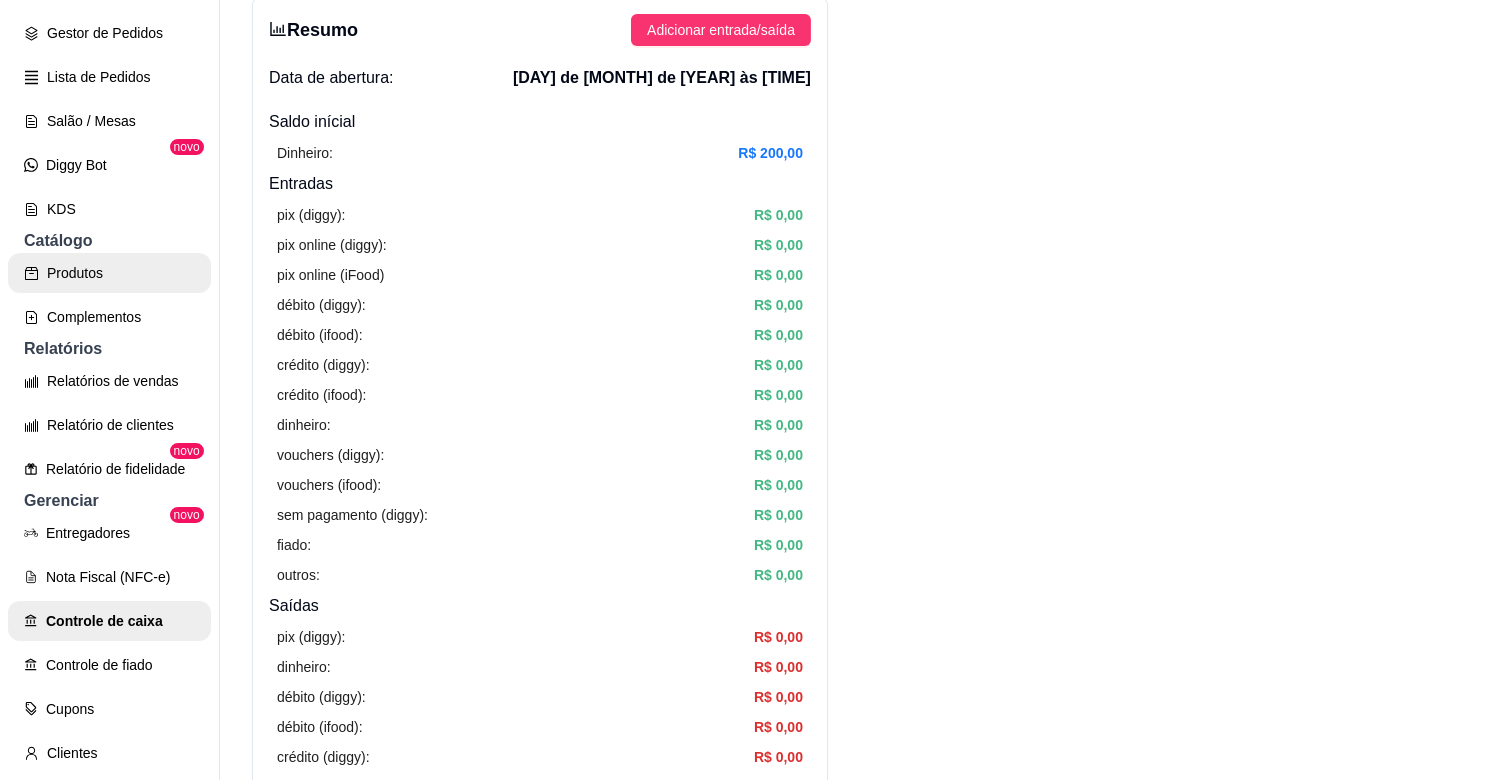 click on "Produtos" at bounding box center [109, 273] 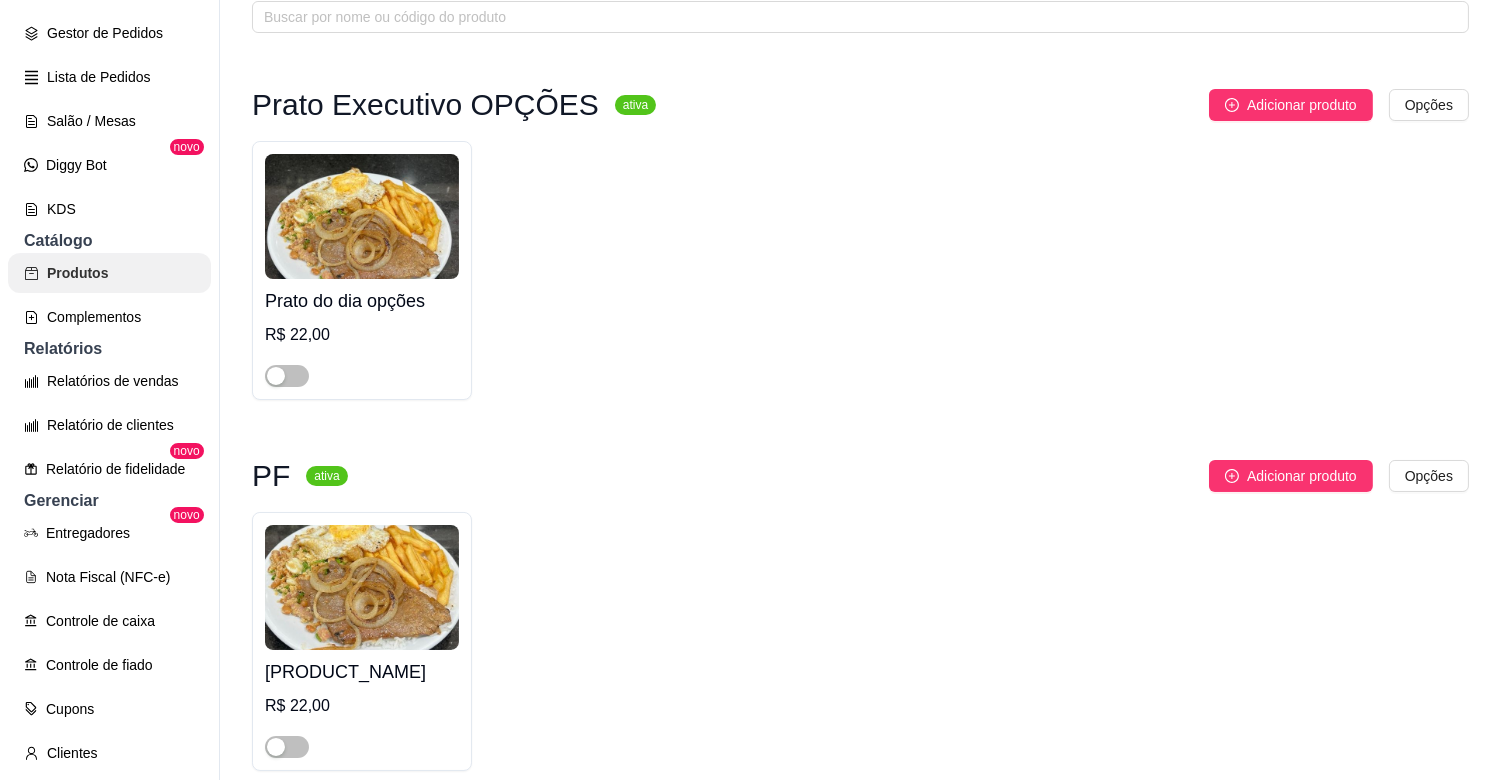 scroll, scrollTop: 0, scrollLeft: 0, axis: both 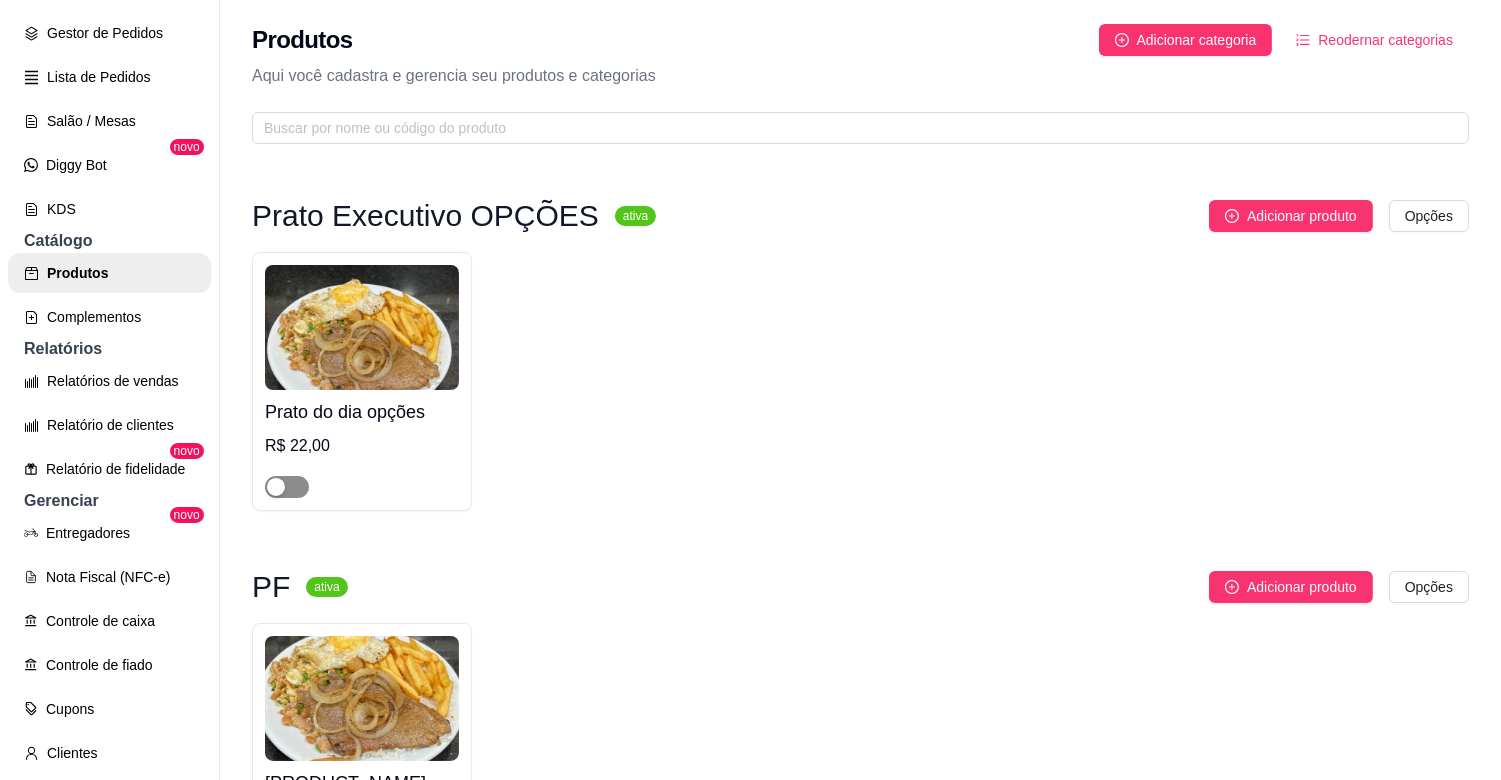 click at bounding box center (287, 487) 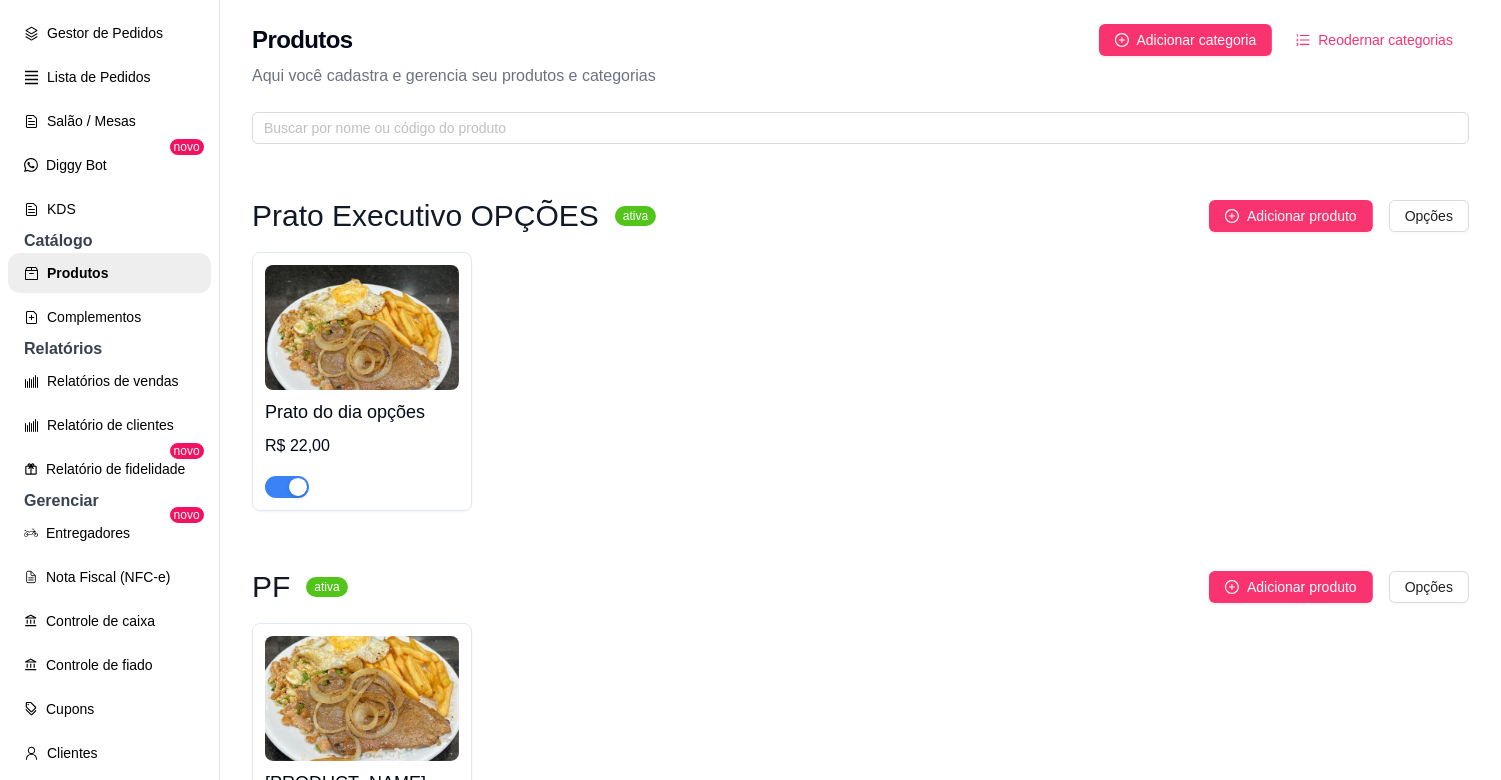 click on "Marmitex OPÇOES Grande R$ 18,00 Pequeno R$ 14,00" at bounding box center (362, 1135) 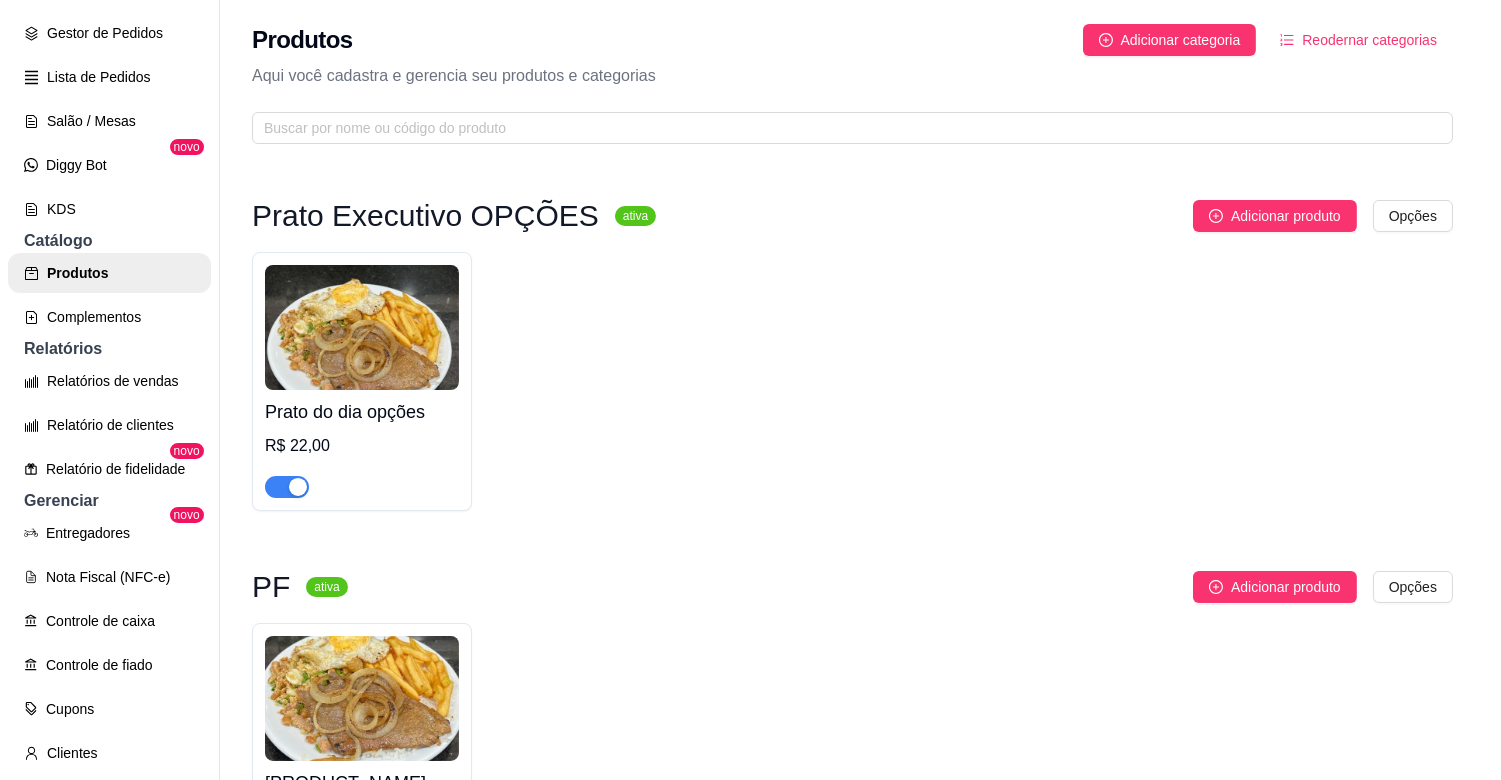 scroll, scrollTop: 4830, scrollLeft: 0, axis: vertical 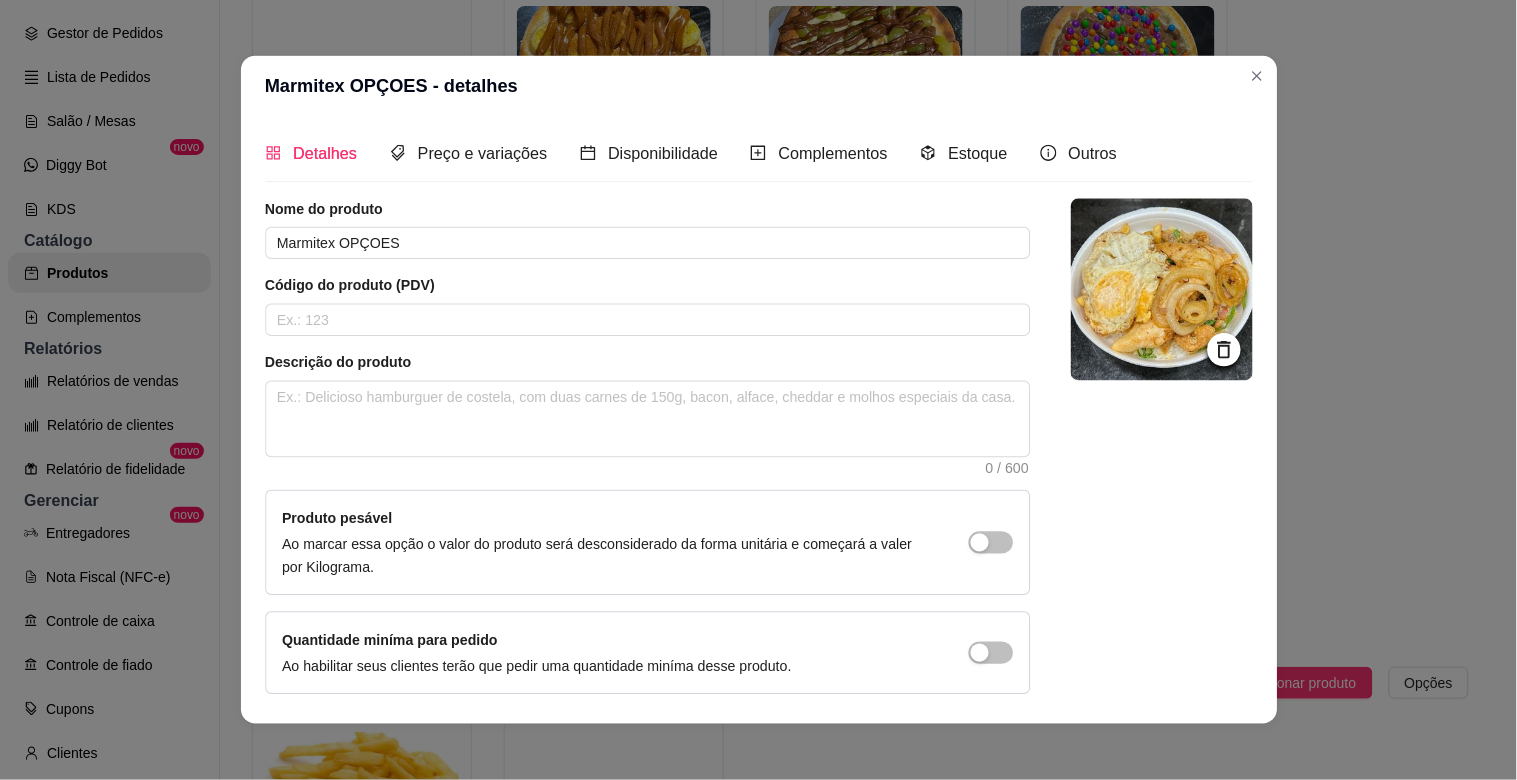 type 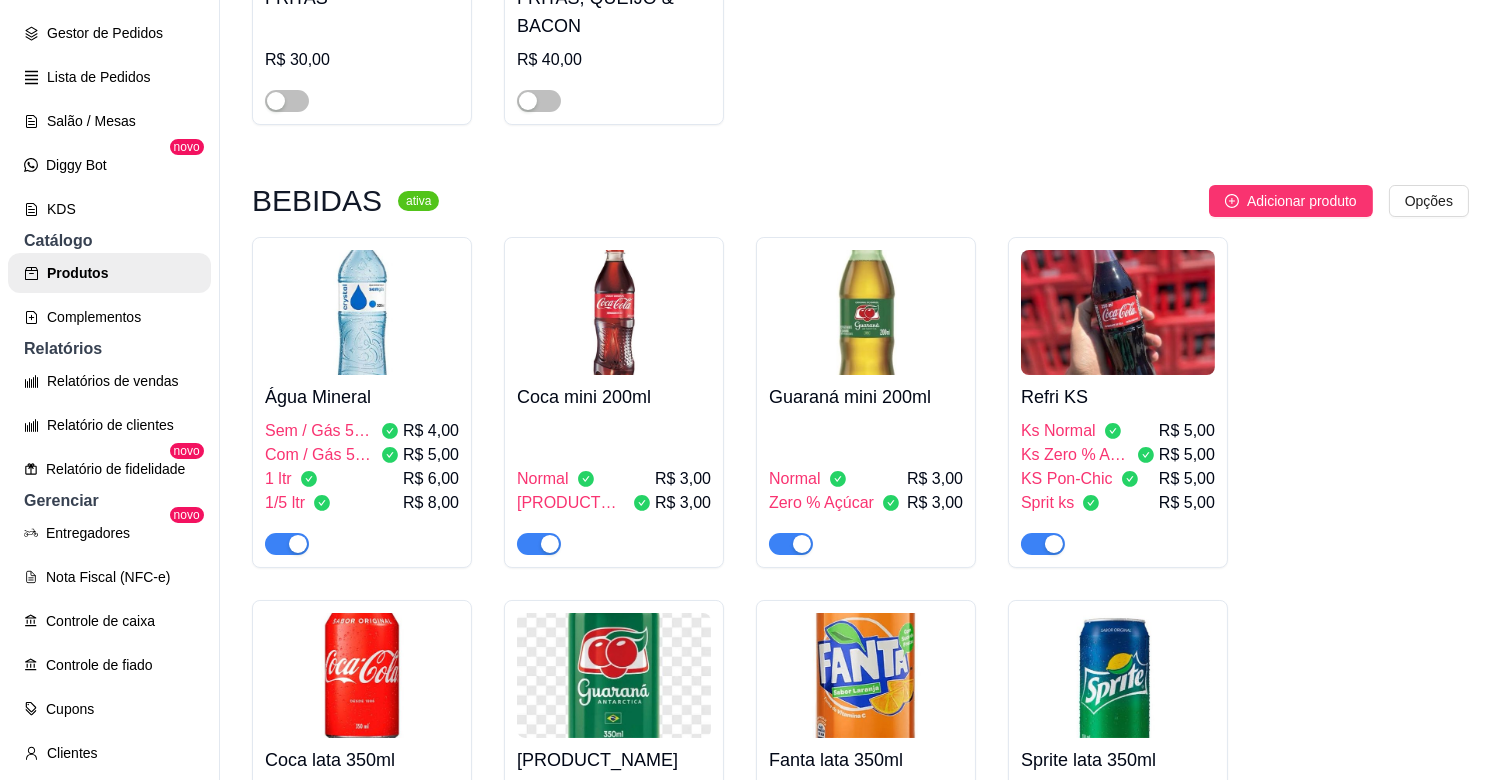 scroll, scrollTop: 5227, scrollLeft: 0, axis: vertical 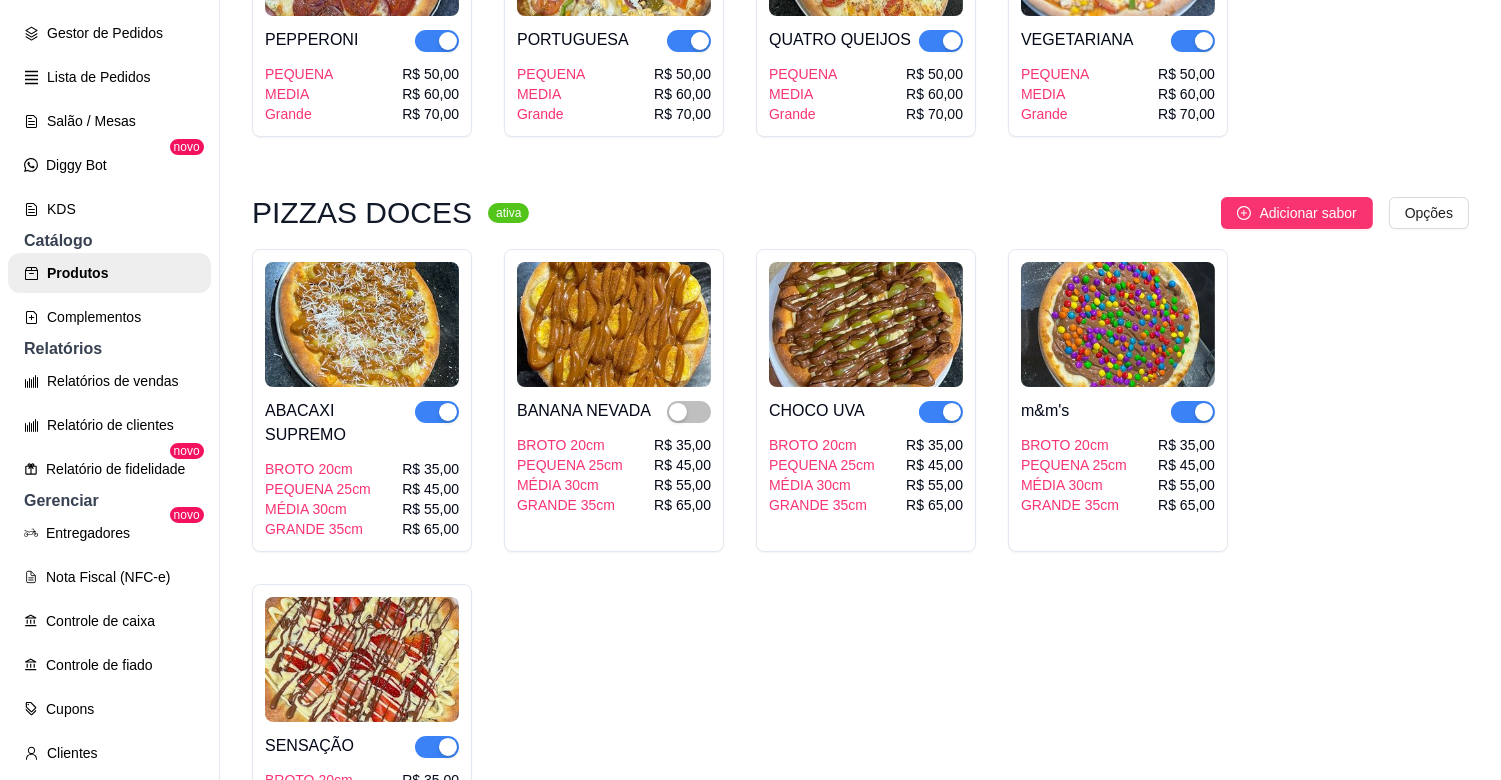 click at bounding box center [448, 747] 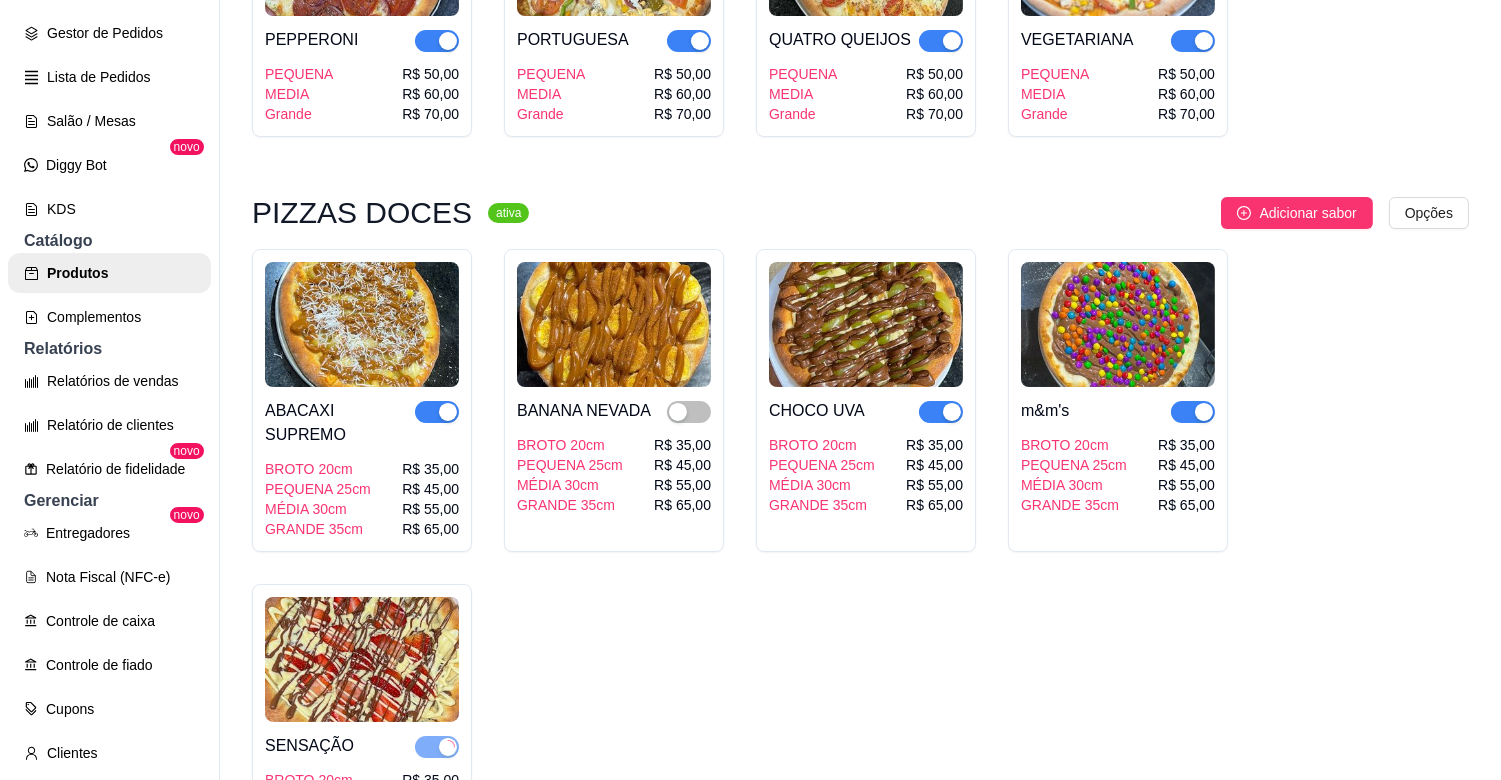 click at bounding box center (1204, 412) 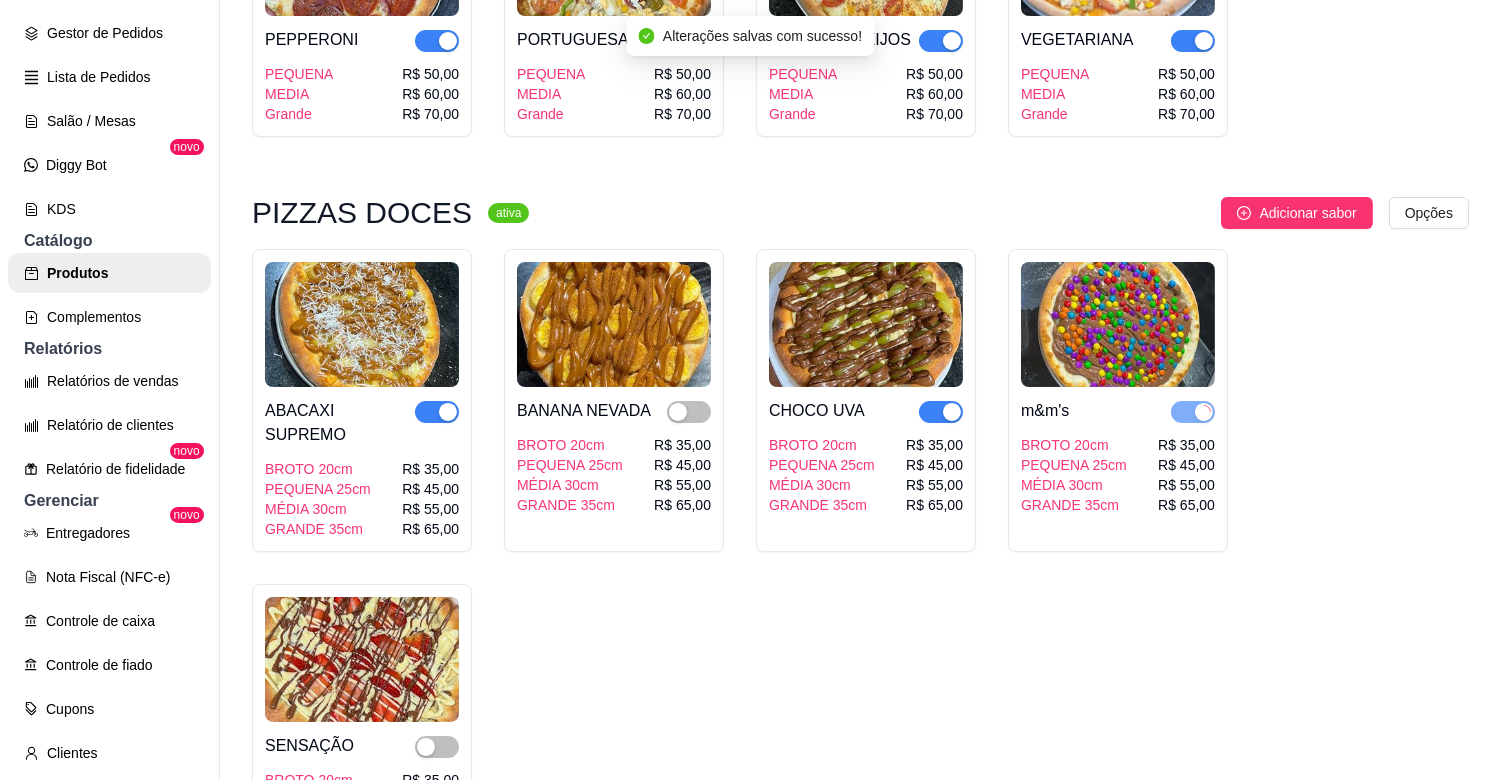 click at bounding box center [952, 412] 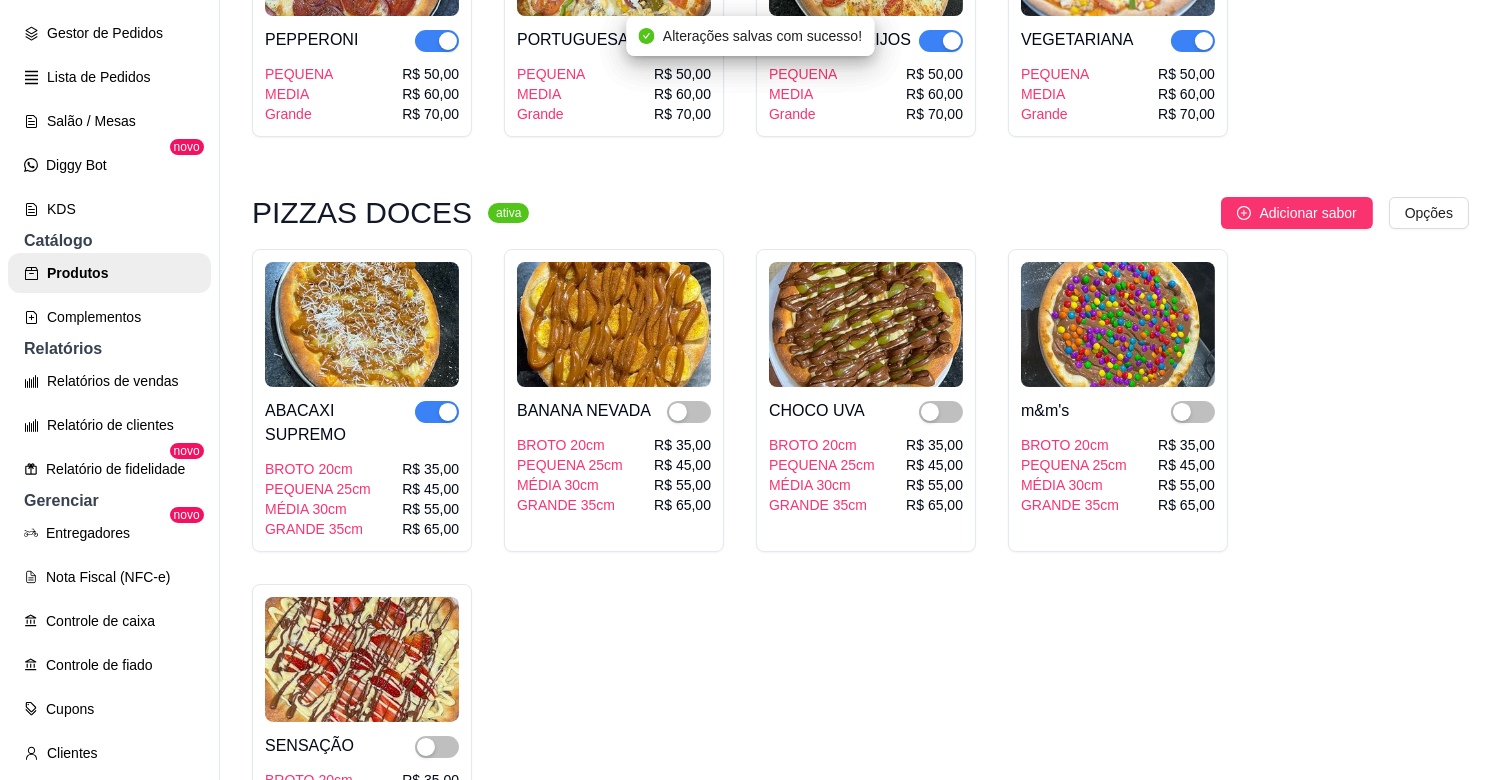 click at bounding box center (448, 412) 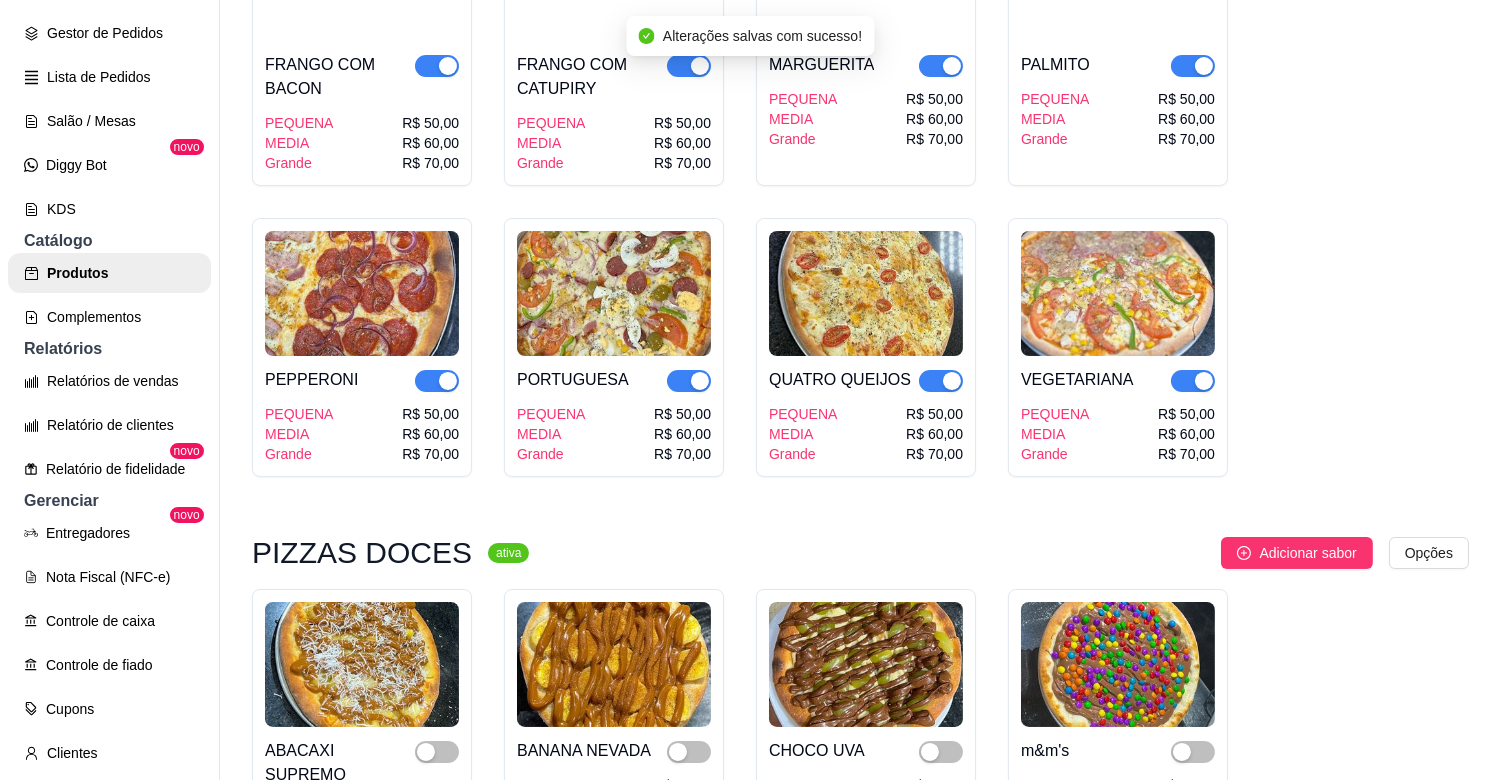 scroll, scrollTop: 4006, scrollLeft: 0, axis: vertical 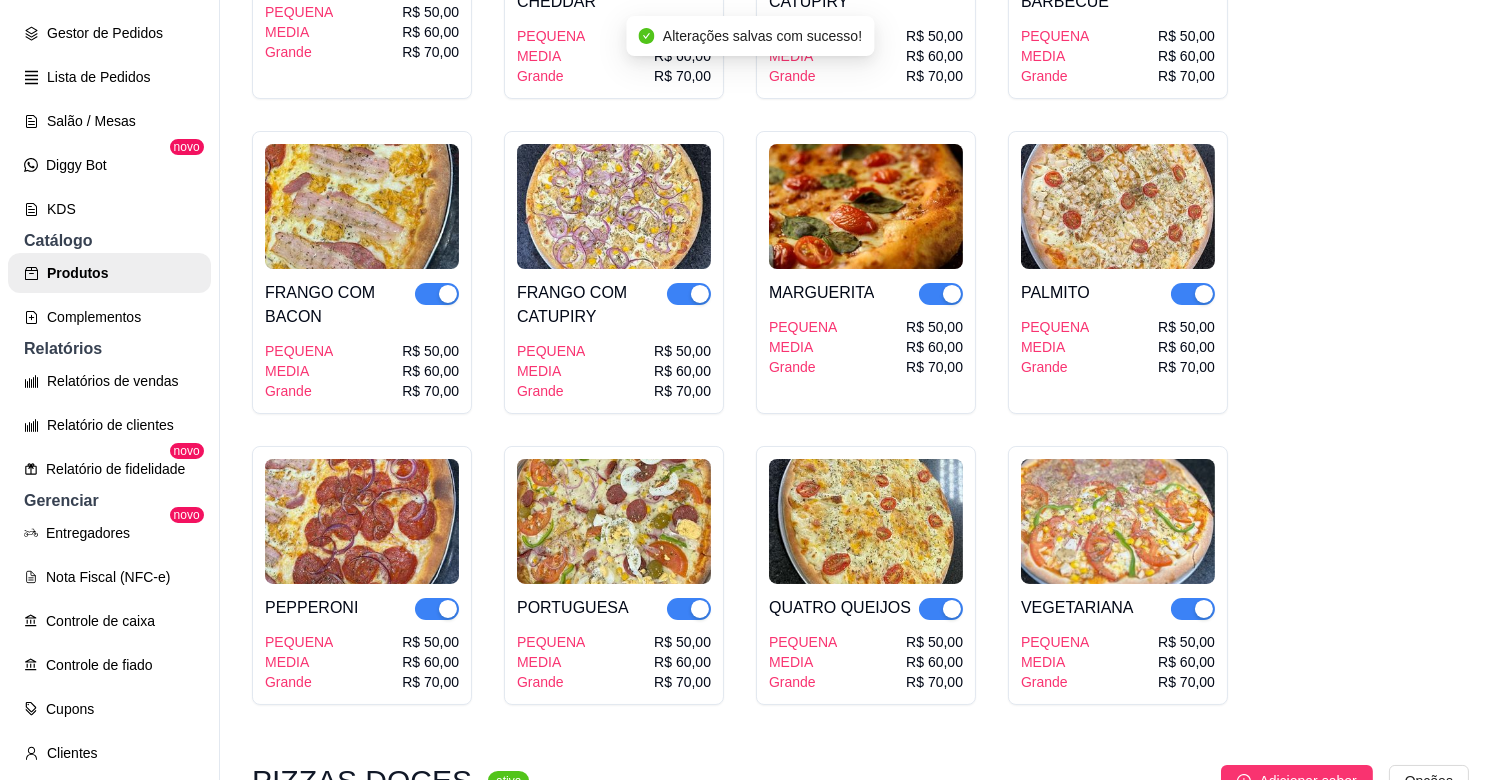 click at bounding box center (1204, 609) 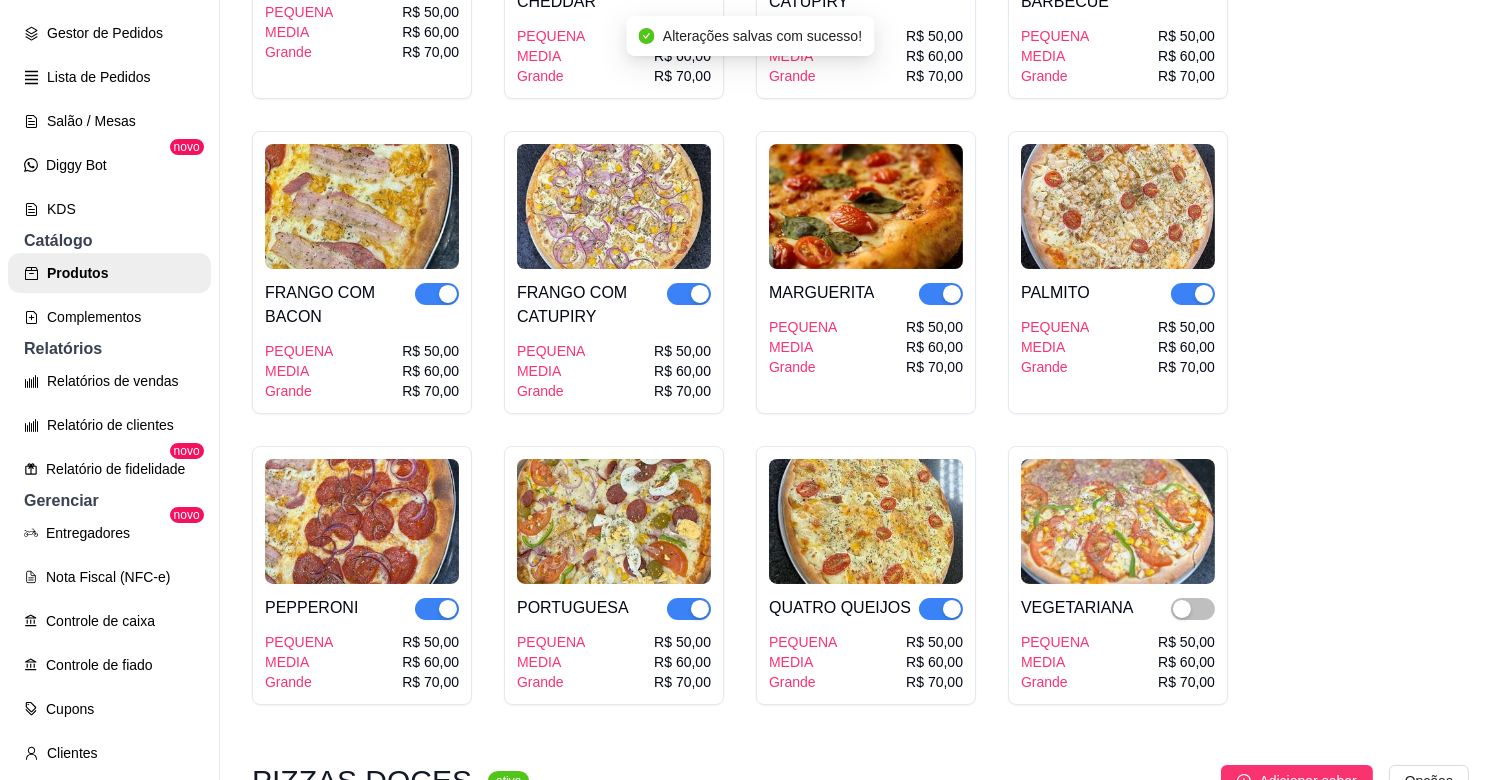 click at bounding box center [952, 609] 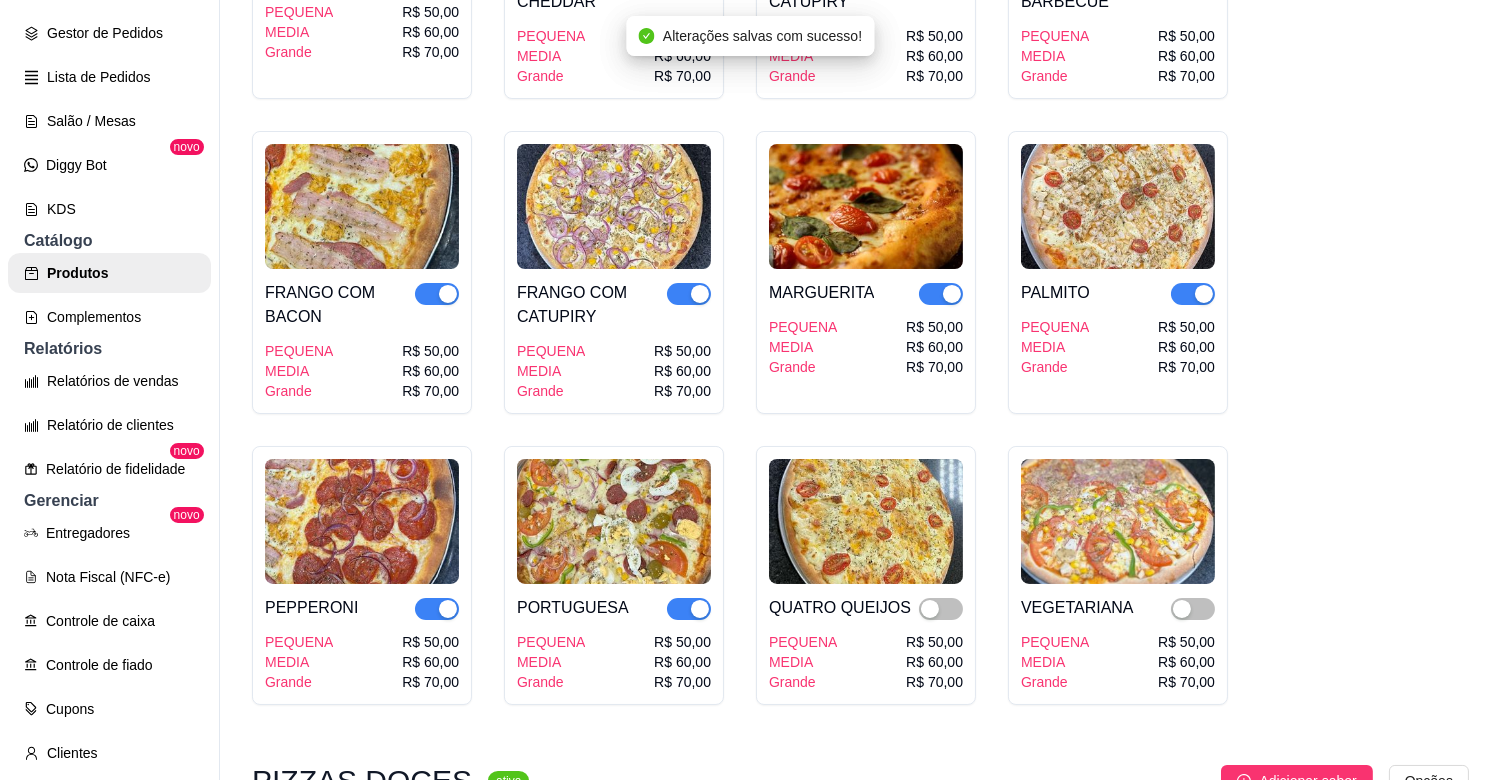 click at bounding box center [700, 609] 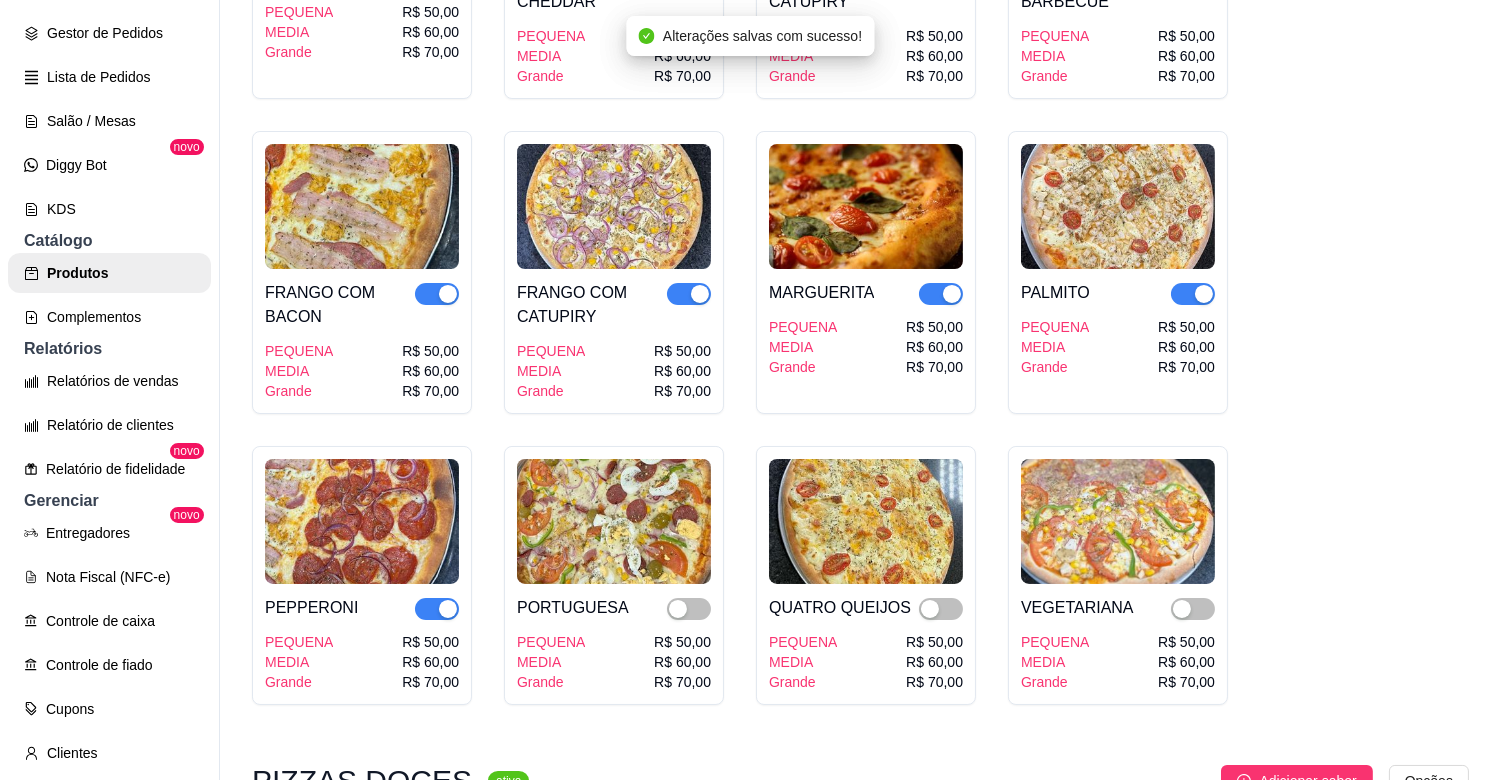 click at bounding box center [448, 609] 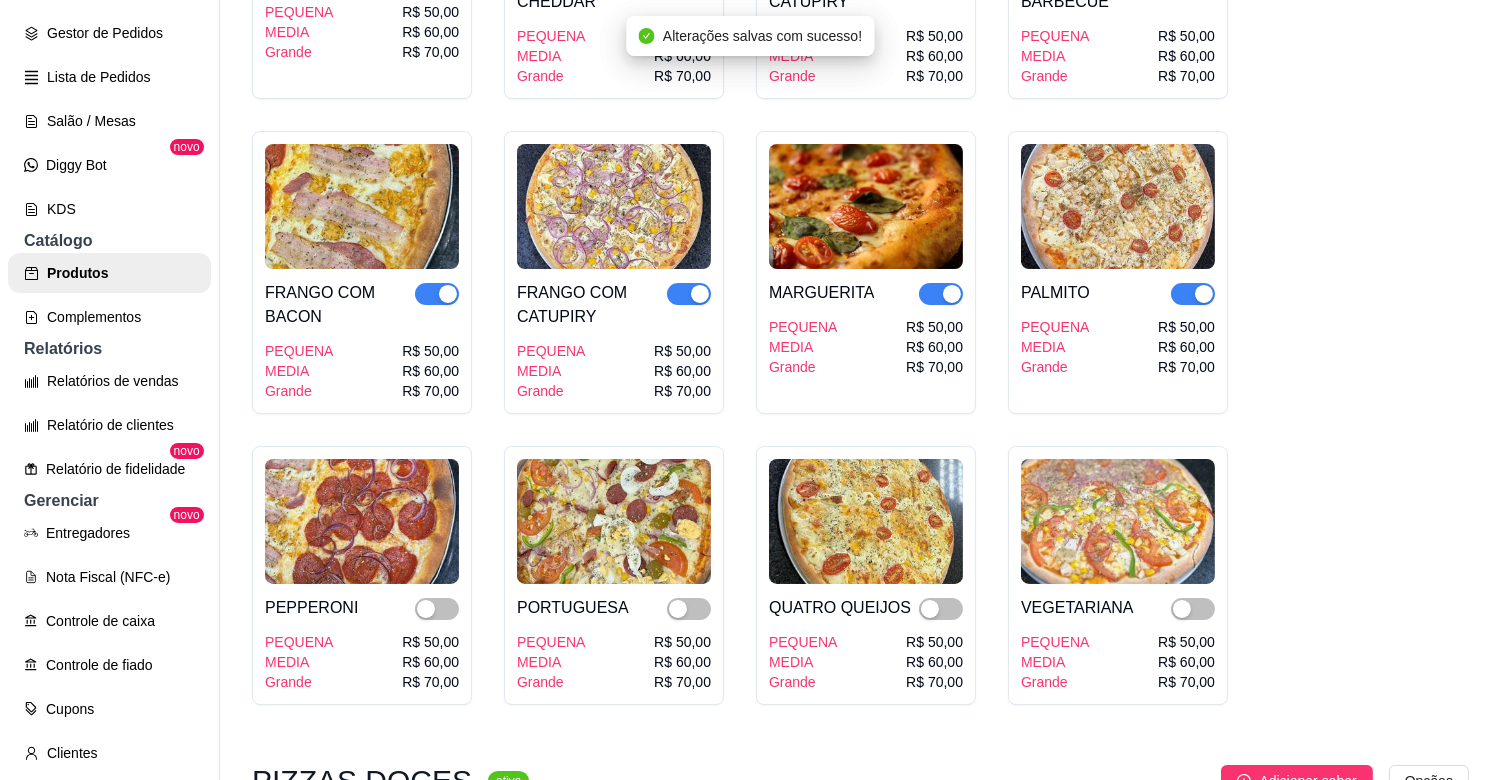 click at bounding box center (1204, 294) 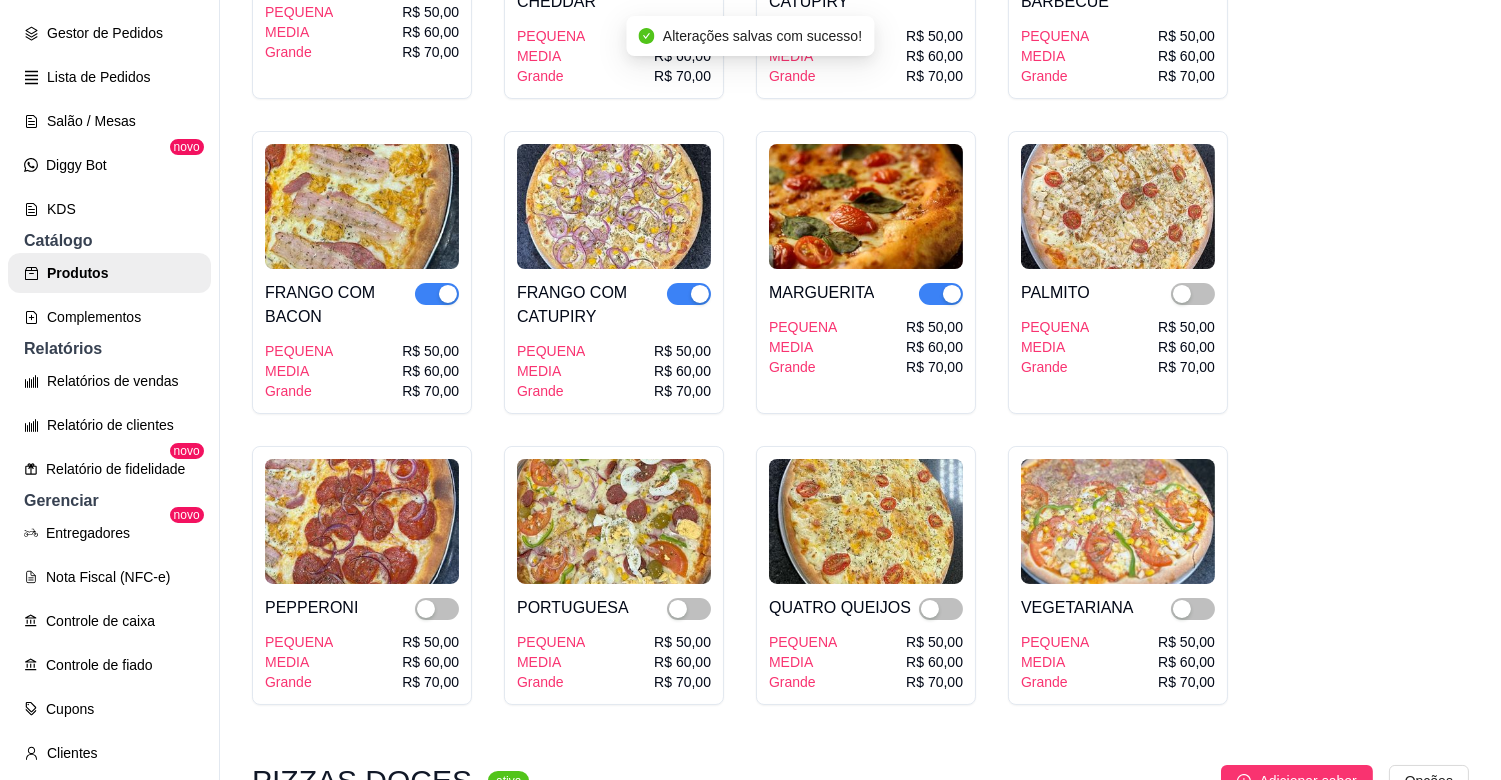 click at bounding box center [952, 294] 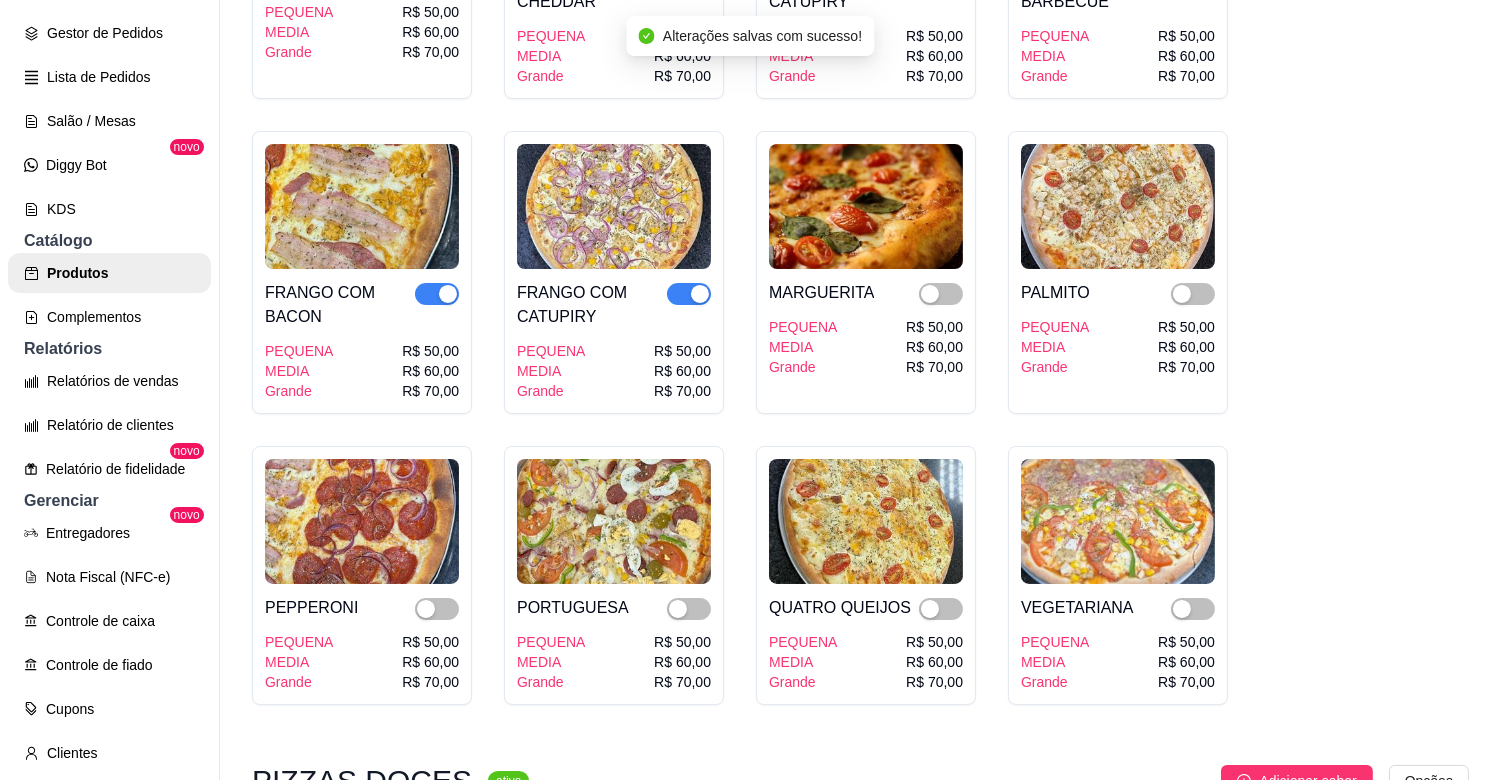 click at bounding box center [700, 294] 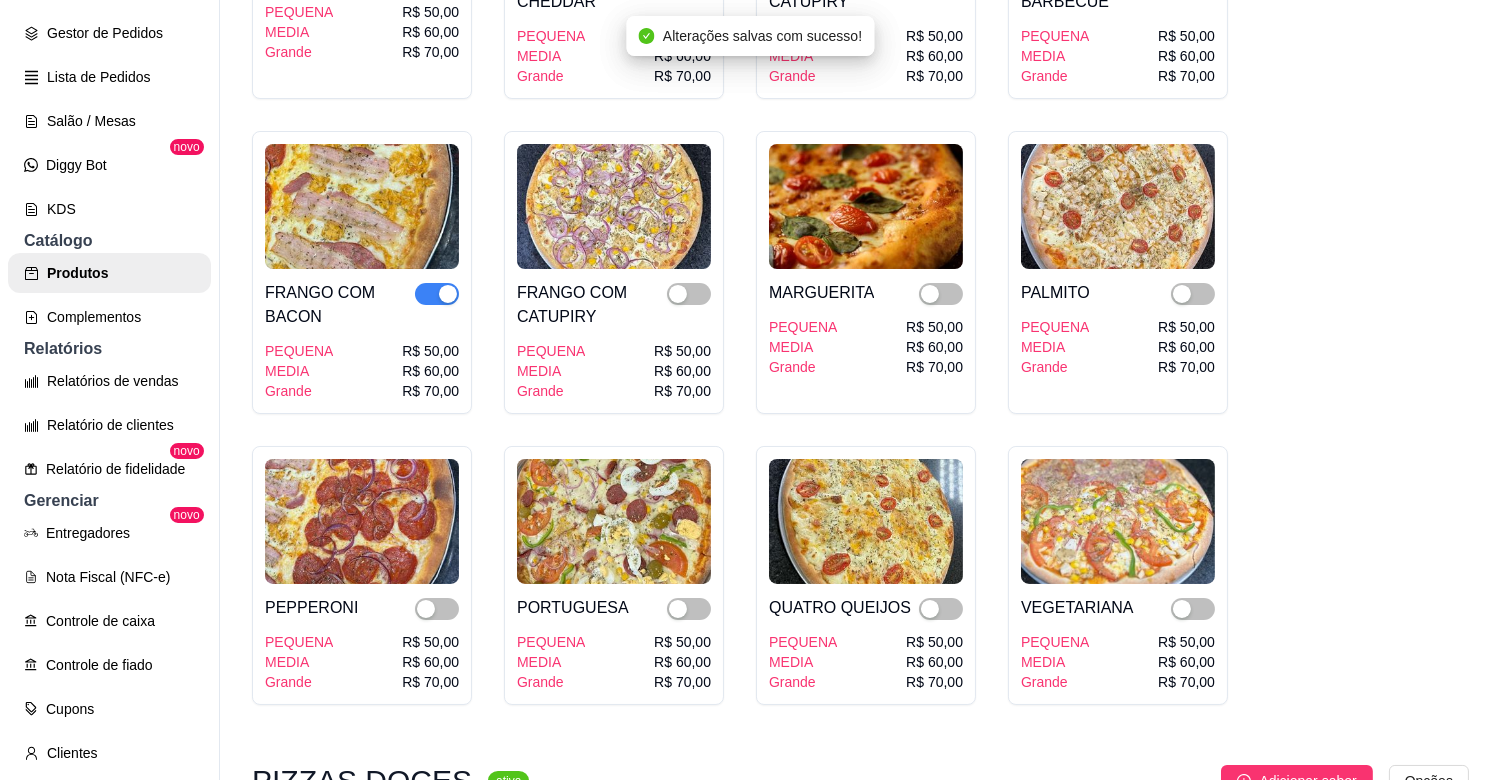 click at bounding box center (448, 294) 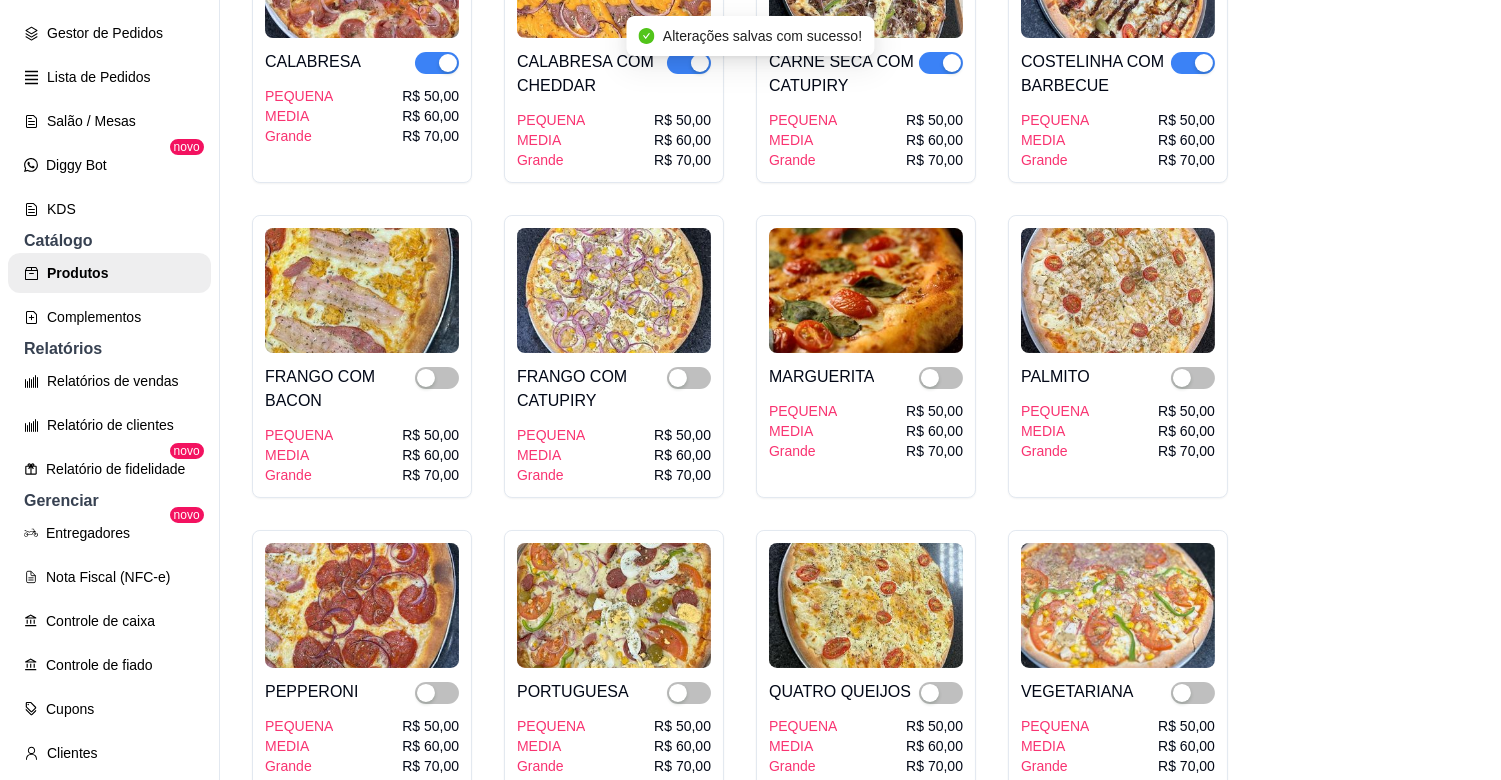 scroll, scrollTop: 3751, scrollLeft: 0, axis: vertical 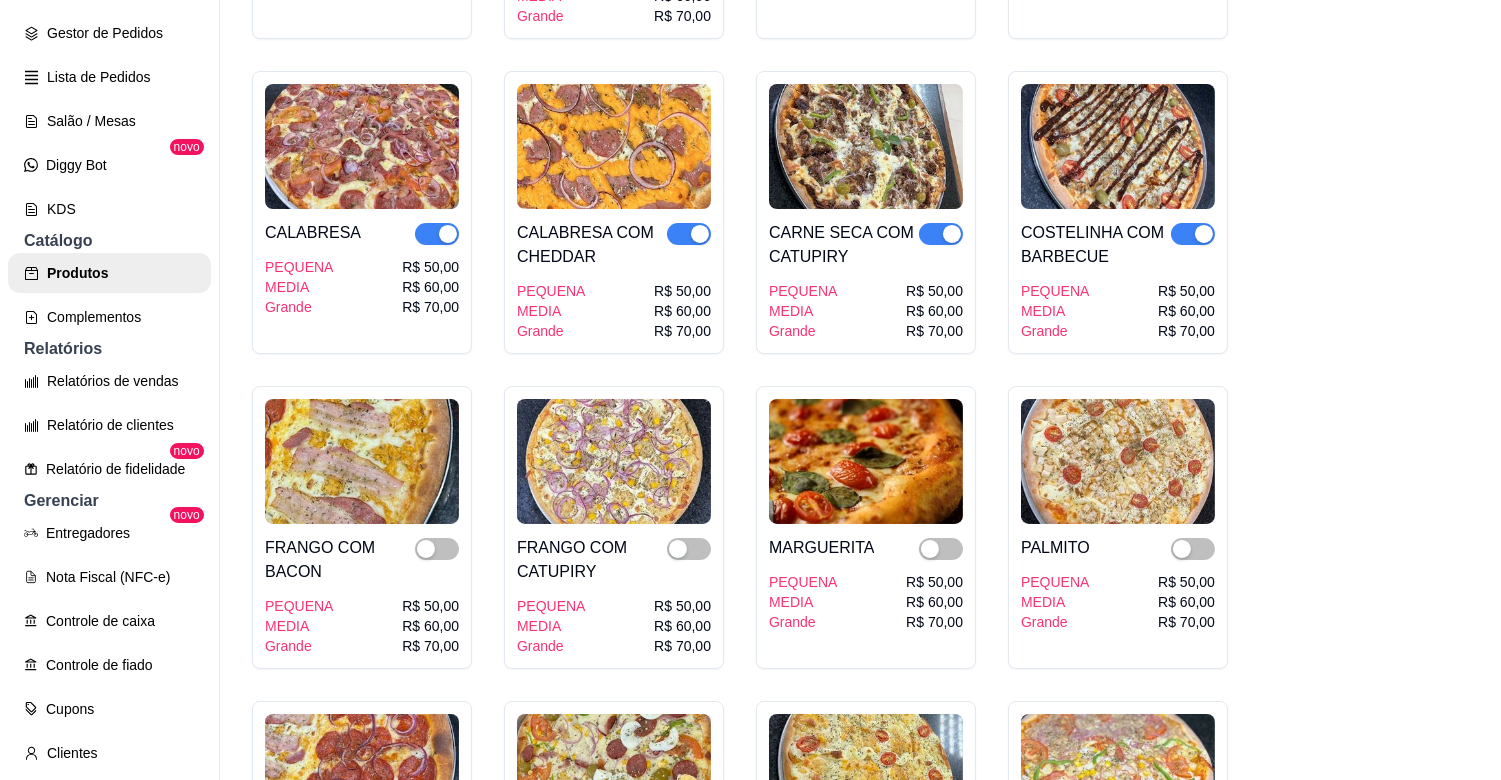 click at bounding box center [1204, 234] 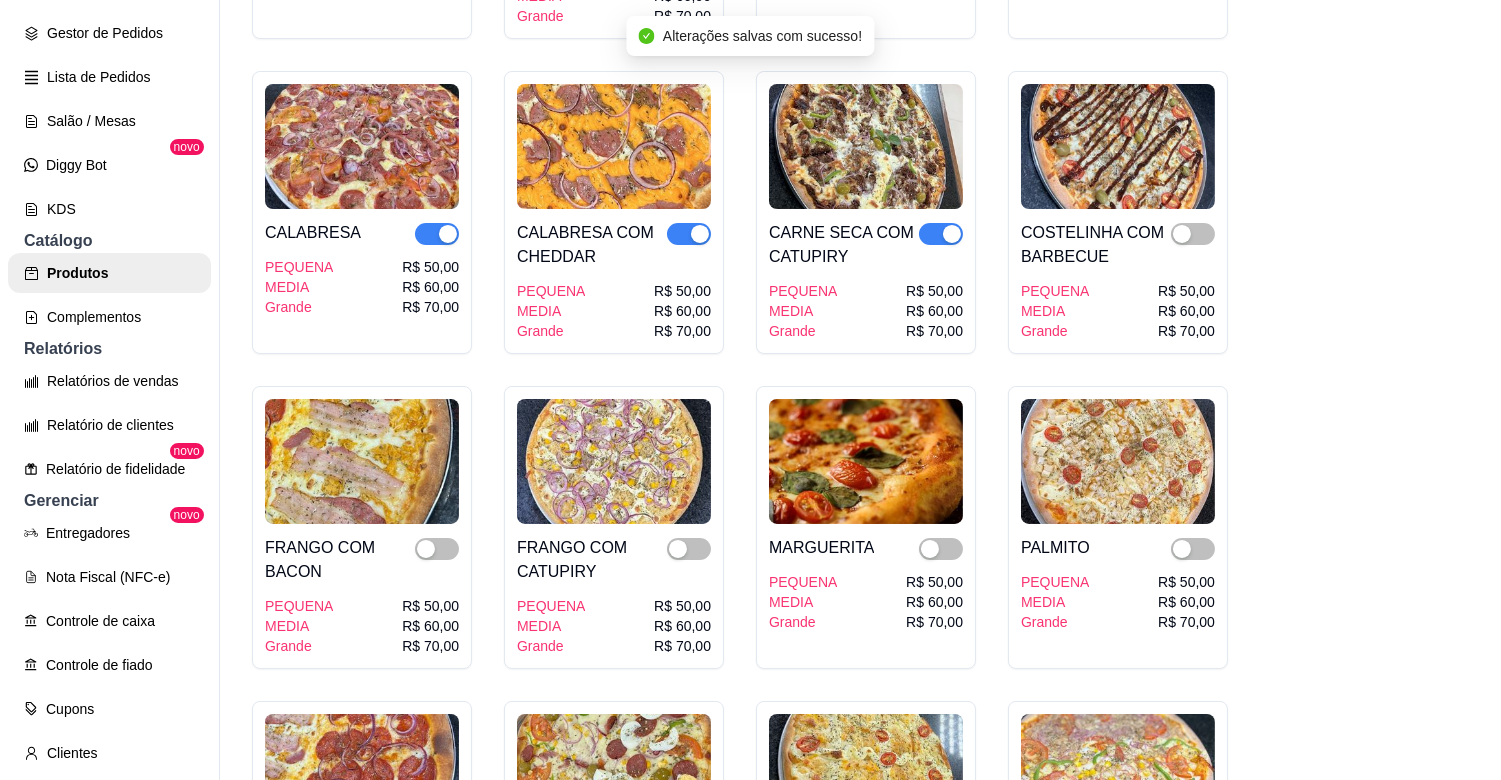 click at bounding box center (952, 234) 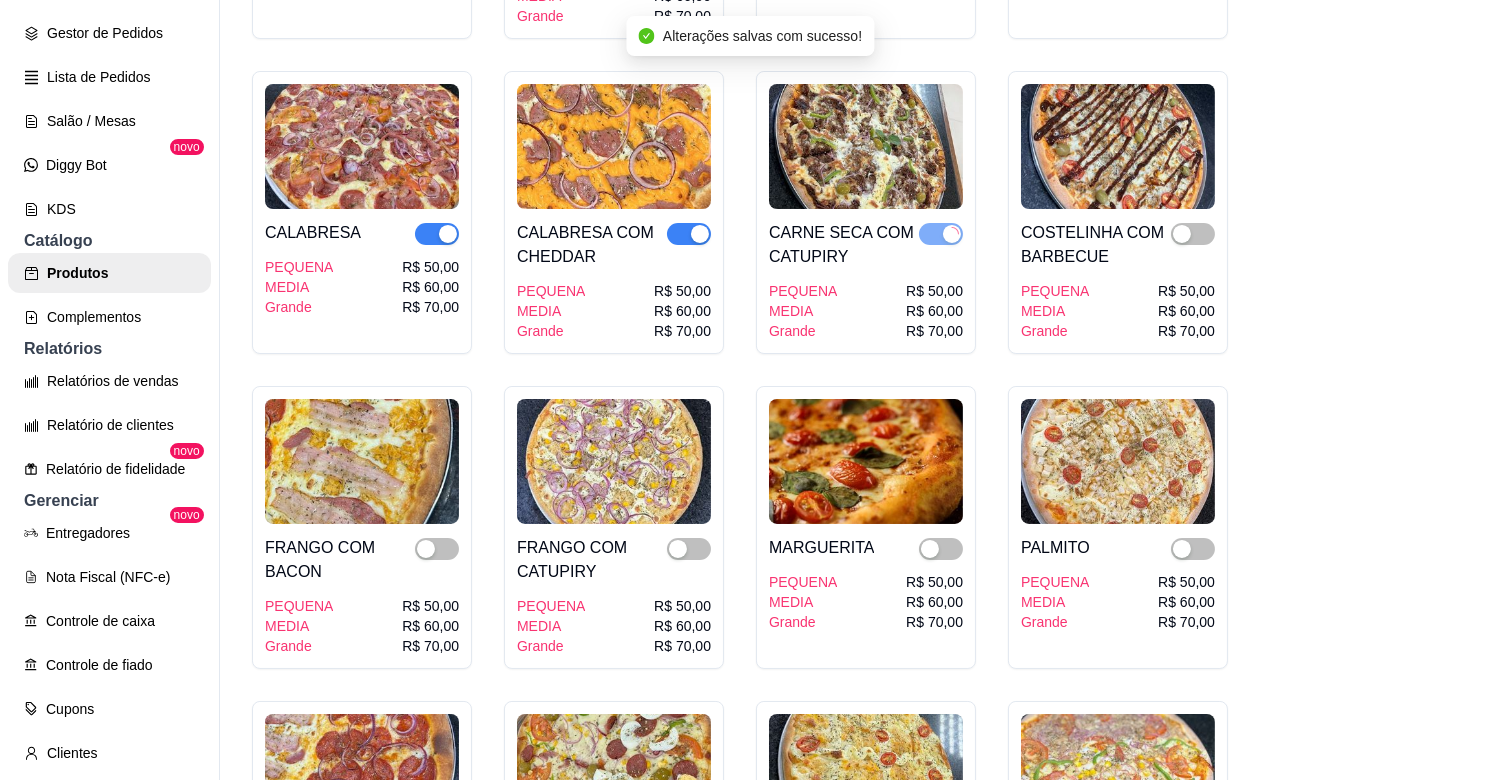 click at bounding box center [700, 234] 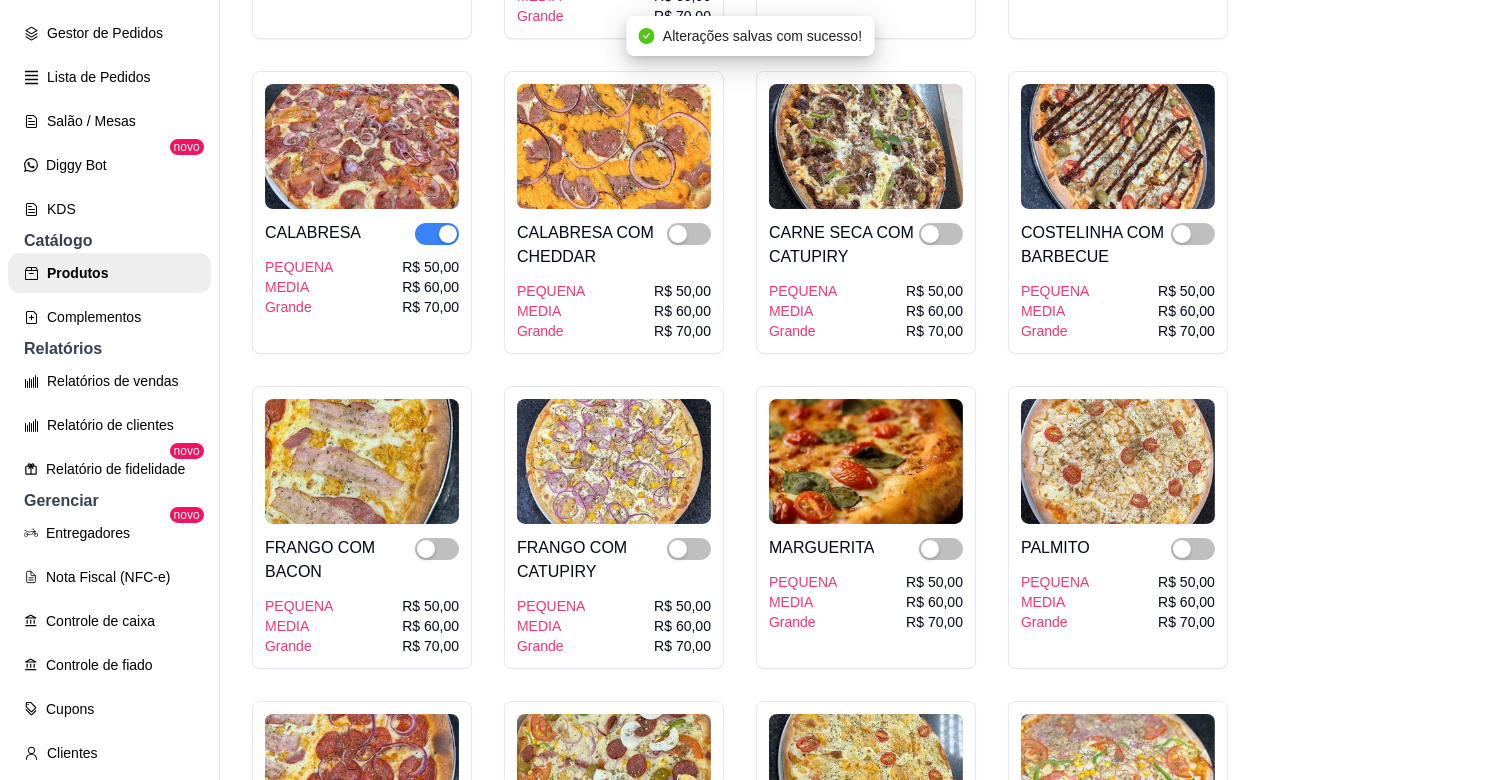 click at bounding box center [448, 234] 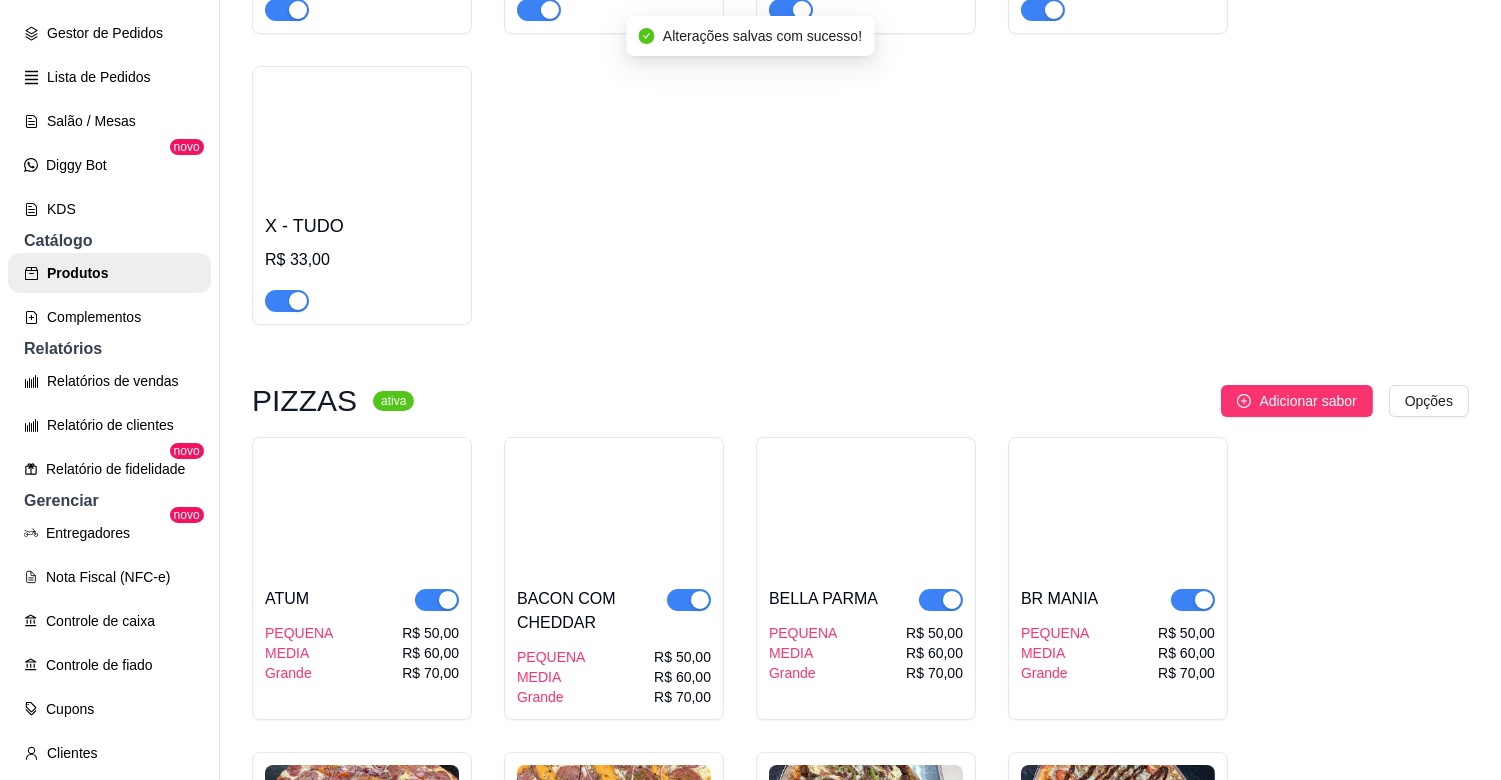 scroll, scrollTop: 2984, scrollLeft: 0, axis: vertical 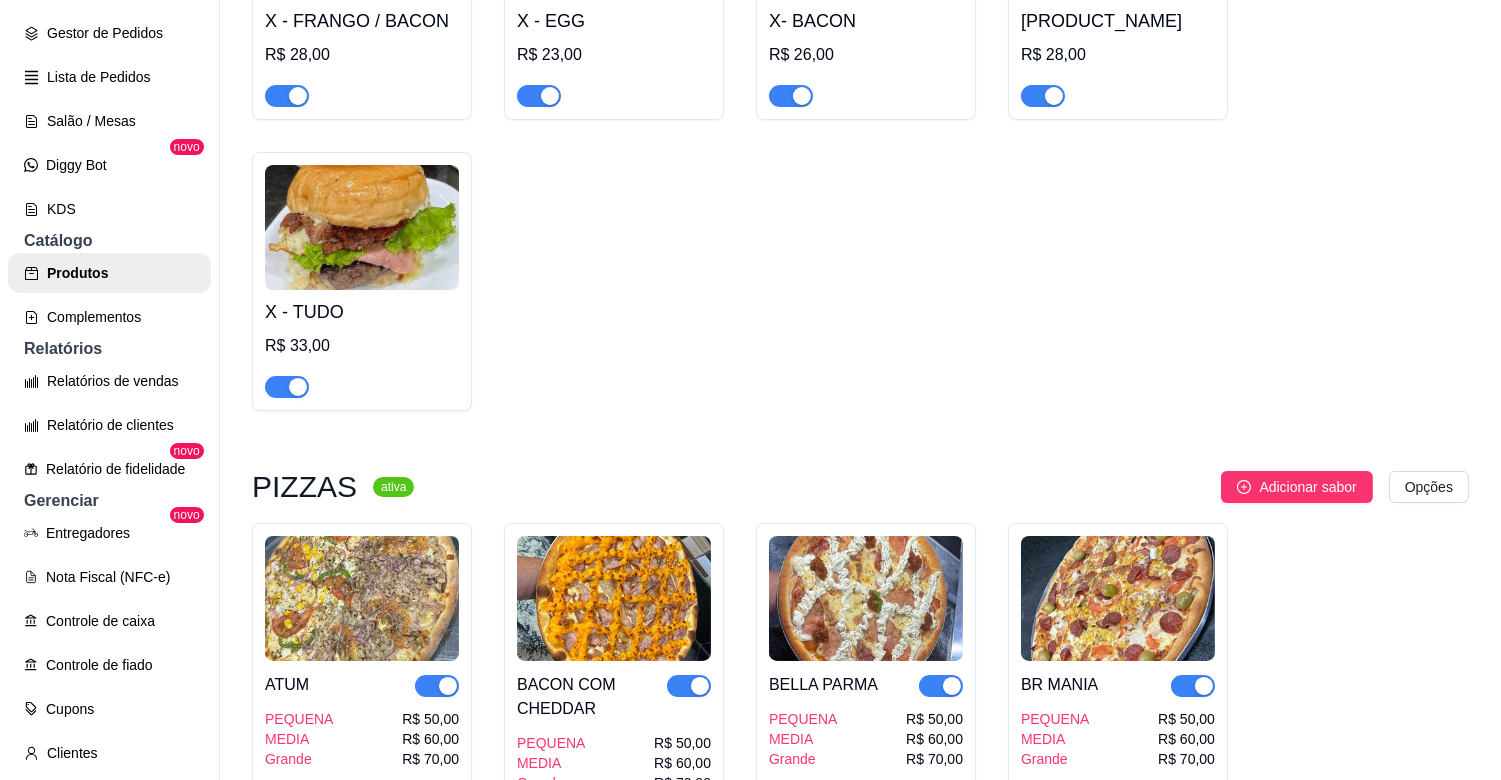 click at bounding box center (1204, 686) 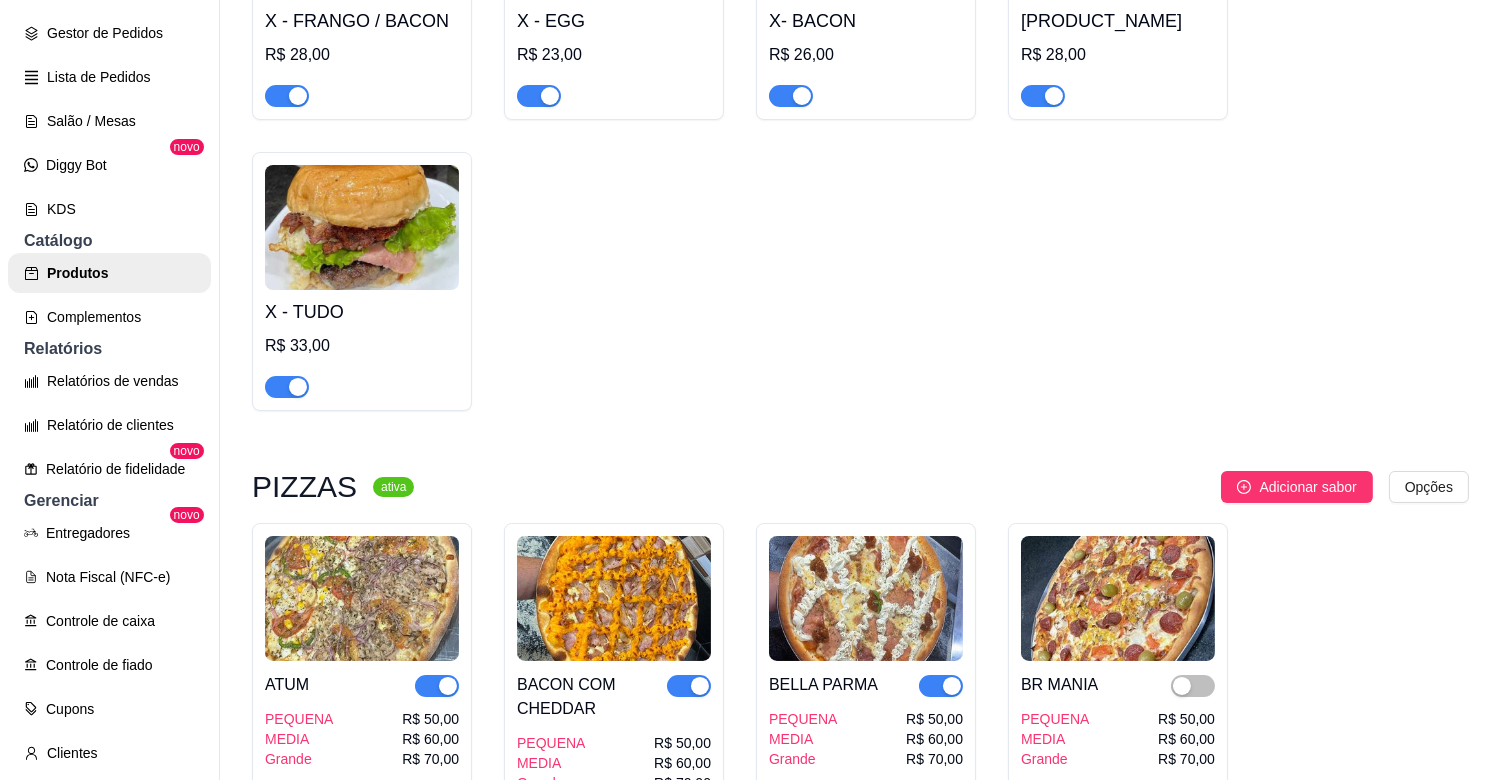 click at bounding box center (952, 686) 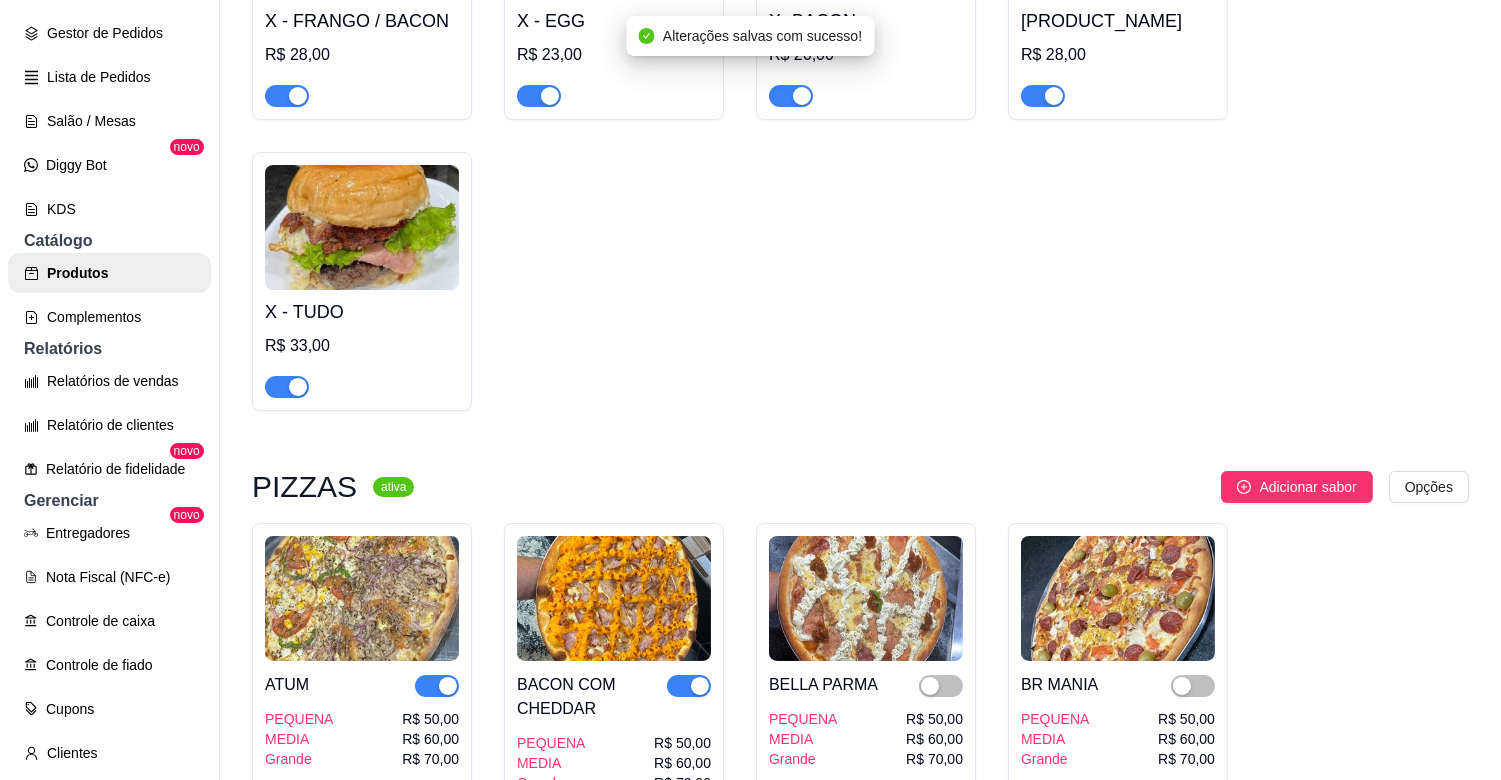 click at bounding box center [700, 686] 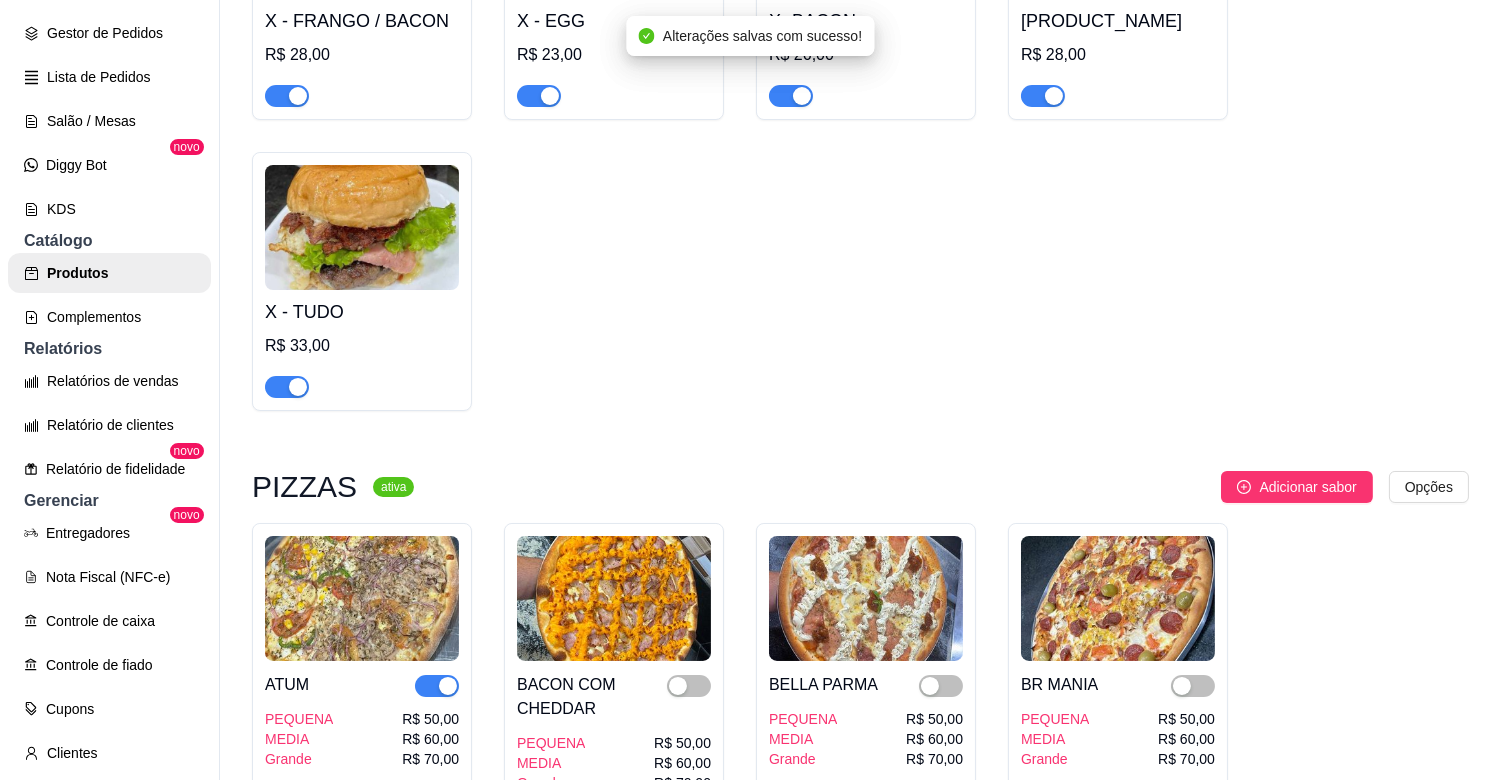 click at bounding box center [448, 686] 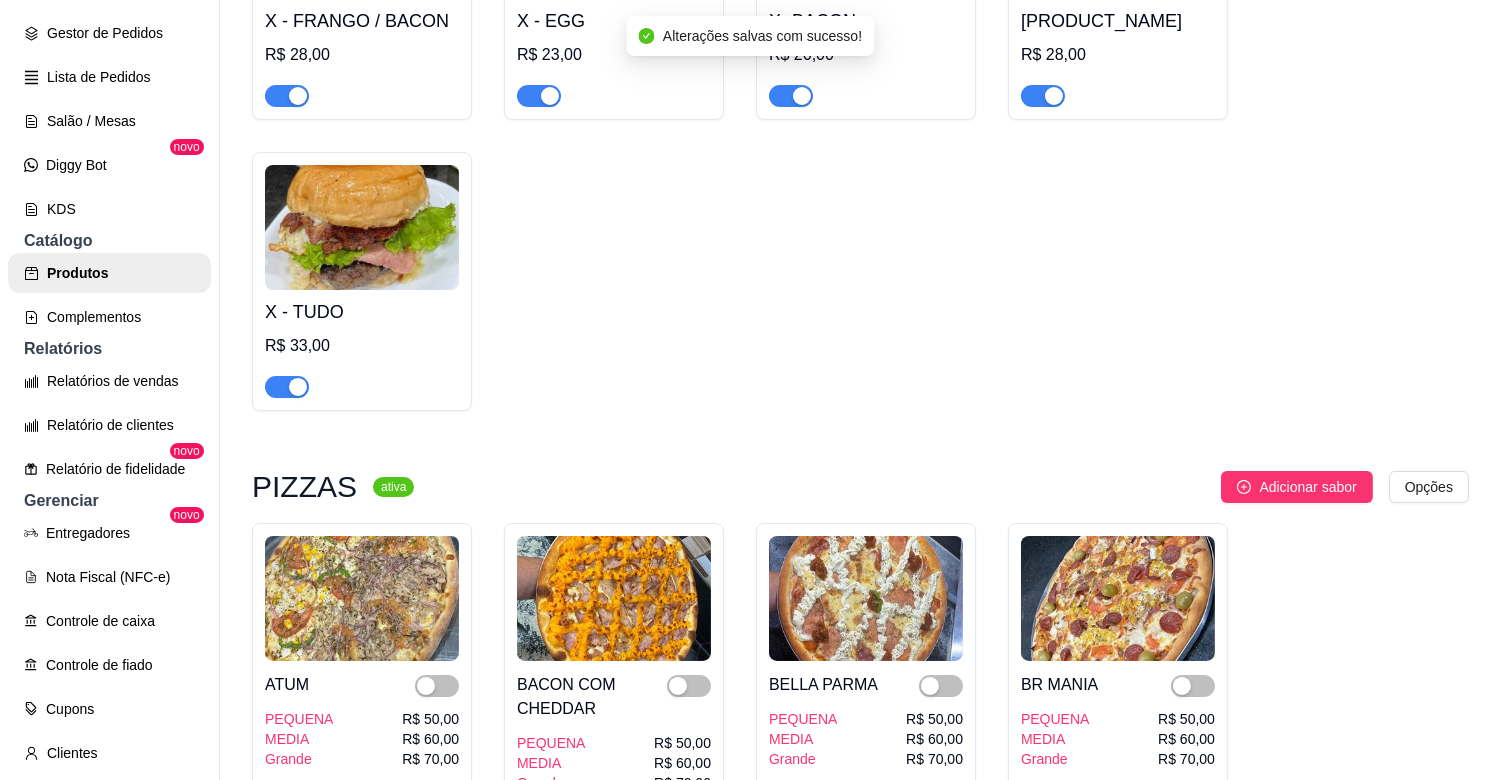 click at bounding box center [287, 387] 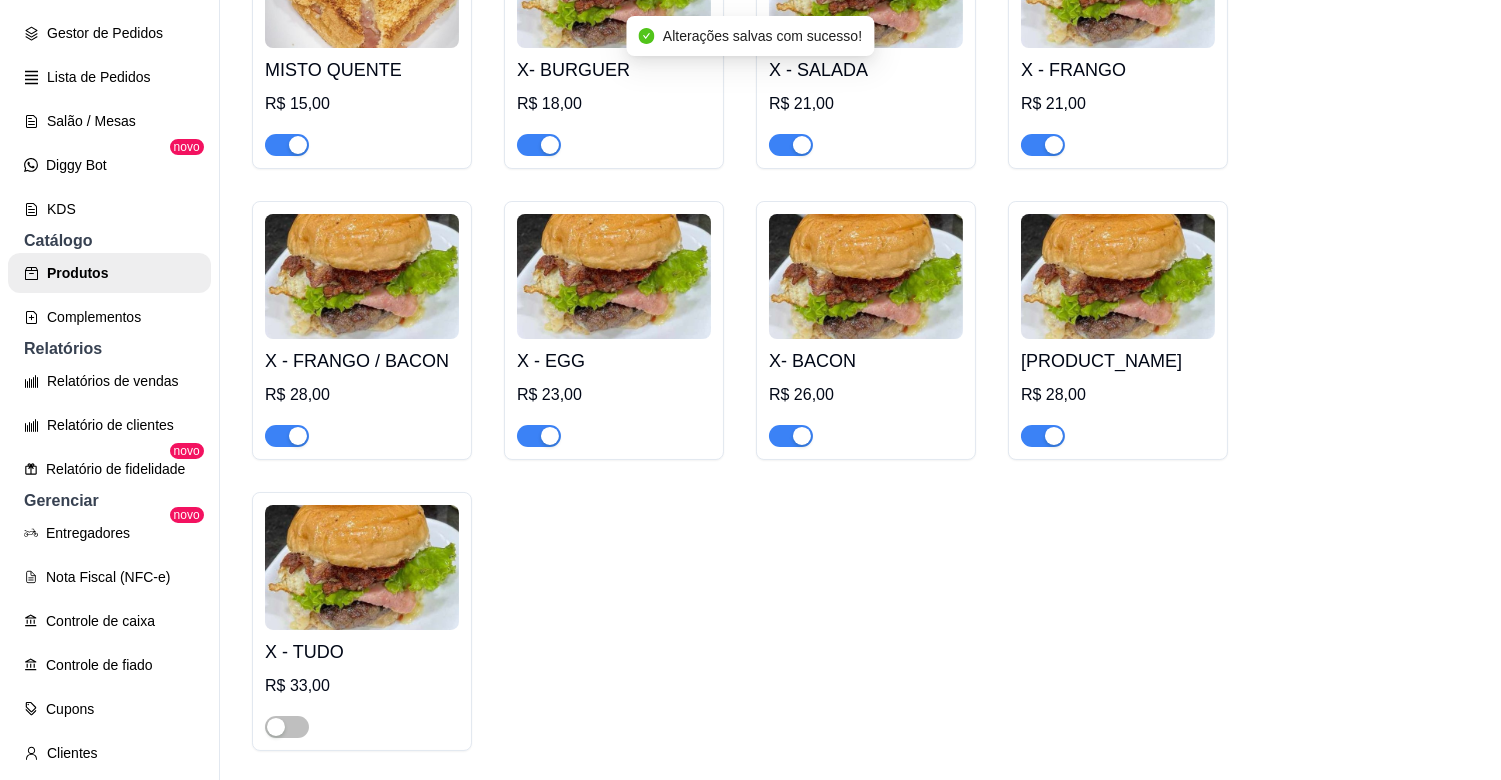 scroll, scrollTop: 2587, scrollLeft: 0, axis: vertical 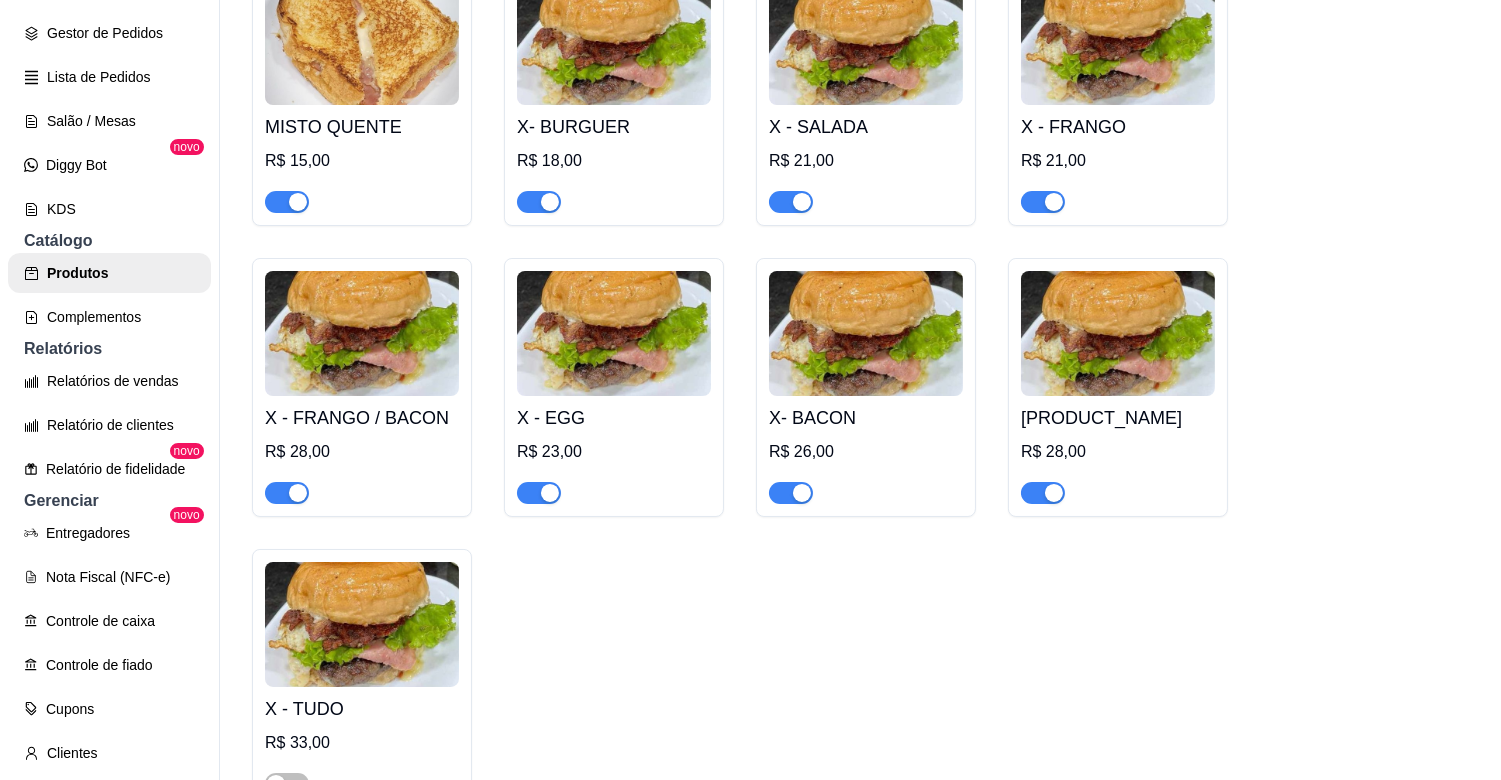 click at bounding box center (1043, 493) 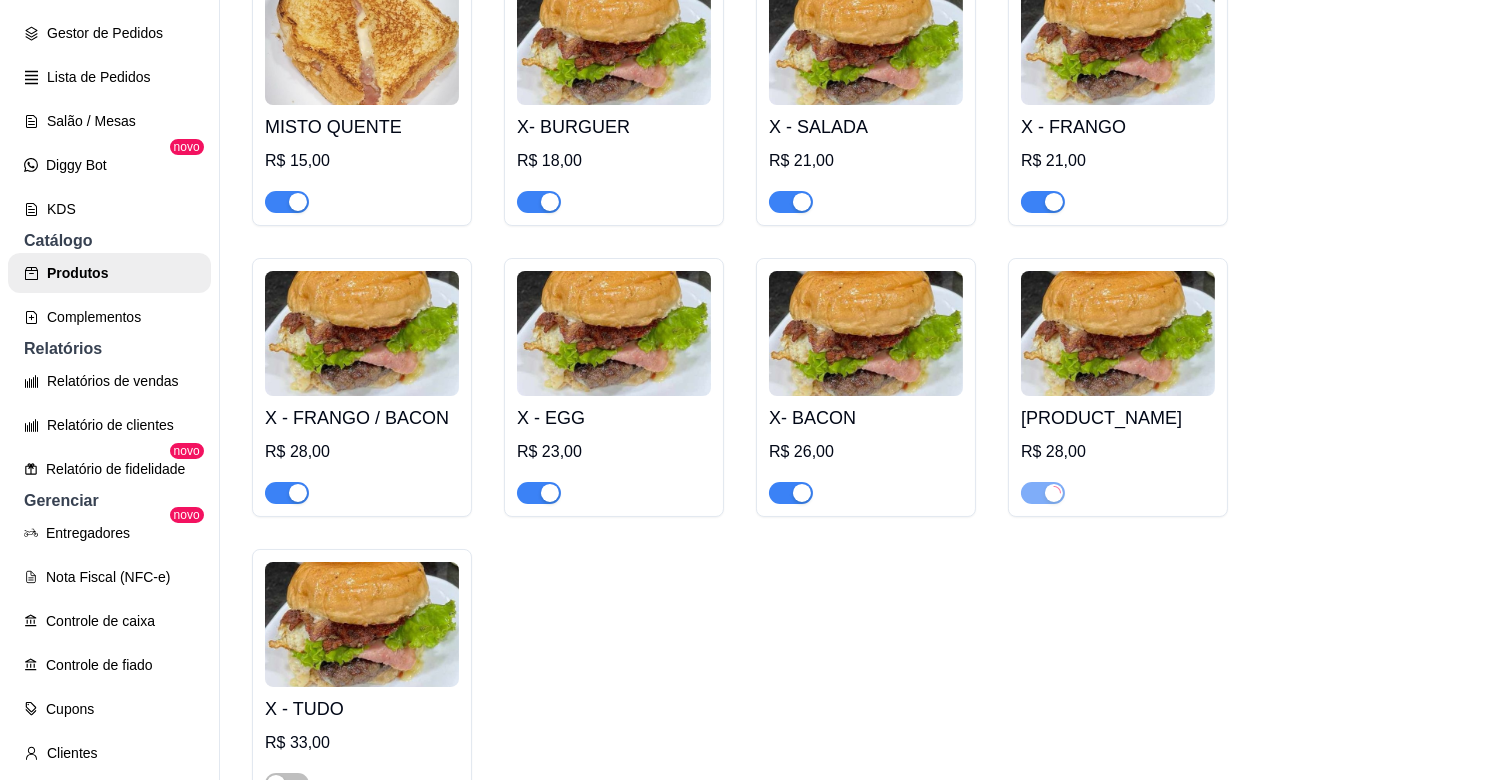 click at bounding box center (802, 493) 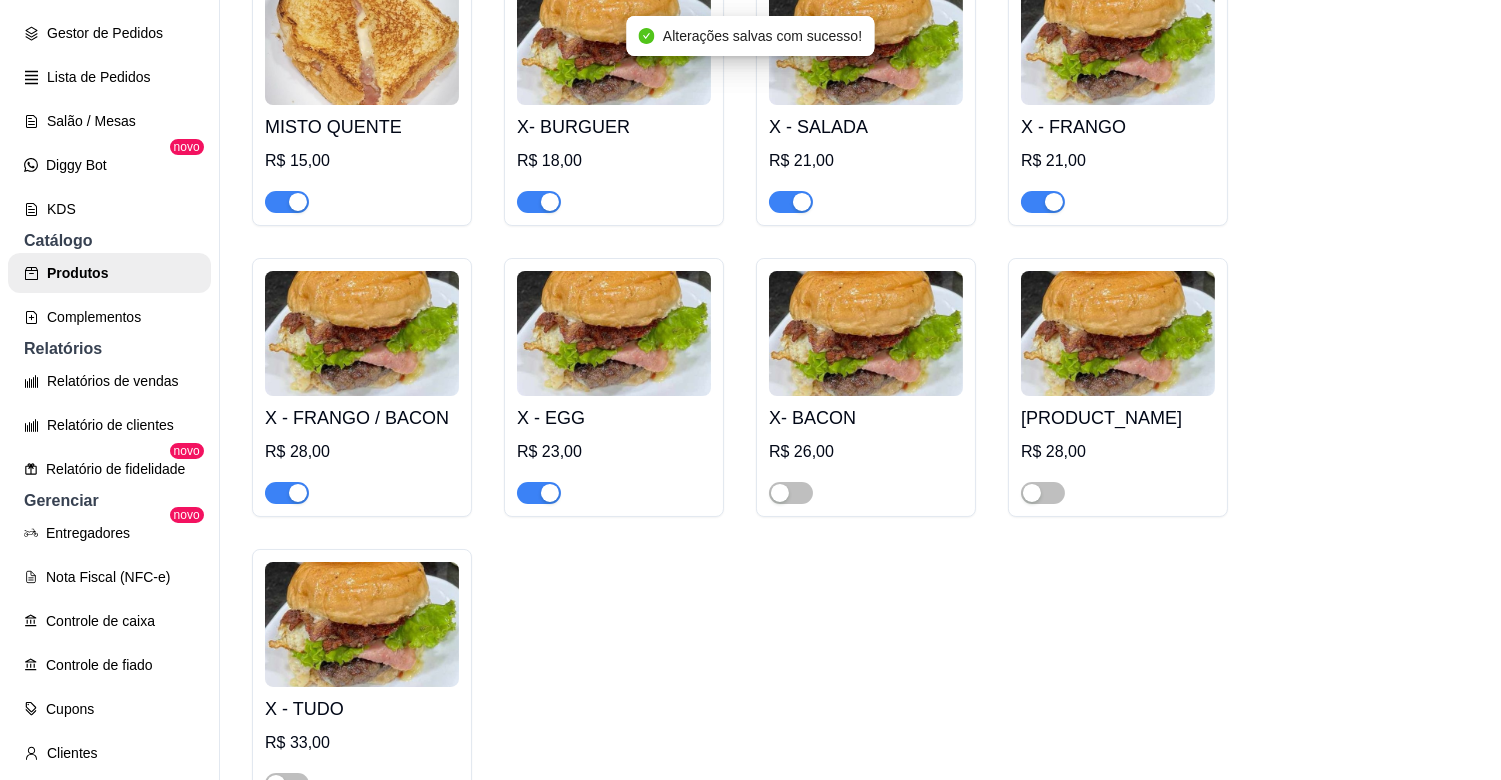 click at bounding box center (539, 493) 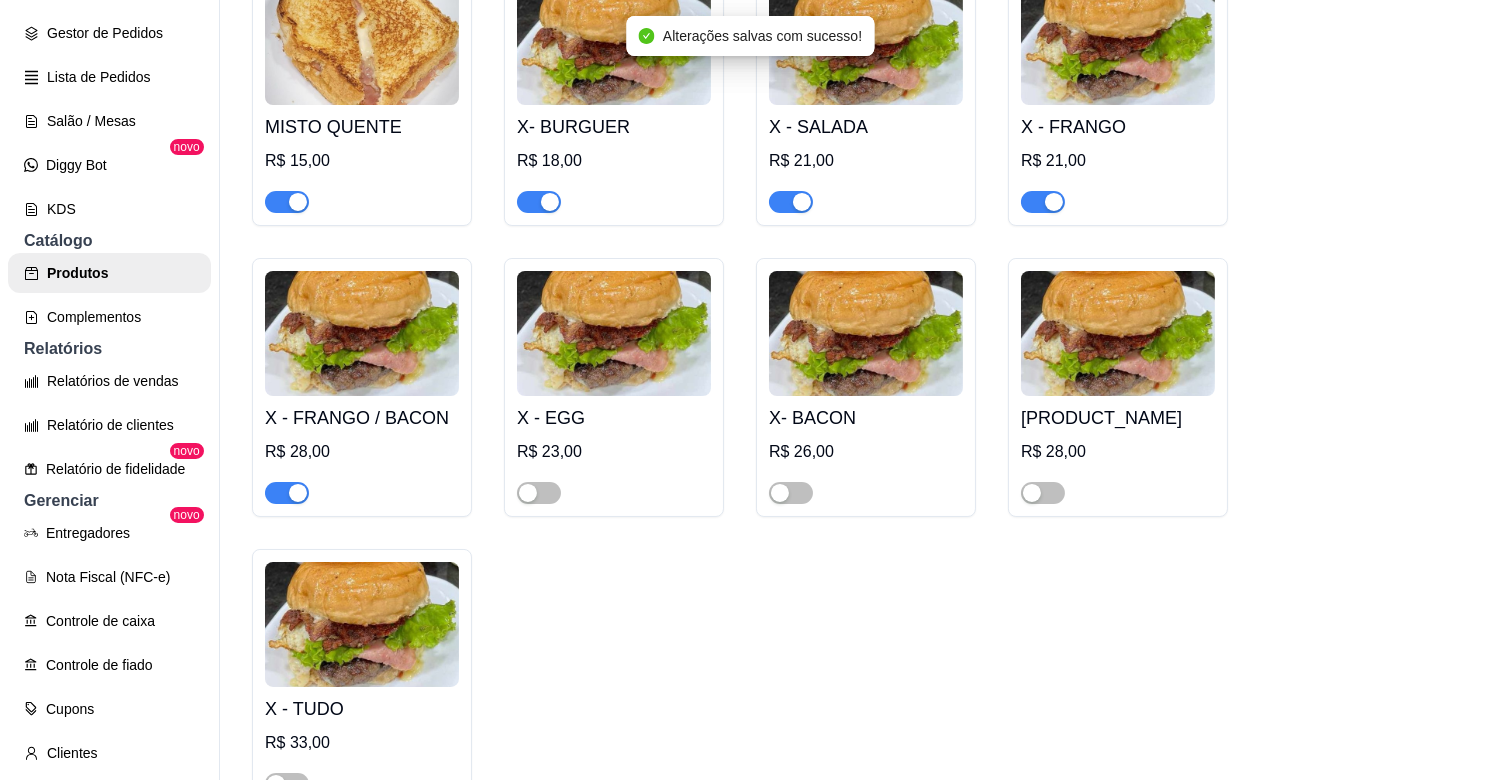 click at bounding box center [298, 493] 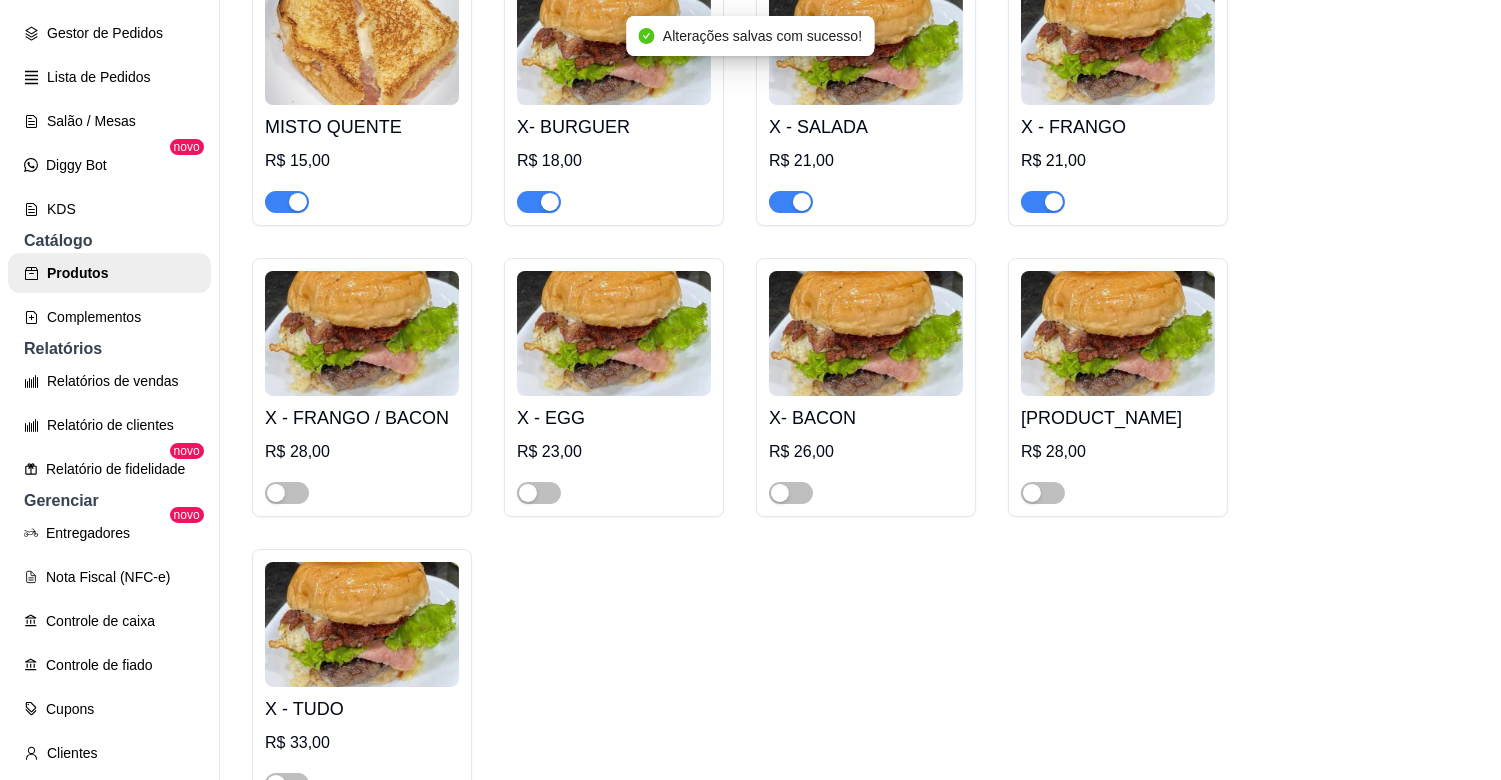 click at bounding box center (1054, 202) 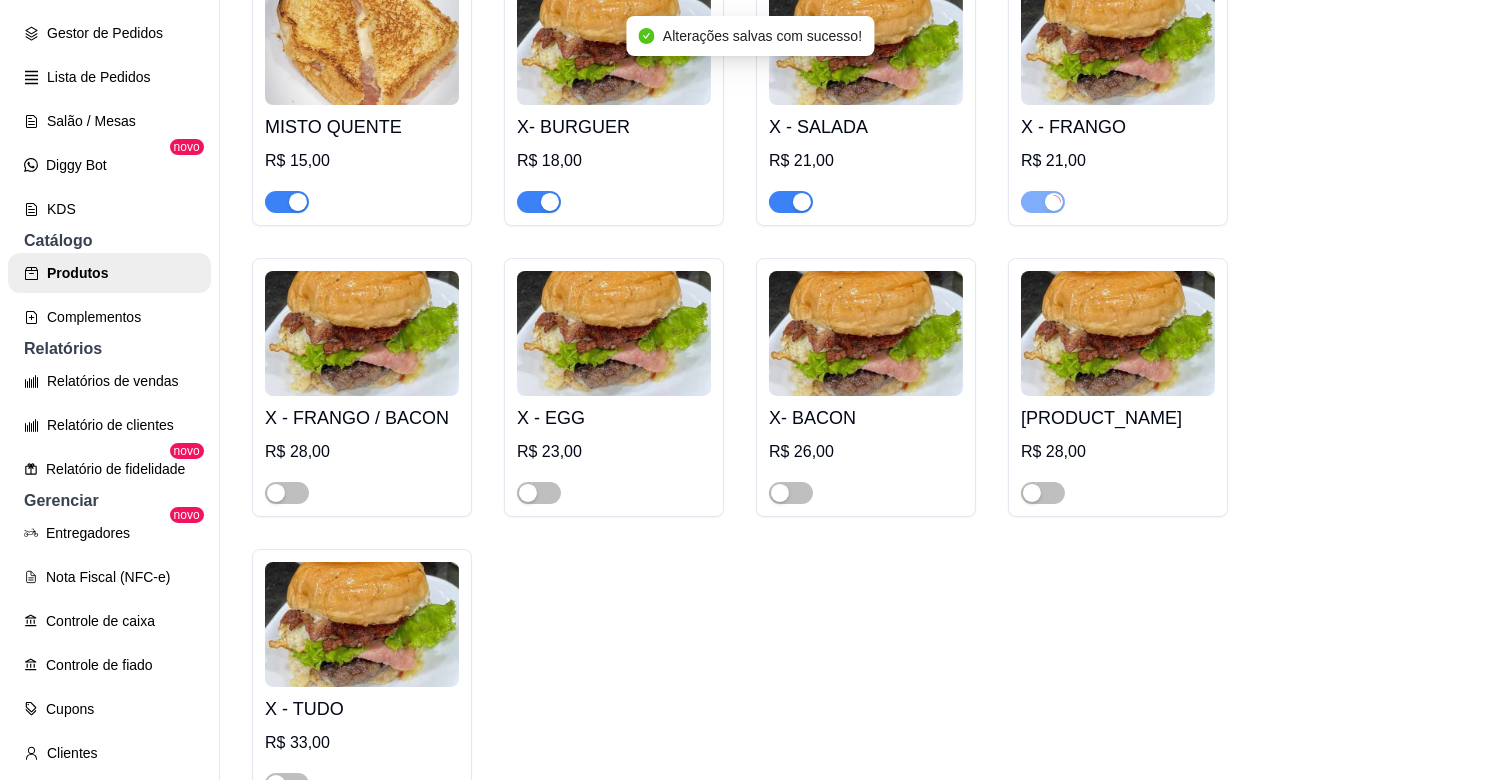 click at bounding box center (802, 202) 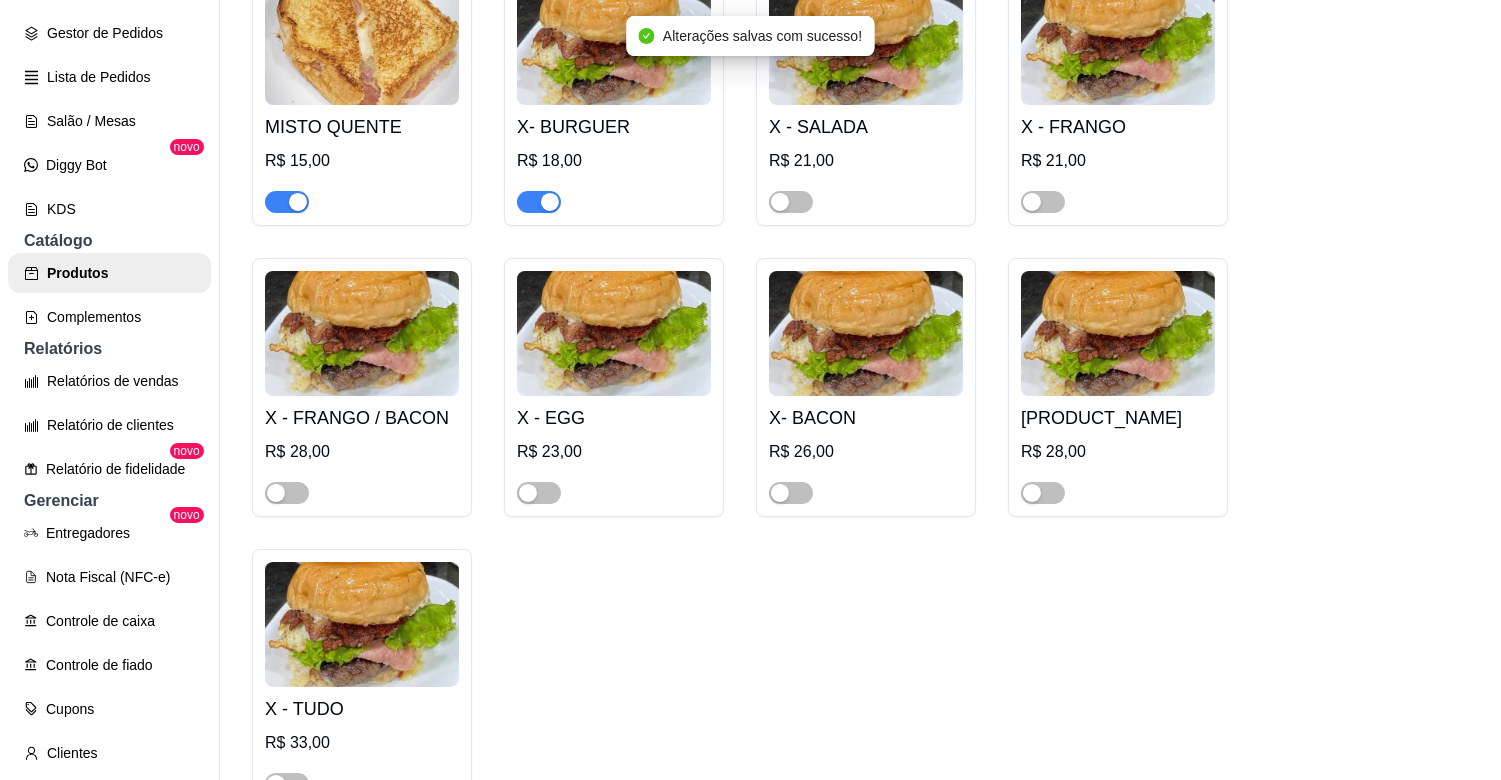 click at bounding box center [539, 202] 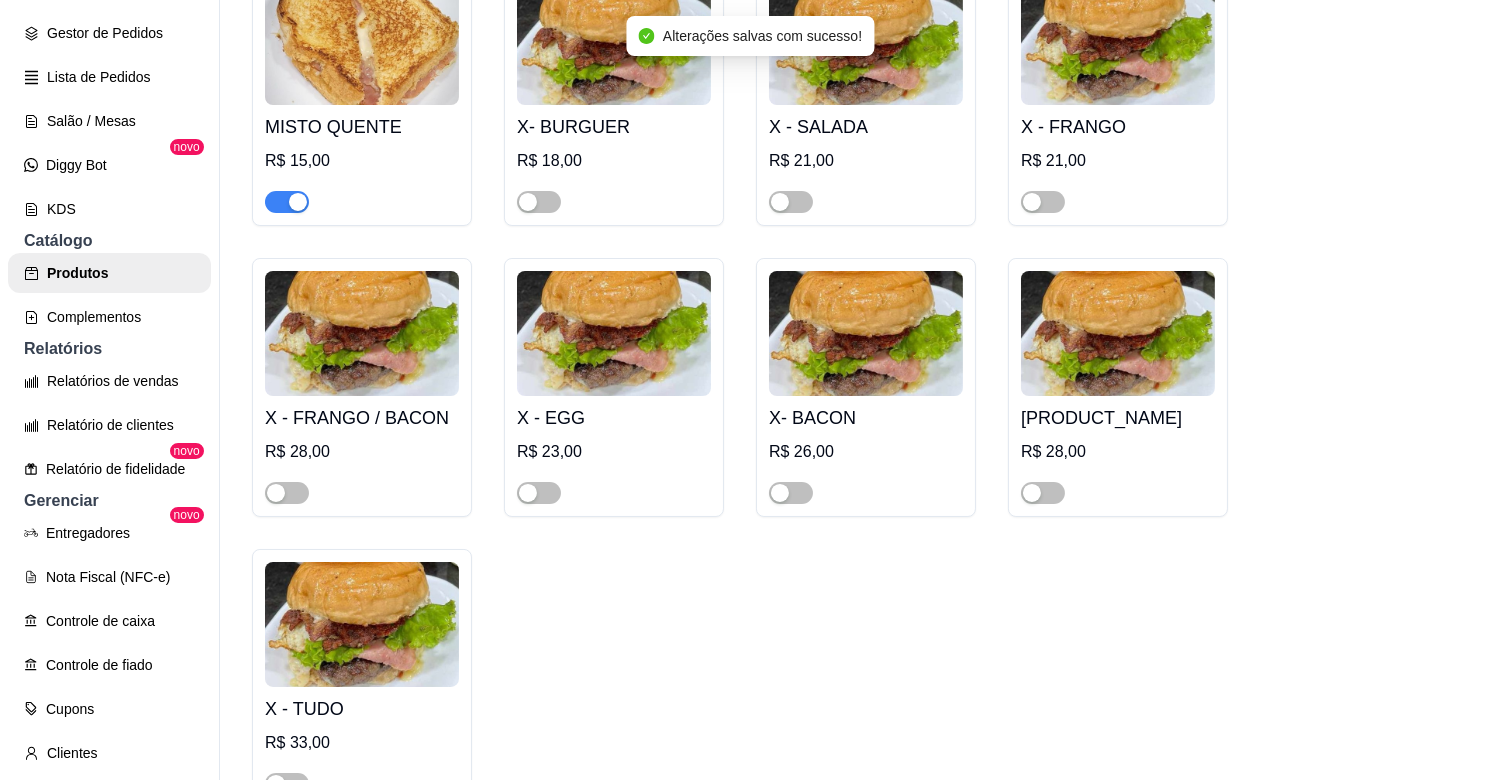 click at bounding box center (298, 202) 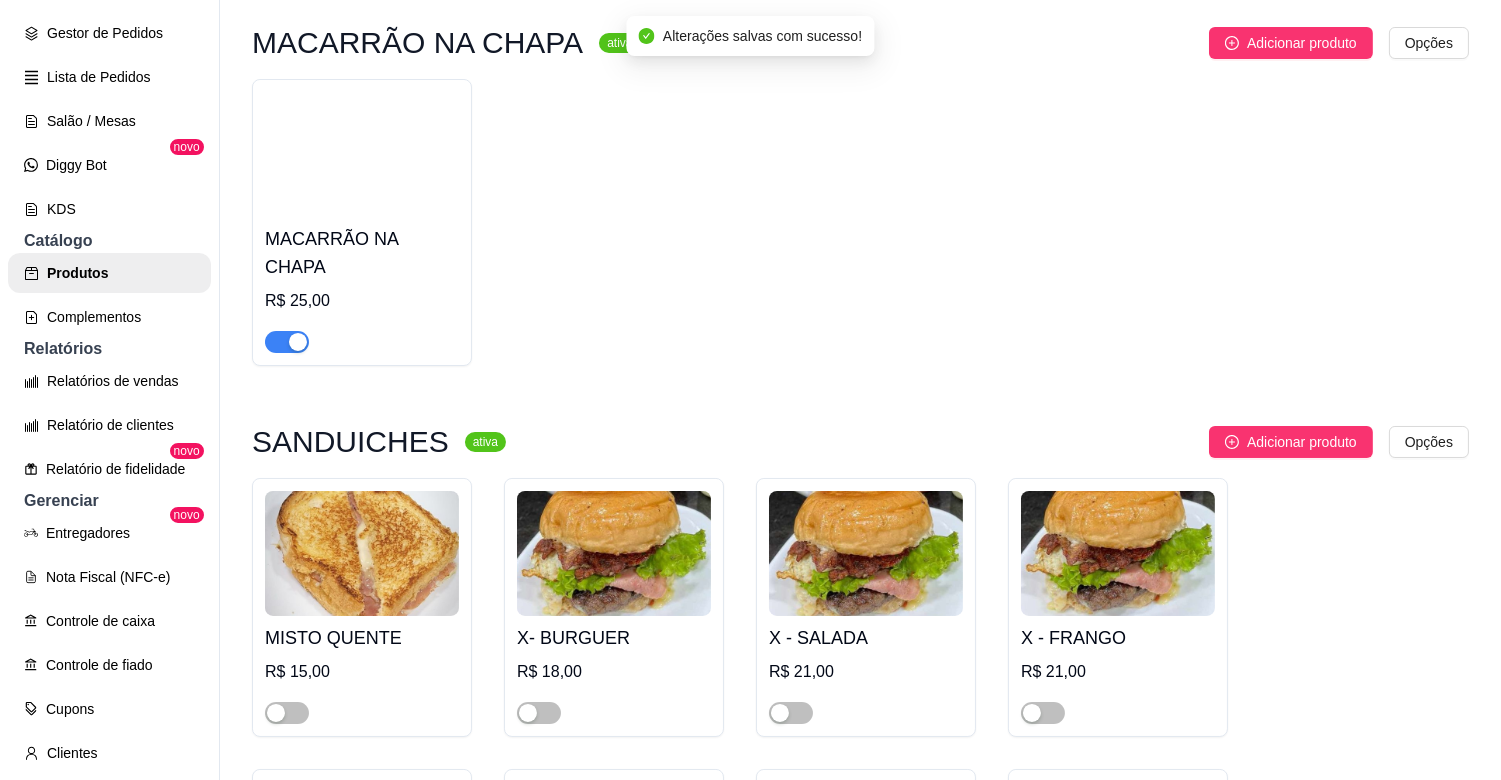 scroll, scrollTop: 2018, scrollLeft: 0, axis: vertical 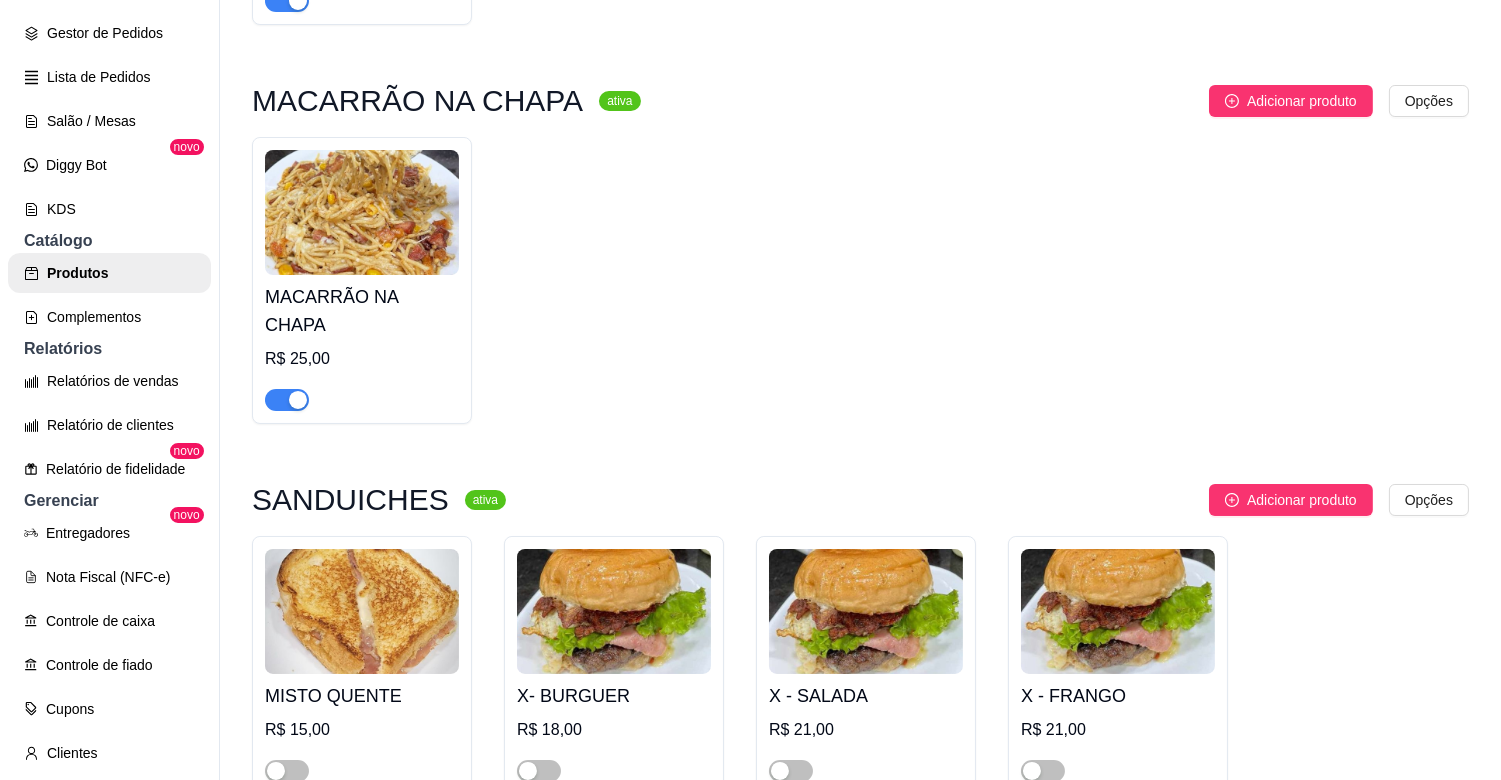 click at bounding box center (298, 400) 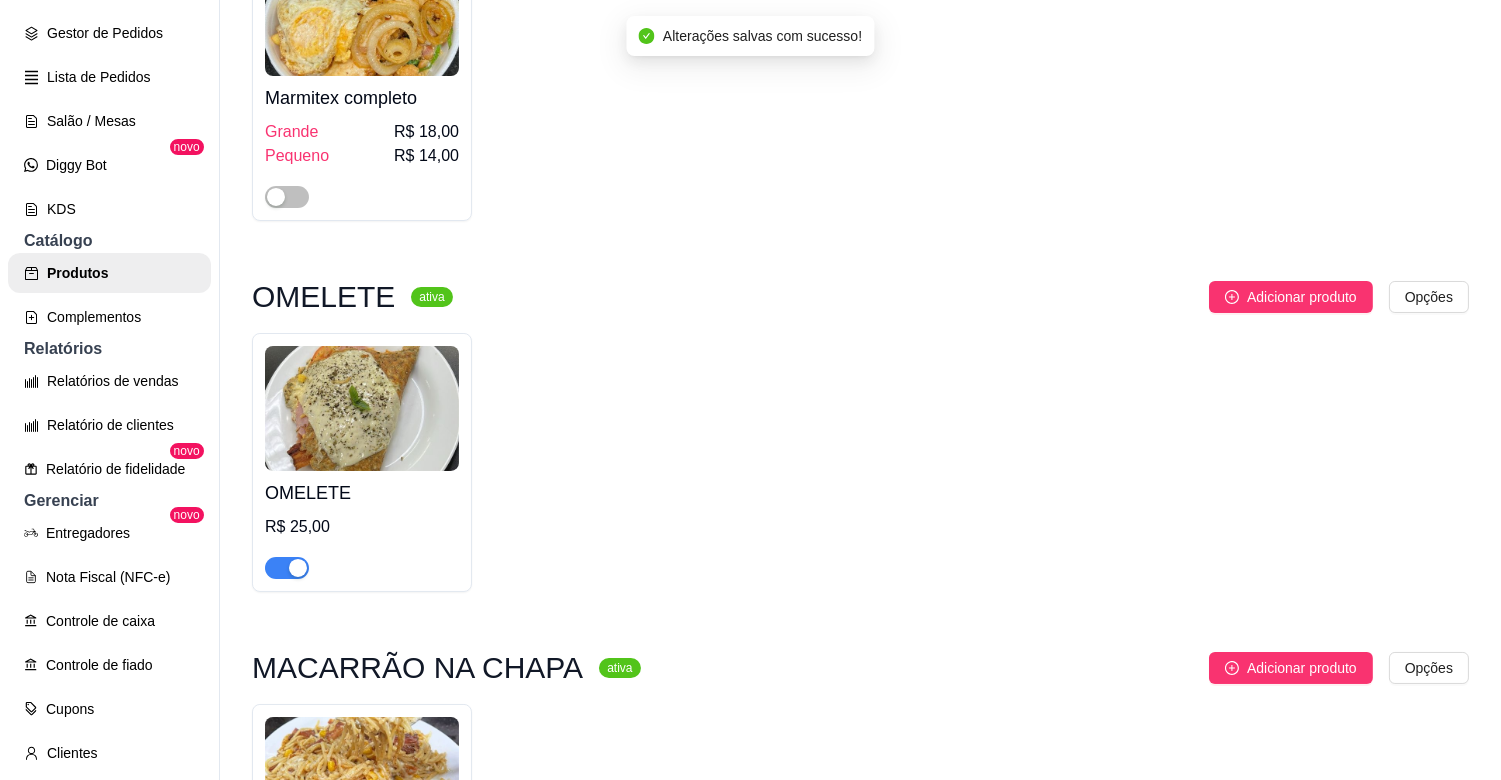 scroll, scrollTop: 1423, scrollLeft: 0, axis: vertical 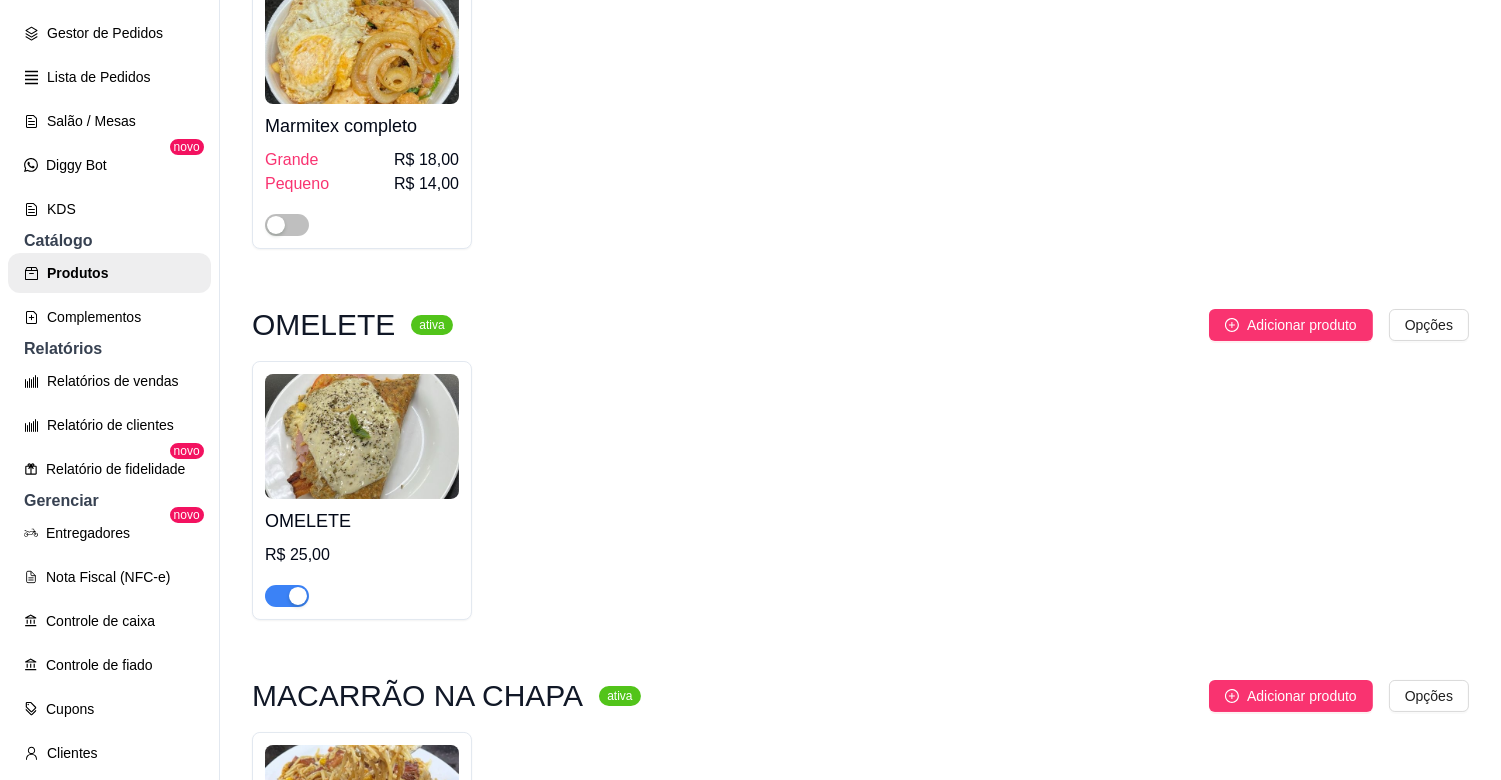 click at bounding box center [298, 596] 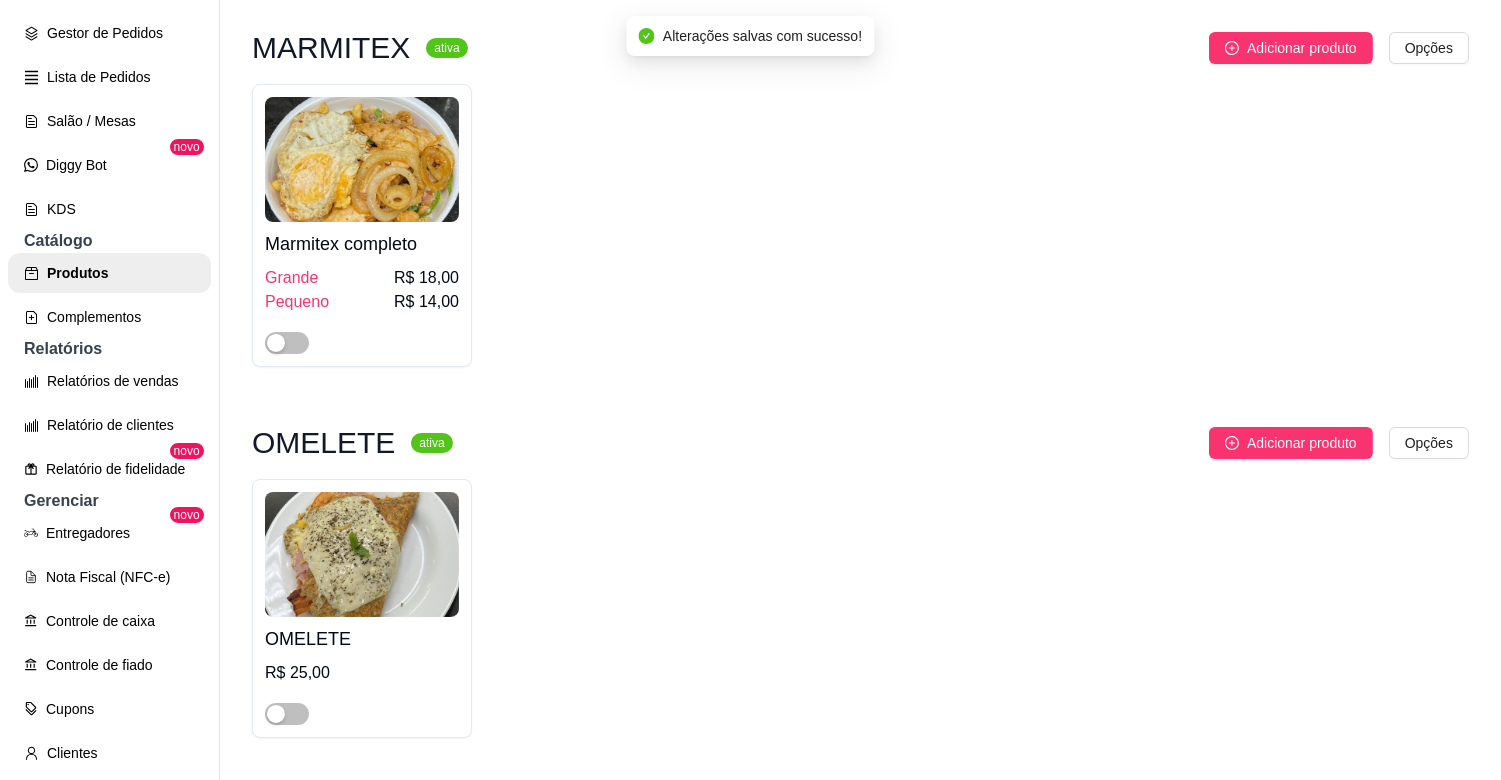 scroll, scrollTop: 1106, scrollLeft: 0, axis: vertical 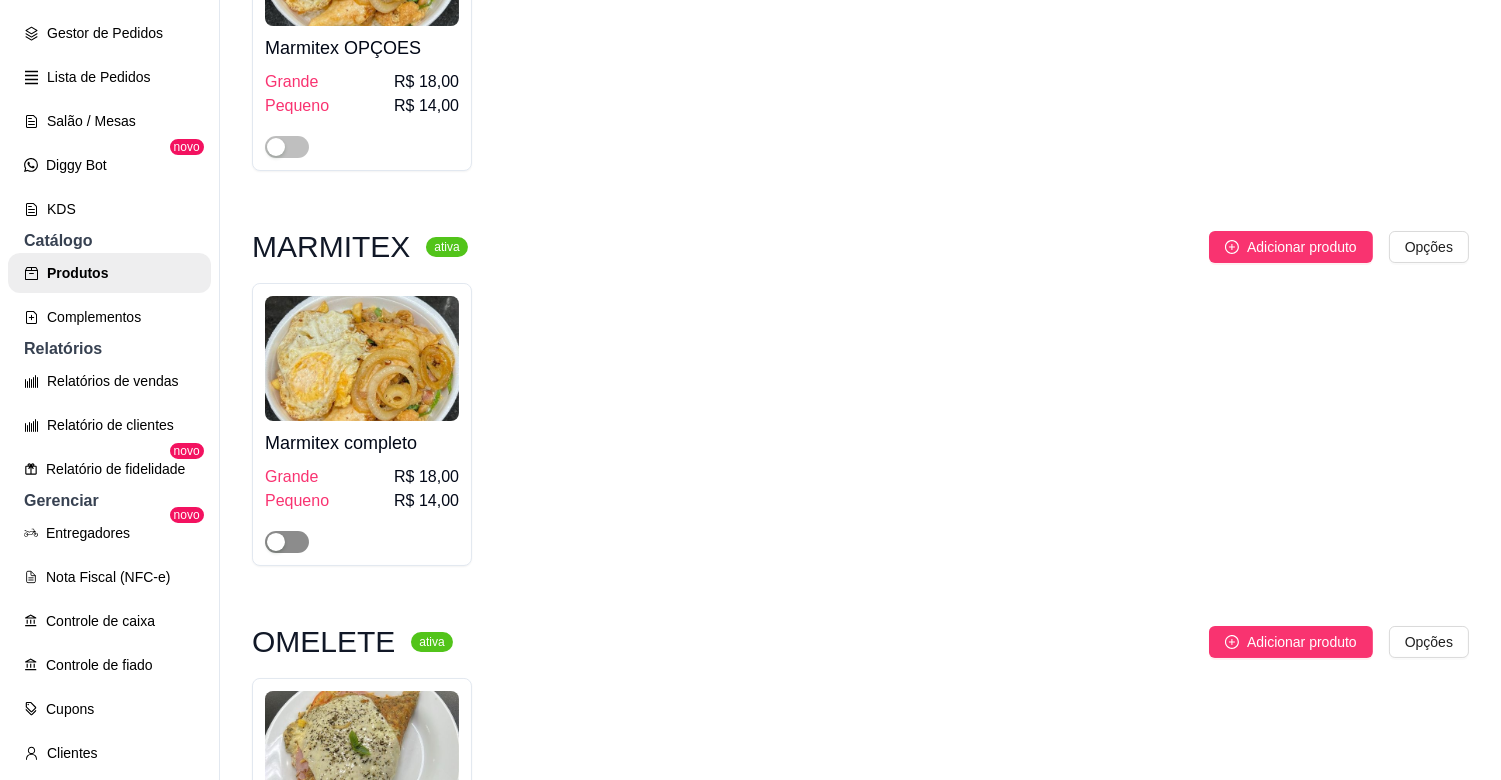 click at bounding box center [287, 542] 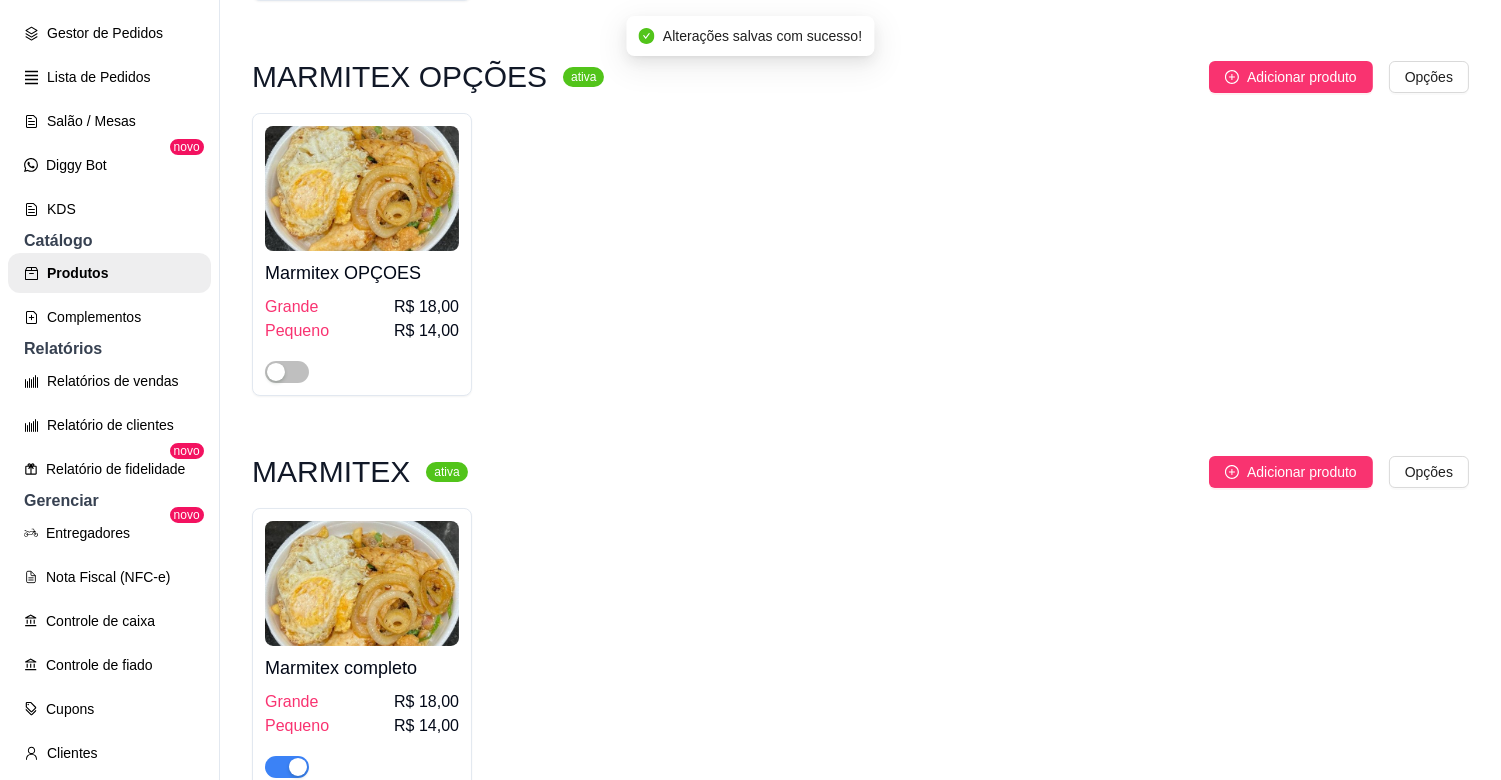 scroll, scrollTop: 681, scrollLeft: 0, axis: vertical 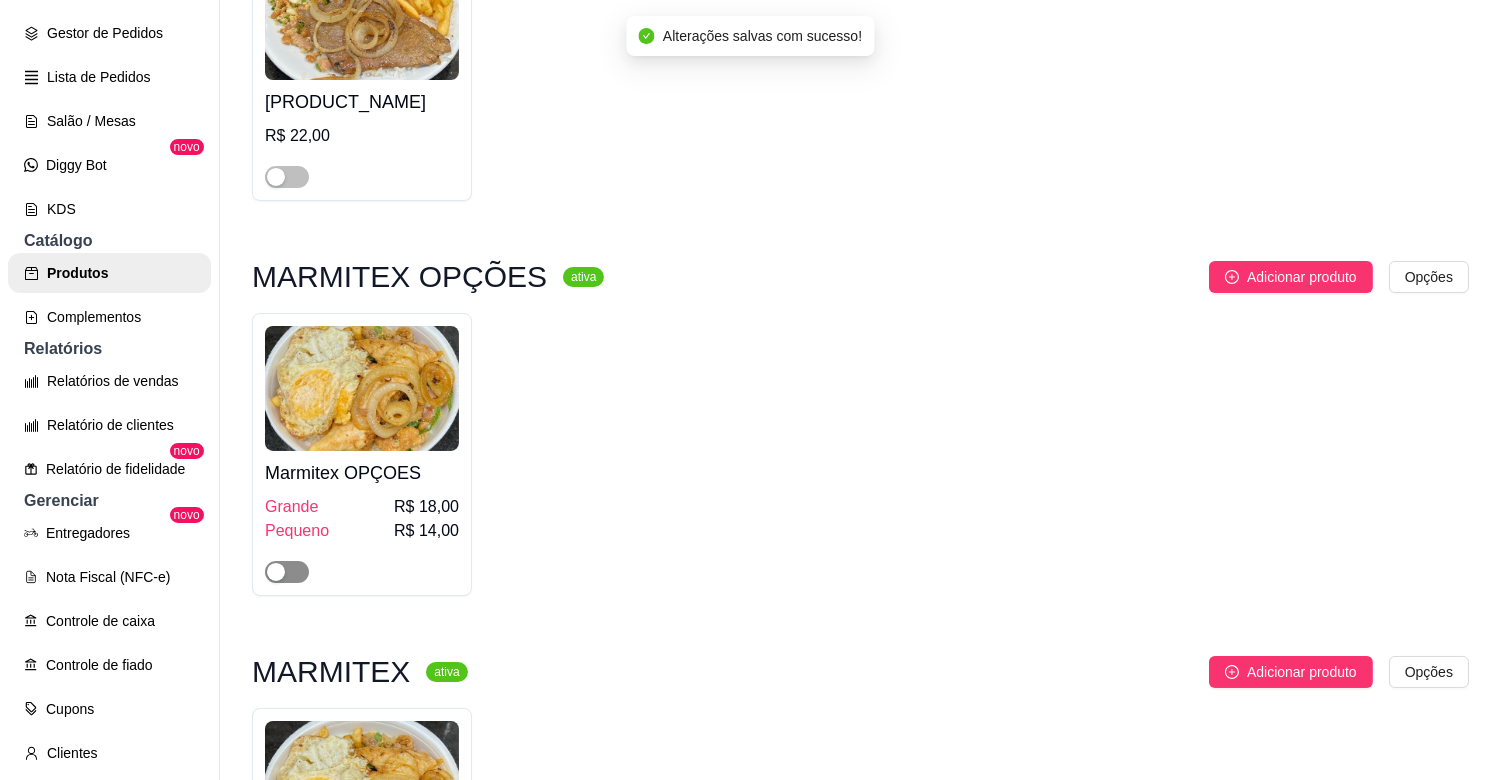 click at bounding box center [287, 572] 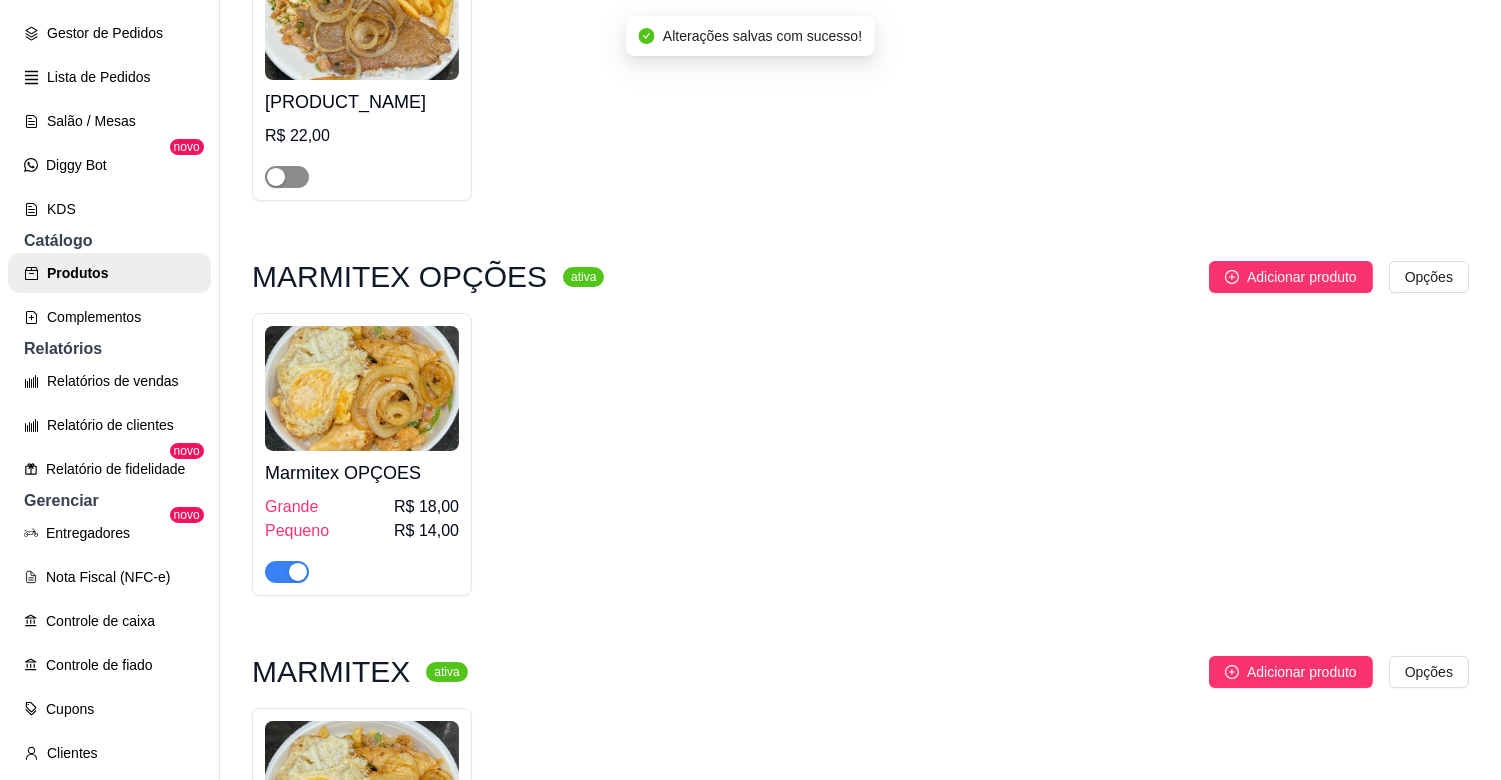 click at bounding box center (287, 177) 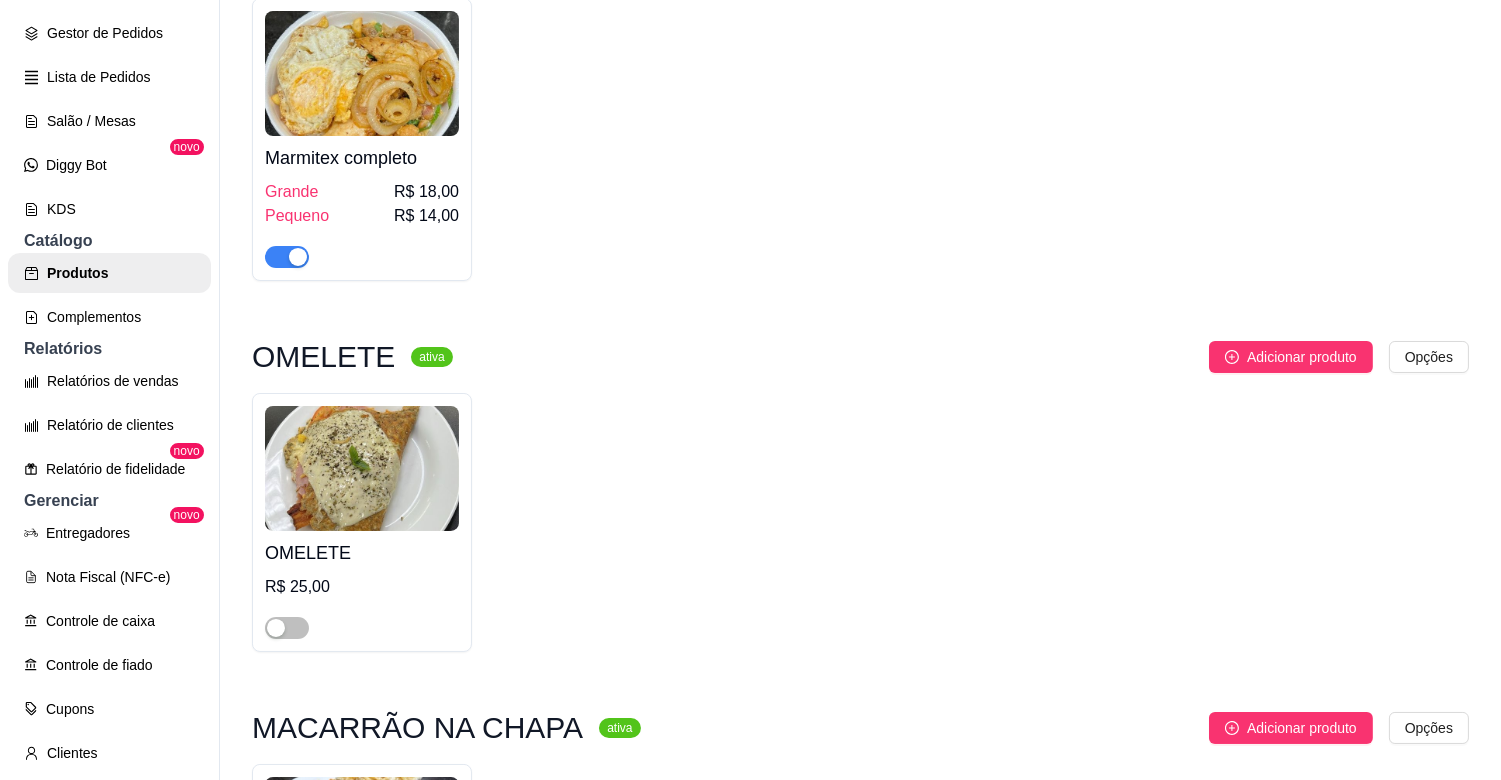 scroll, scrollTop: 1617, scrollLeft: 0, axis: vertical 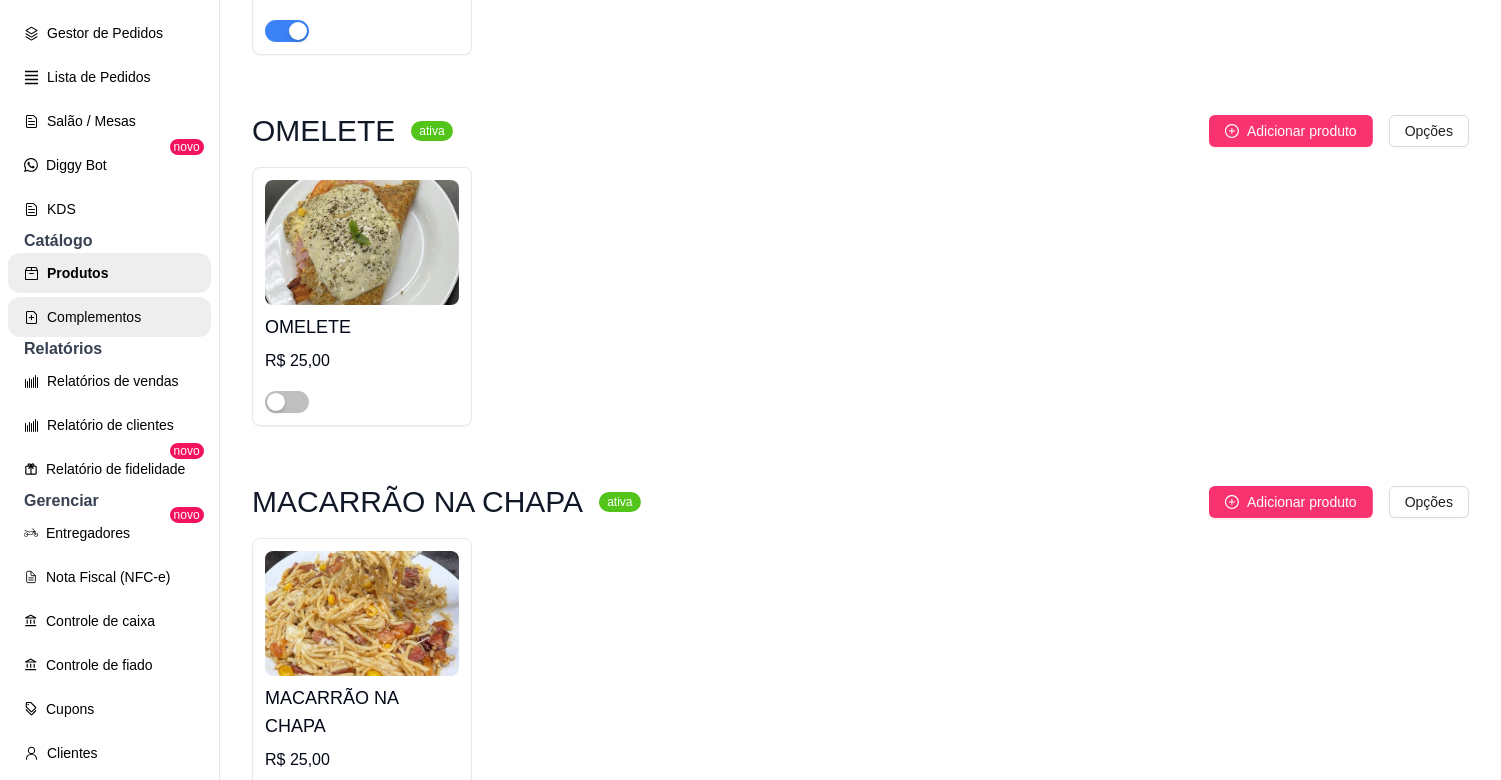 click on "Complementos" at bounding box center (109, 317) 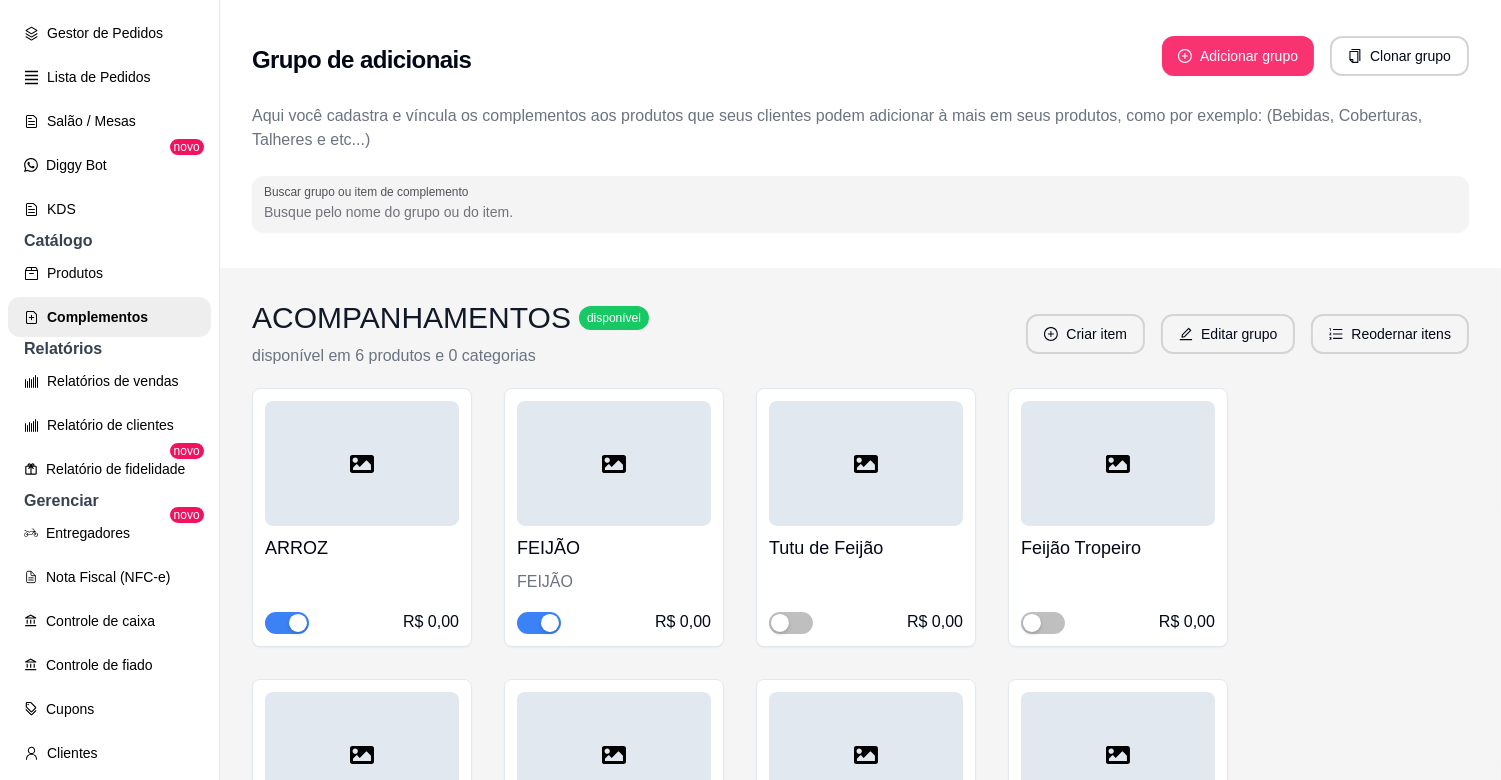 click at bounding box center (539, 623) 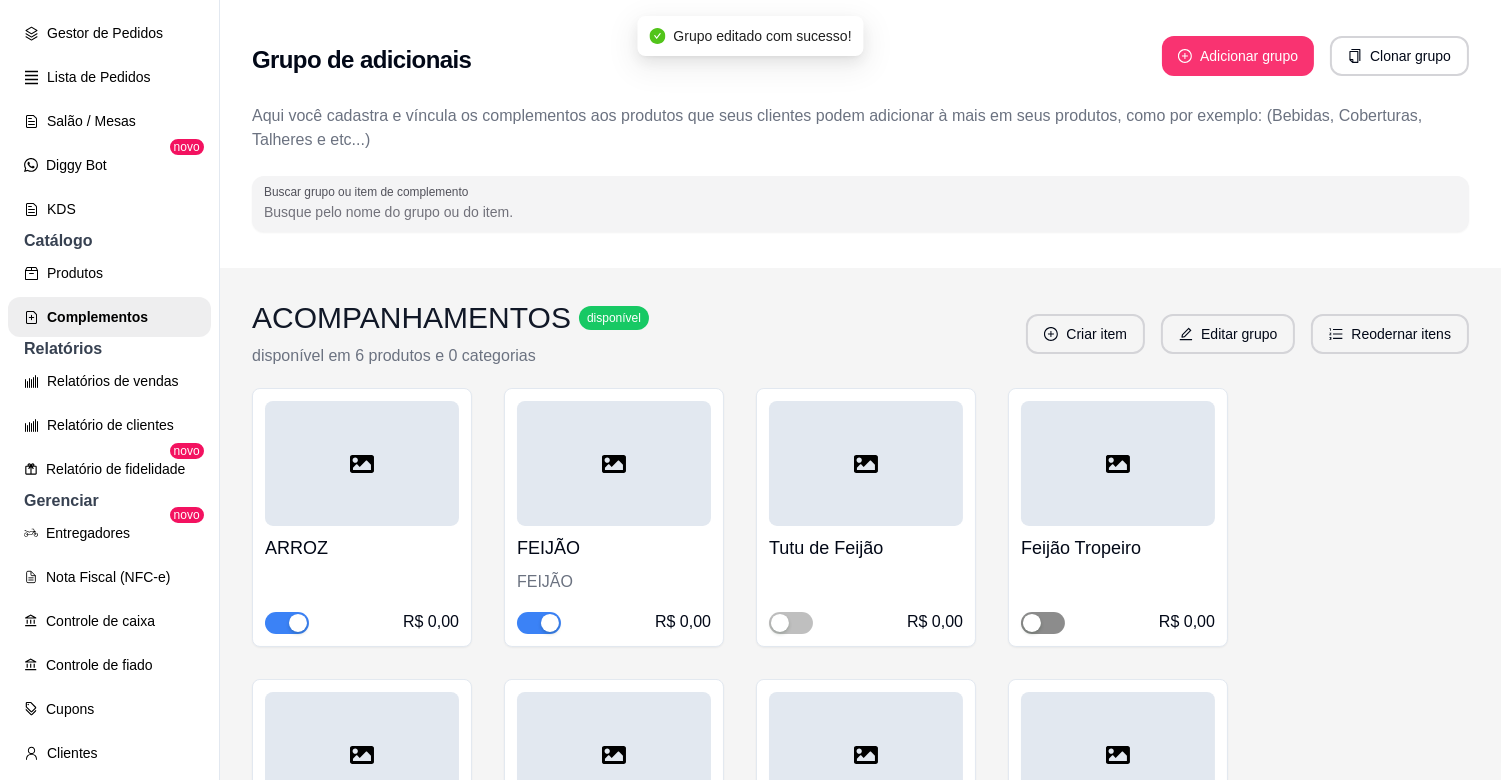 click at bounding box center (1043, 623) 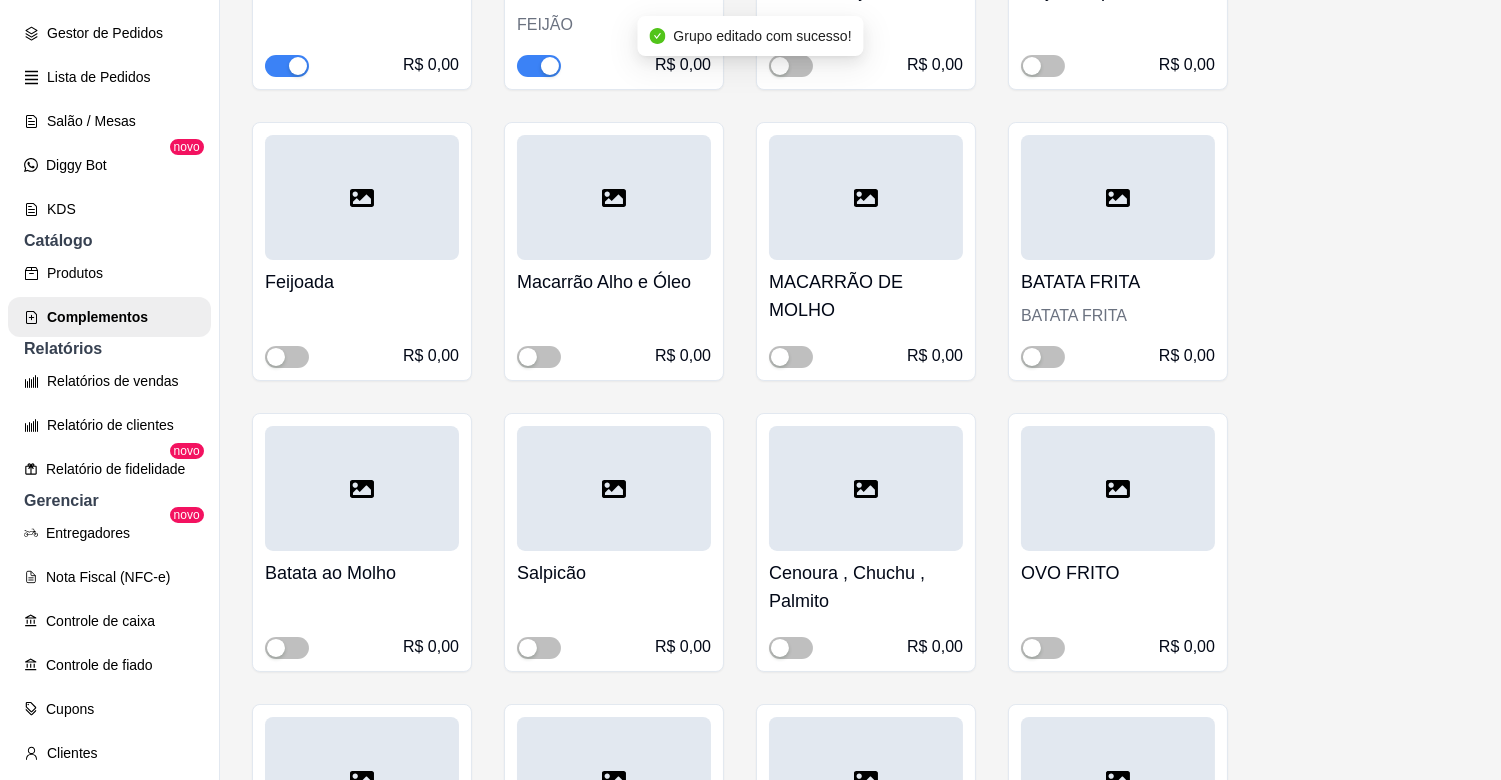 scroll, scrollTop: 606, scrollLeft: 0, axis: vertical 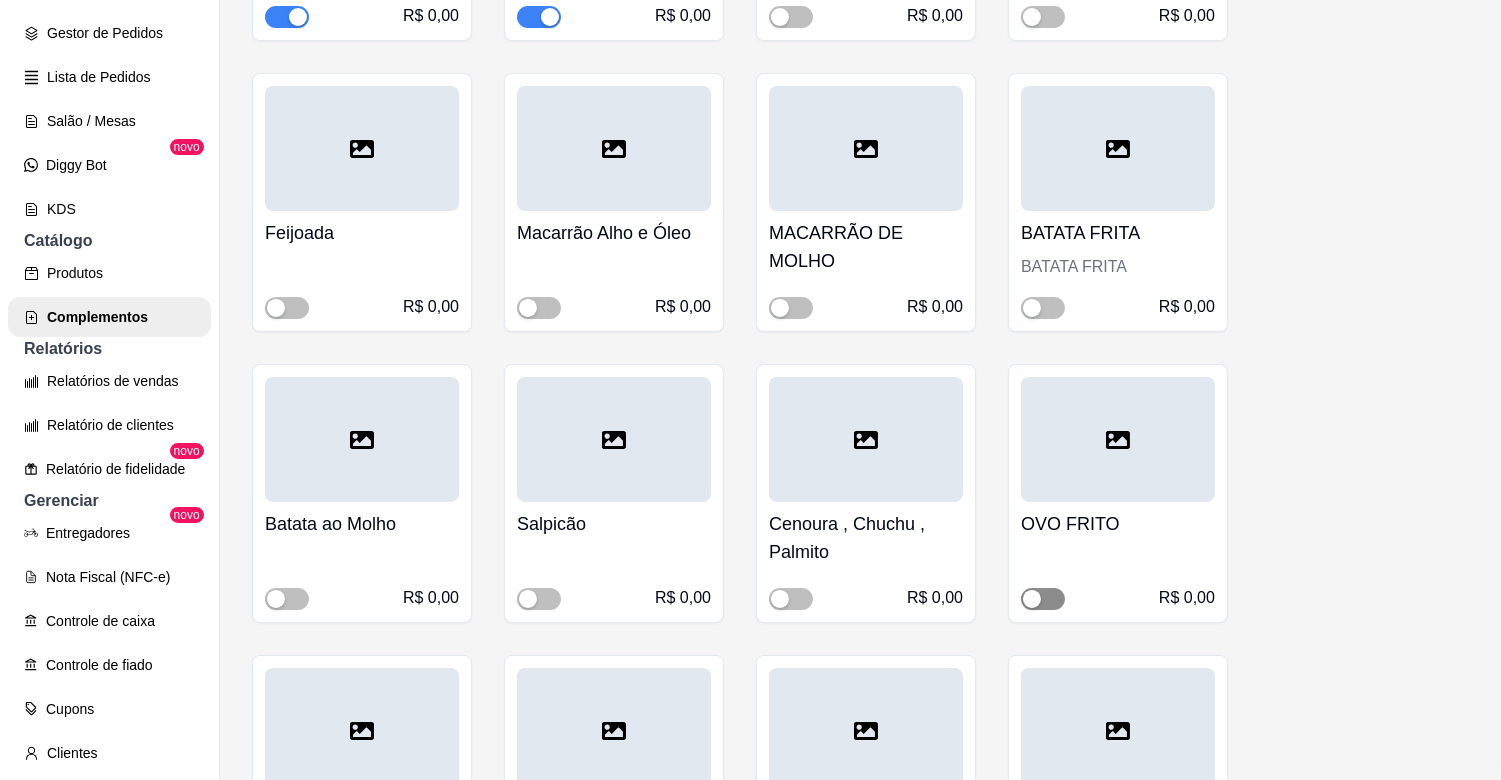 click at bounding box center (1043, 599) 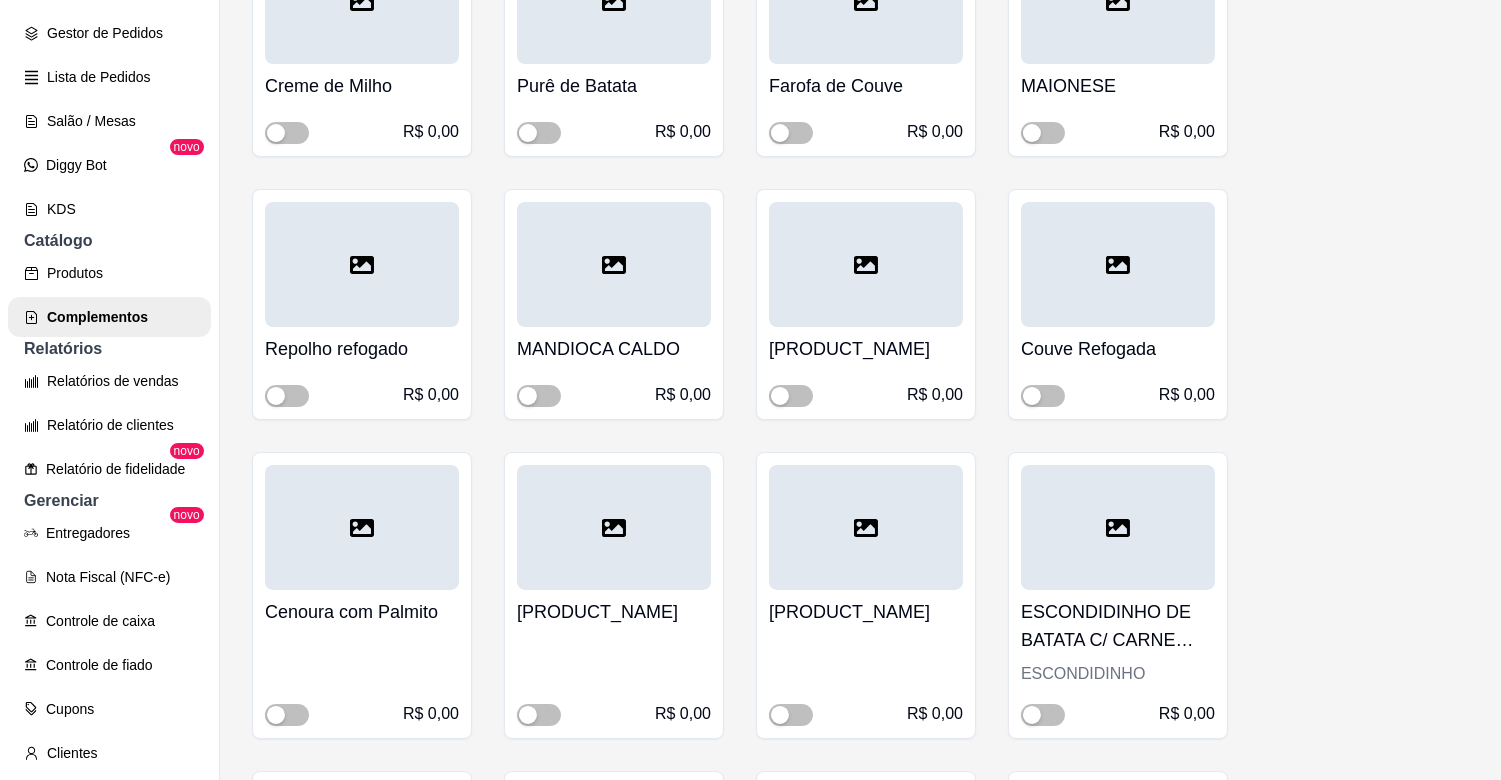 scroll, scrollTop: 1686, scrollLeft: 0, axis: vertical 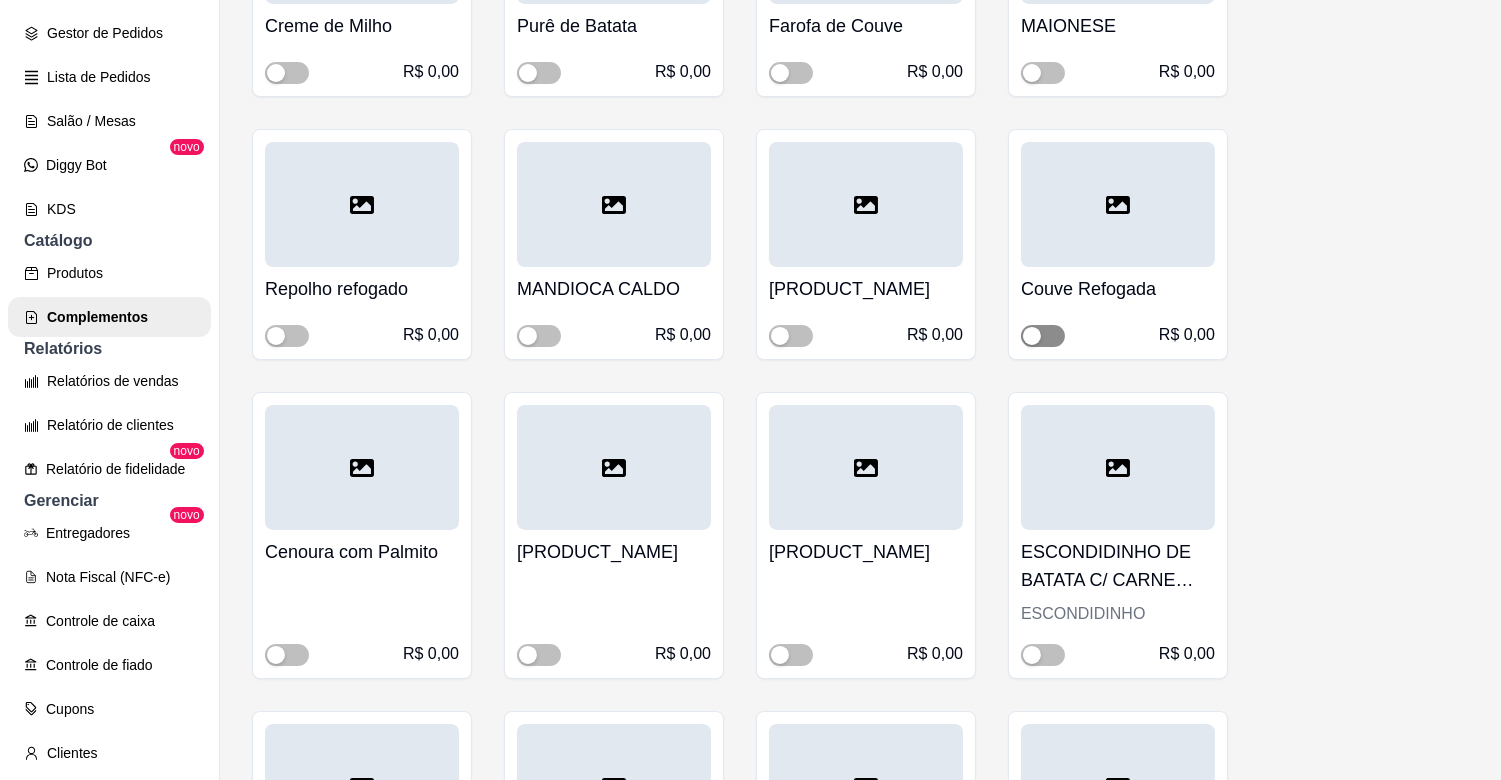 click at bounding box center (1043, 336) 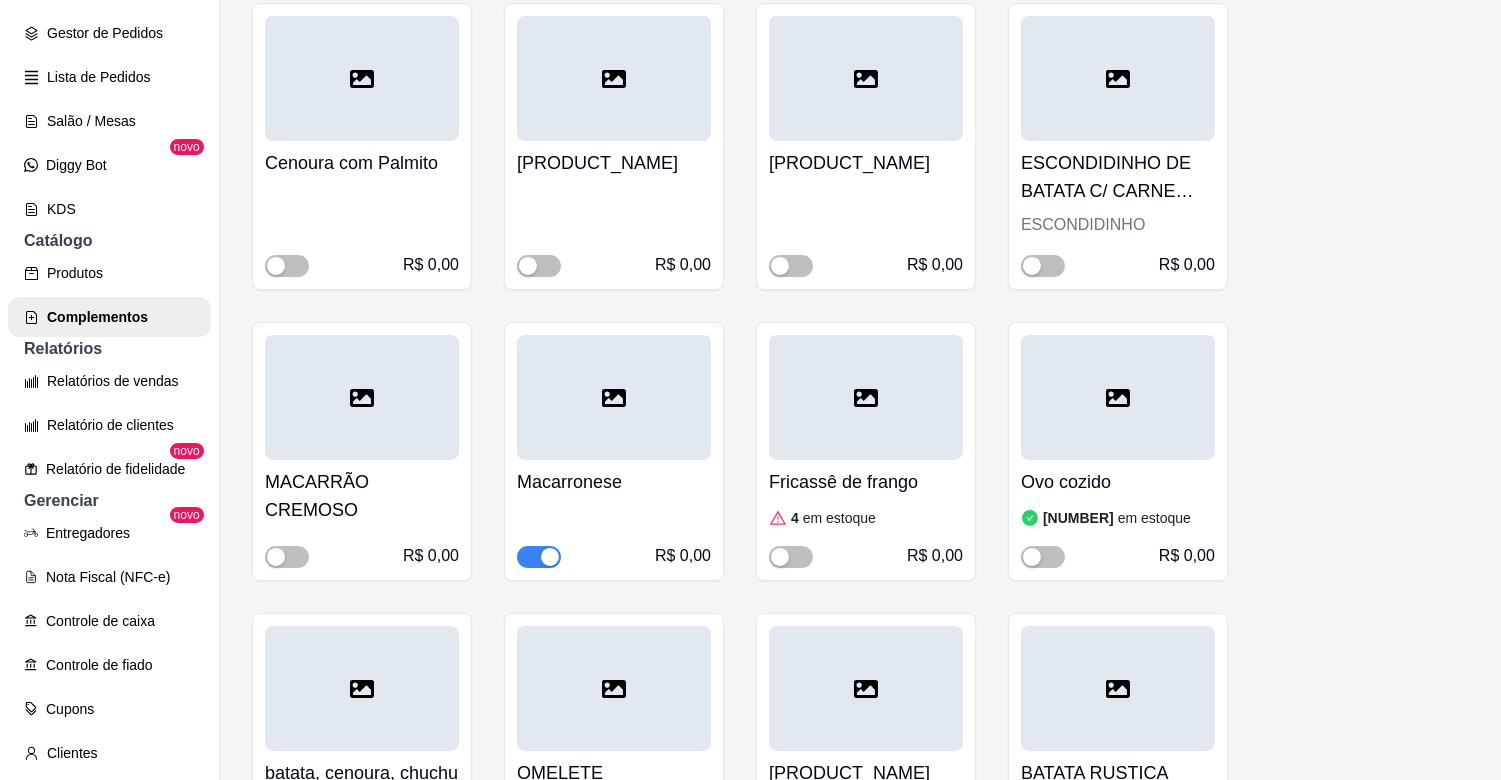 scroll, scrollTop: 2208, scrollLeft: 0, axis: vertical 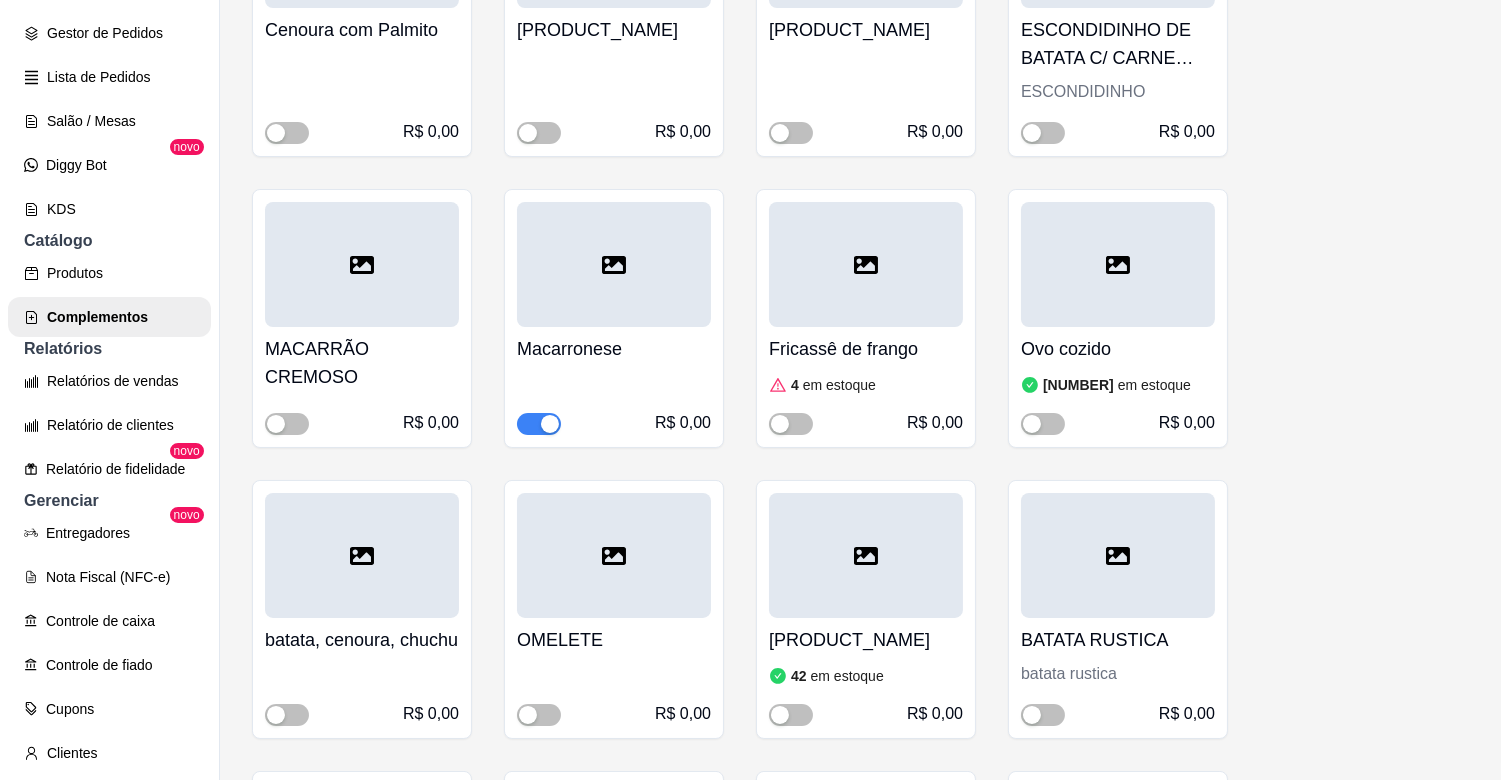 click at bounding box center (550, 424) 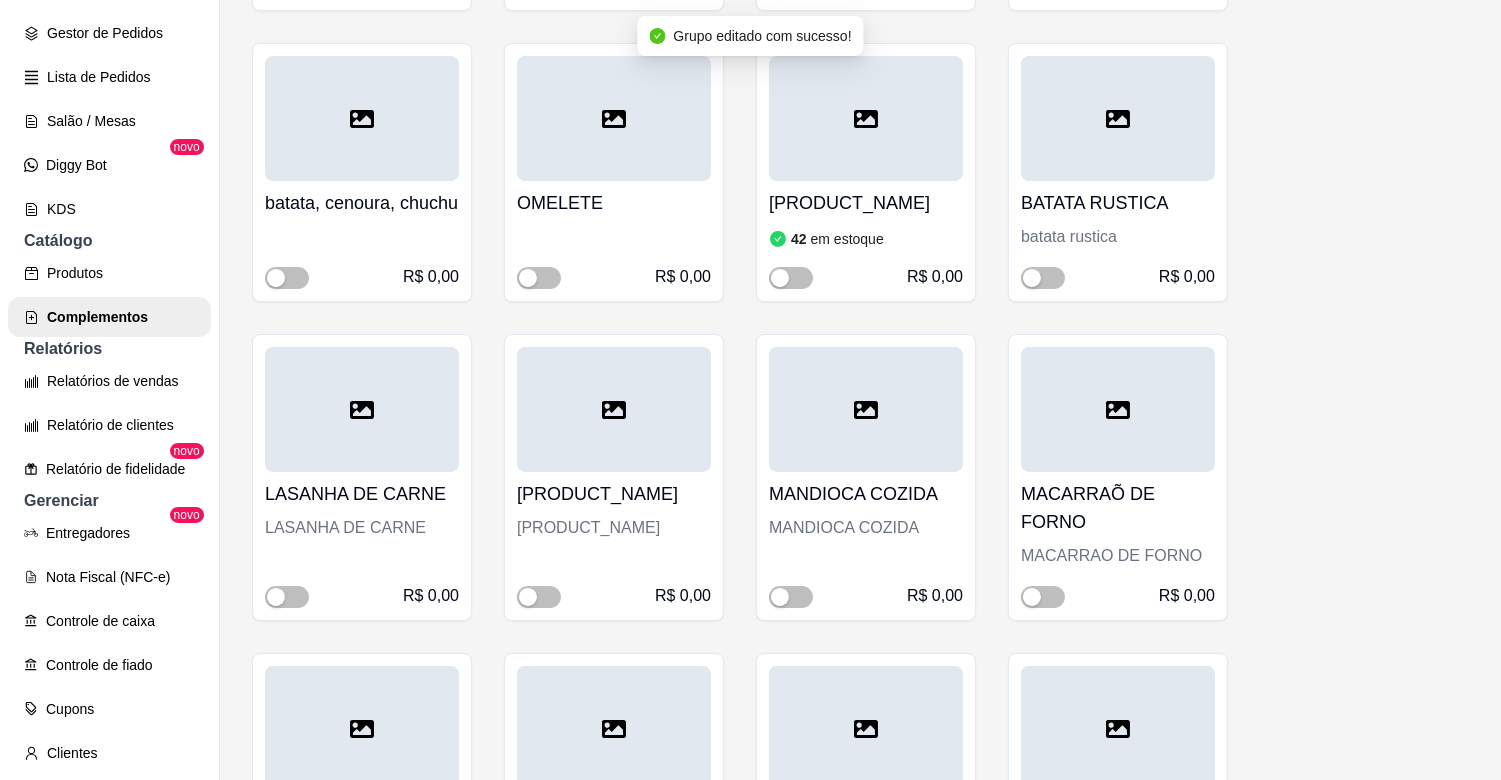 scroll, scrollTop: 2657, scrollLeft: 0, axis: vertical 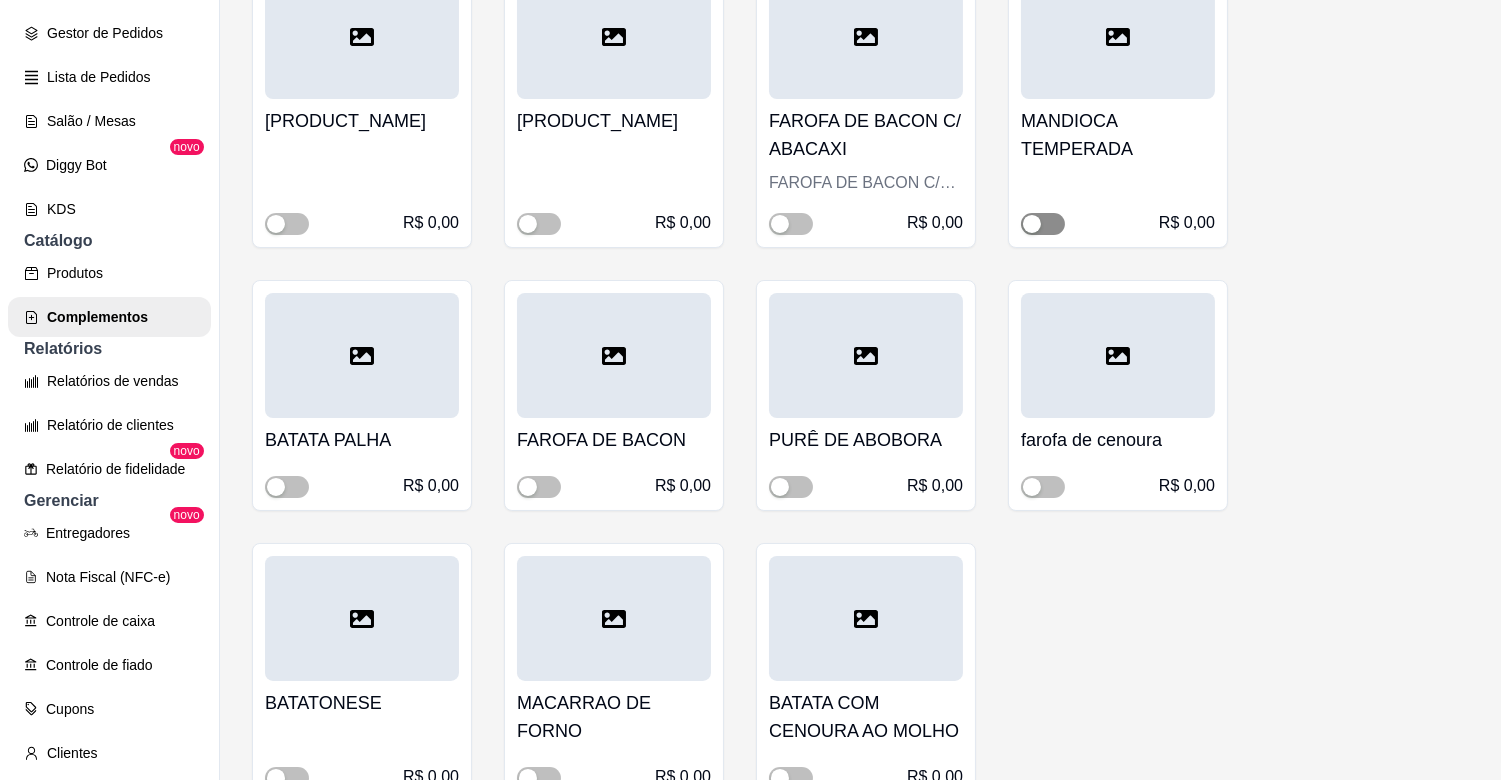 click at bounding box center [1043, 224] 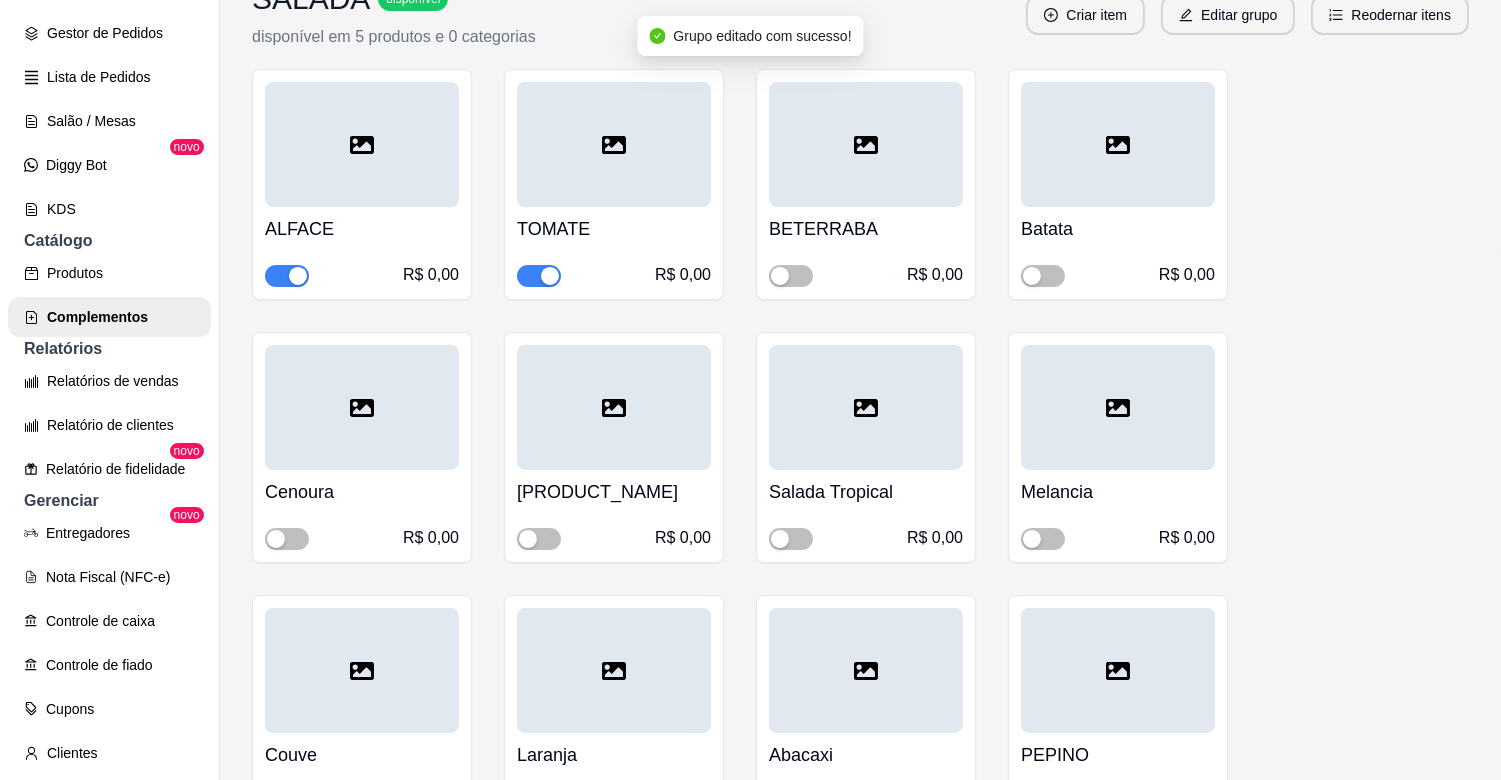 scroll, scrollTop: 4223, scrollLeft: 0, axis: vertical 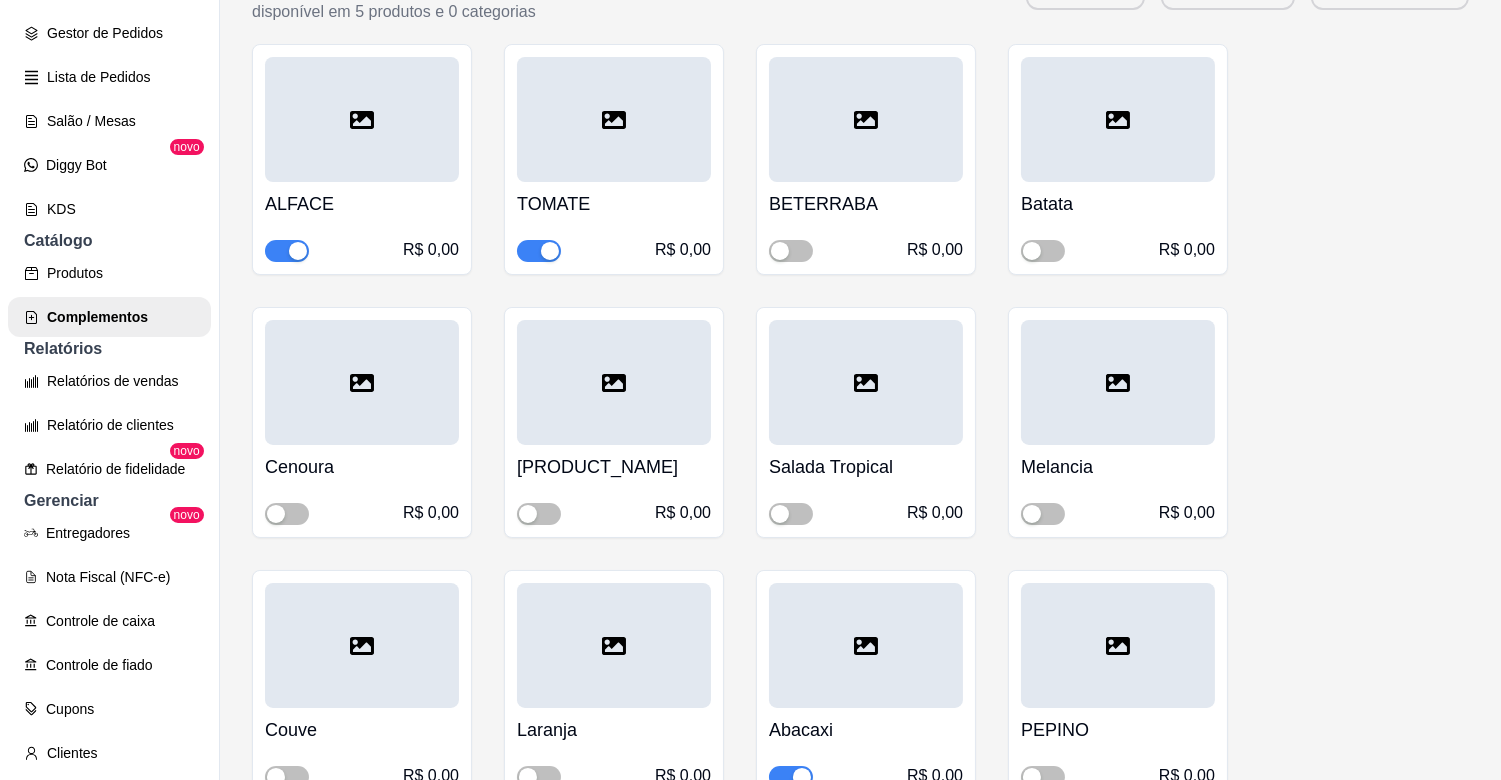 click at bounding box center [298, 251] 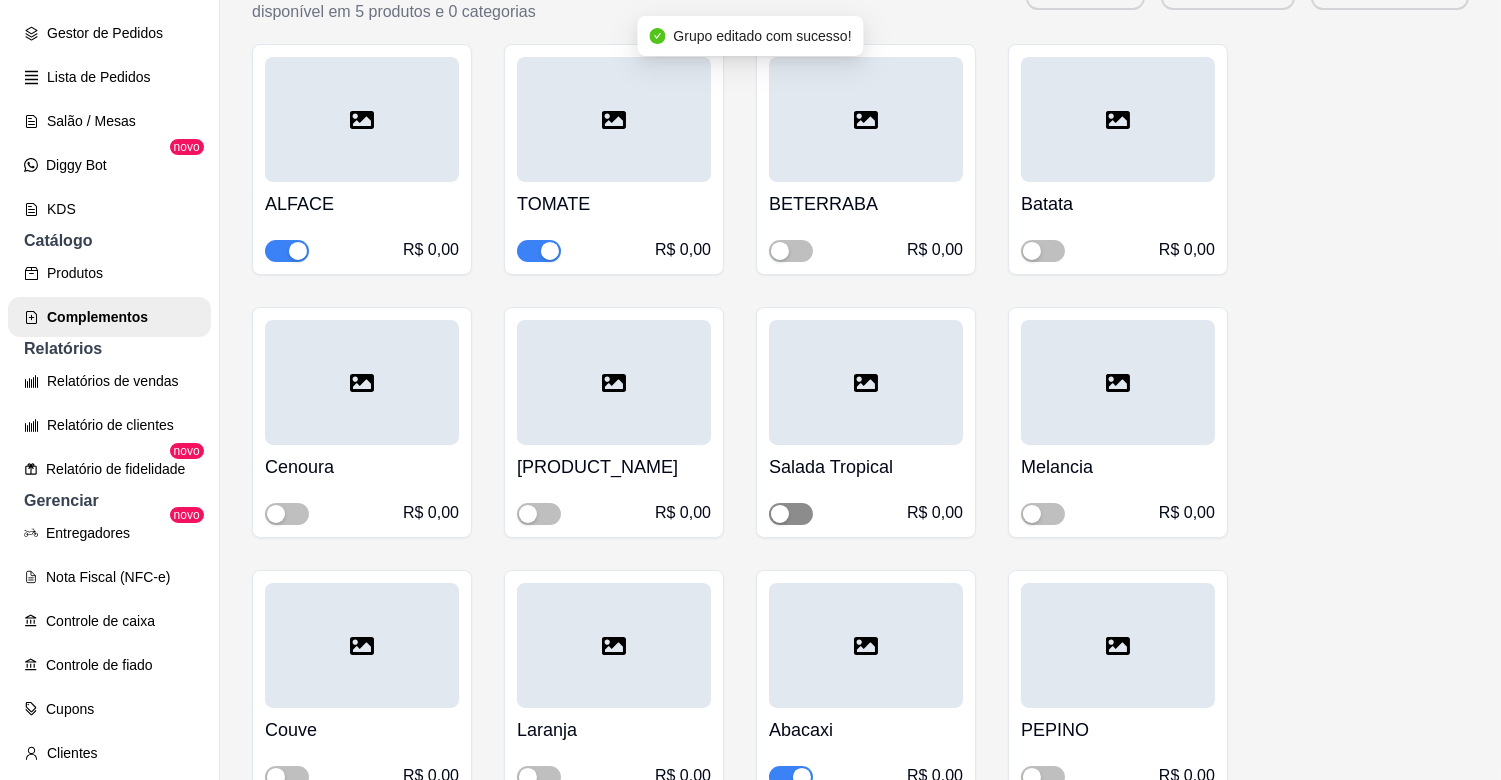 click at bounding box center [791, 514] 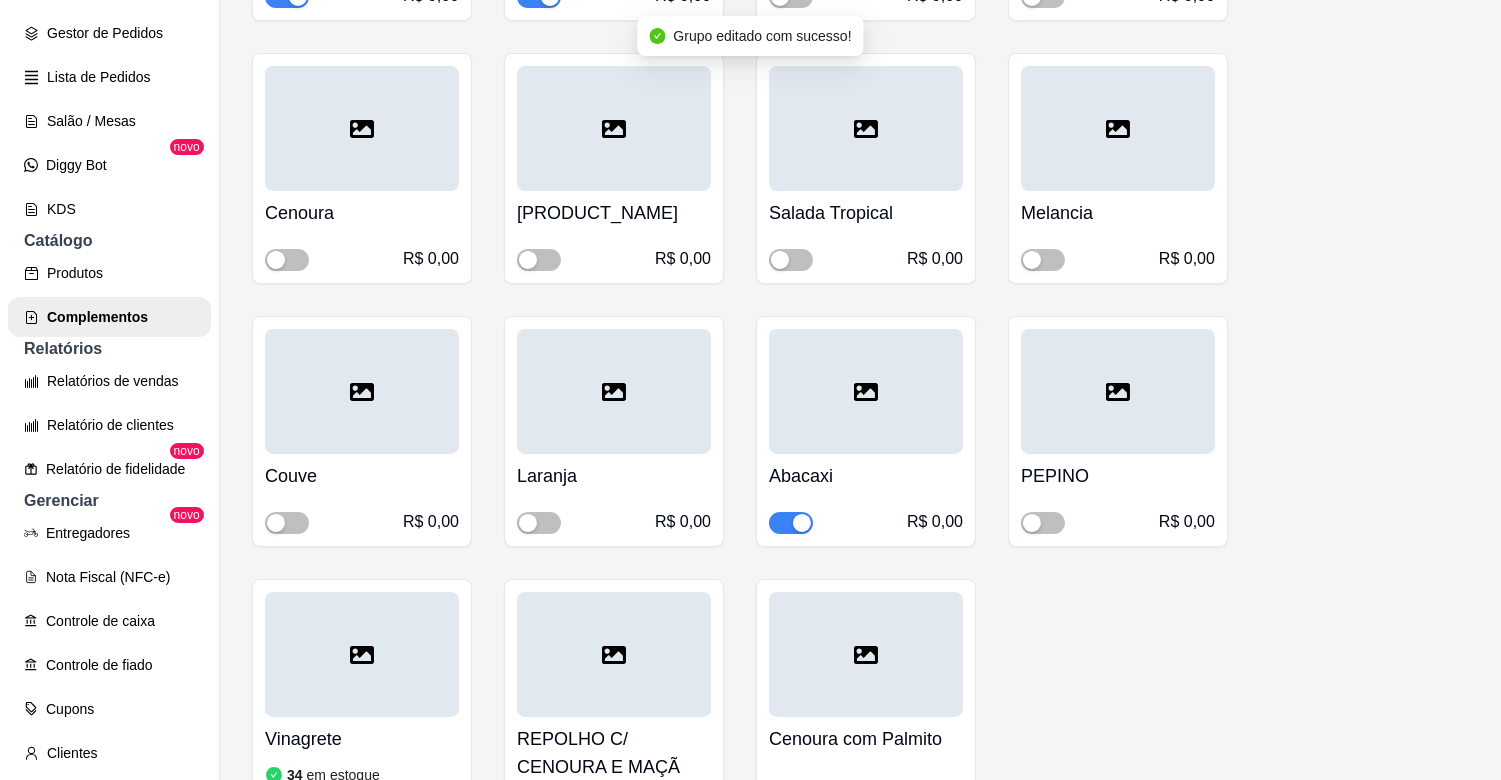 scroll, scrollTop: 4647, scrollLeft: 0, axis: vertical 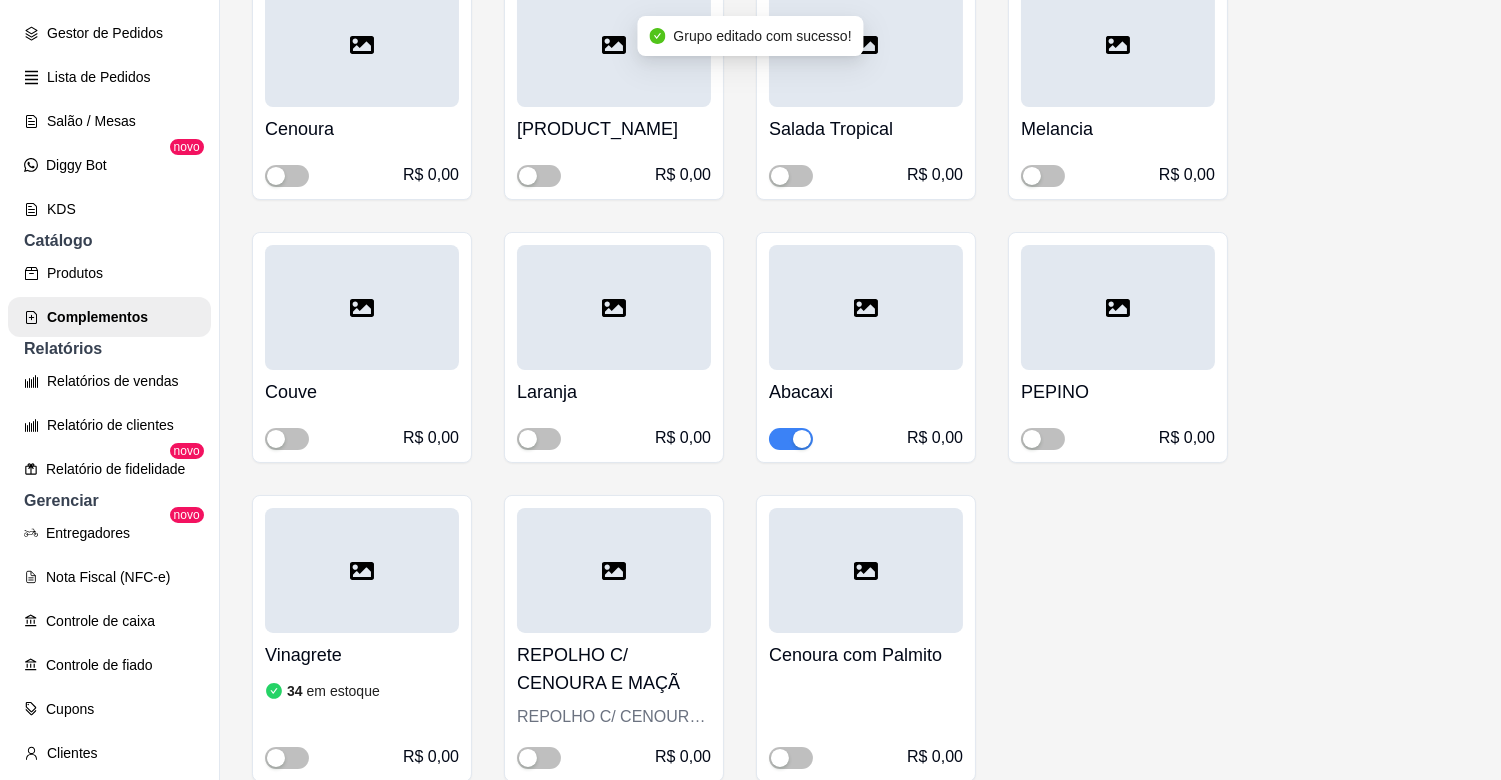 click on "Abacaxi  R$ 0,00" at bounding box center (866, 347) 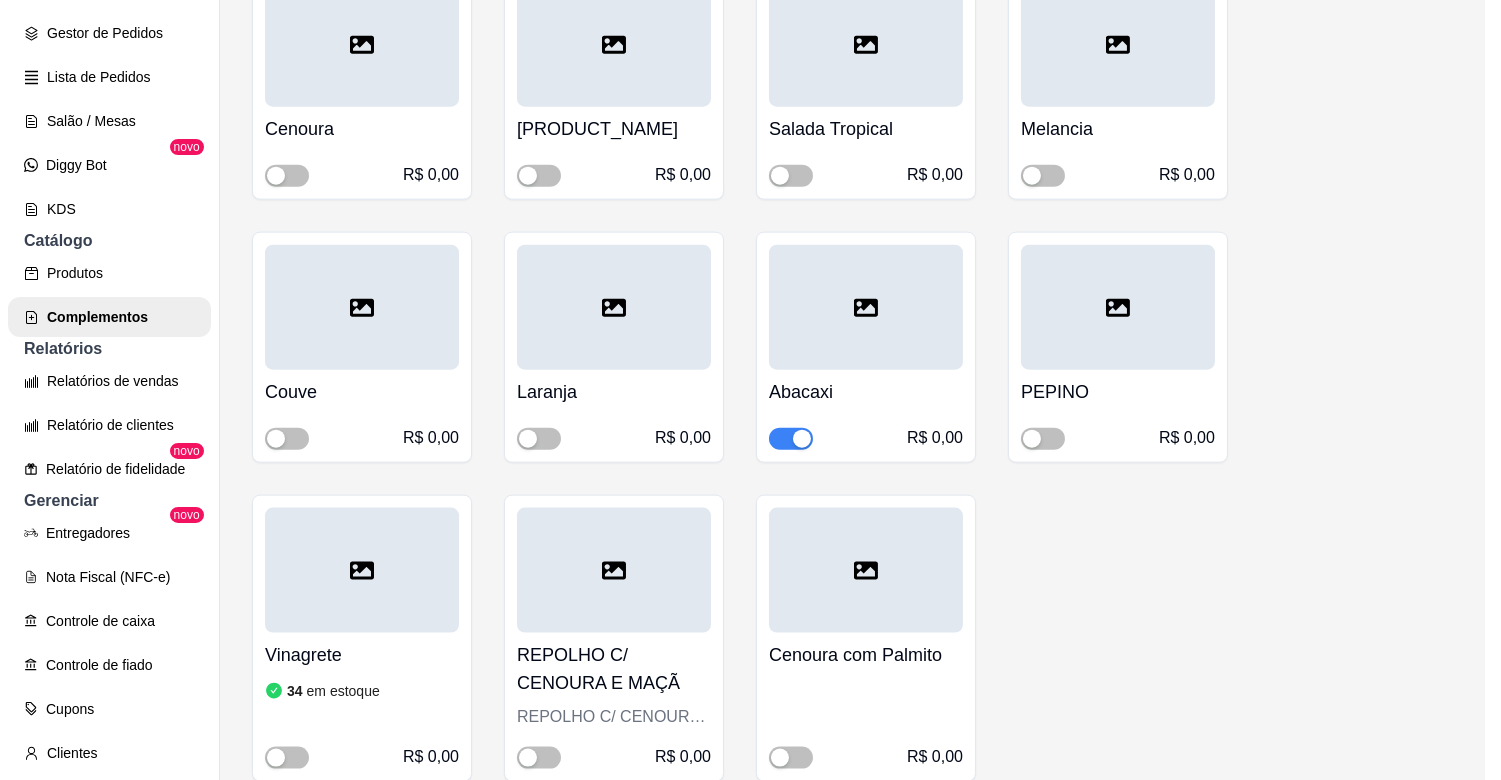 scroll, scrollTop: 4536, scrollLeft: 0, axis: vertical 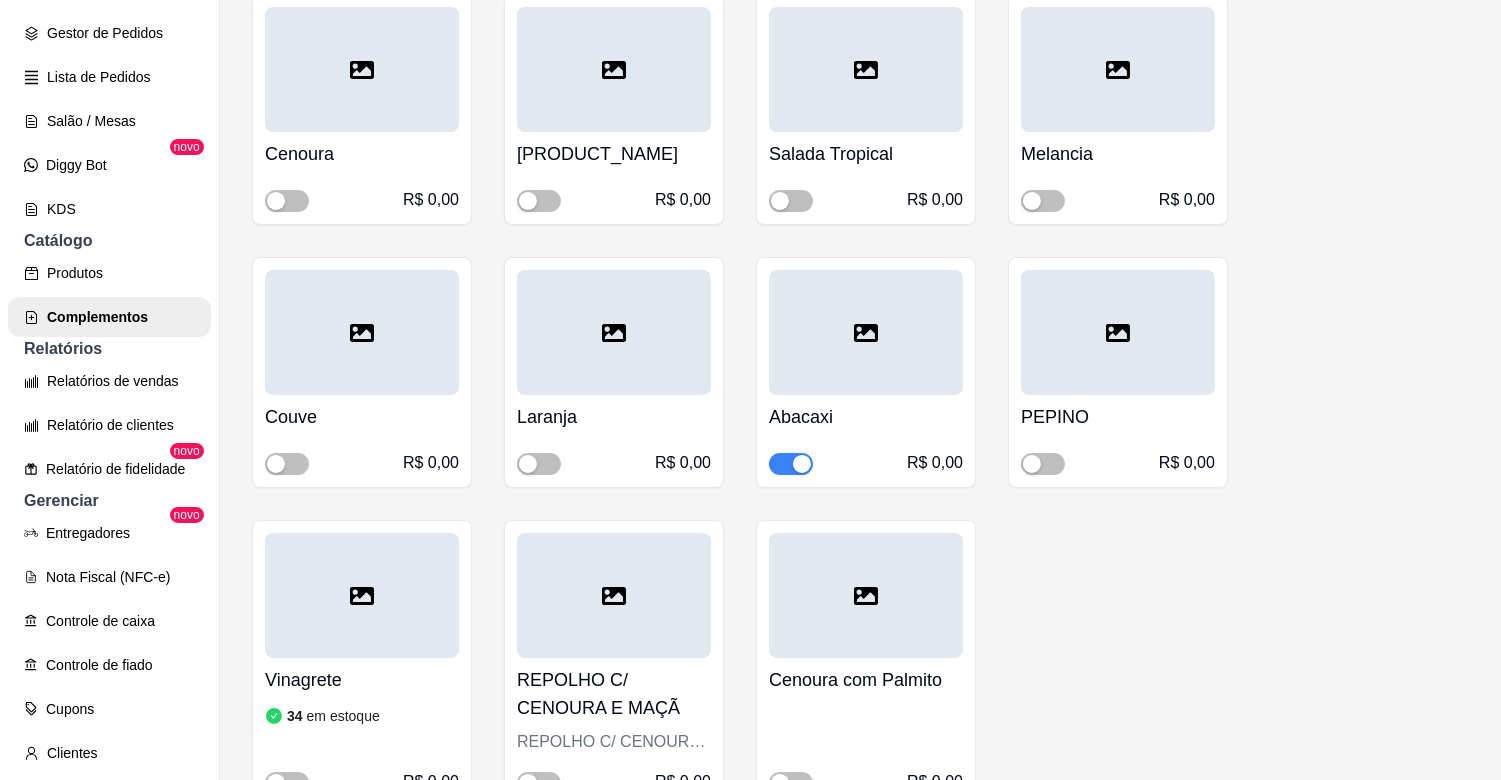 click at bounding box center [802, 464] 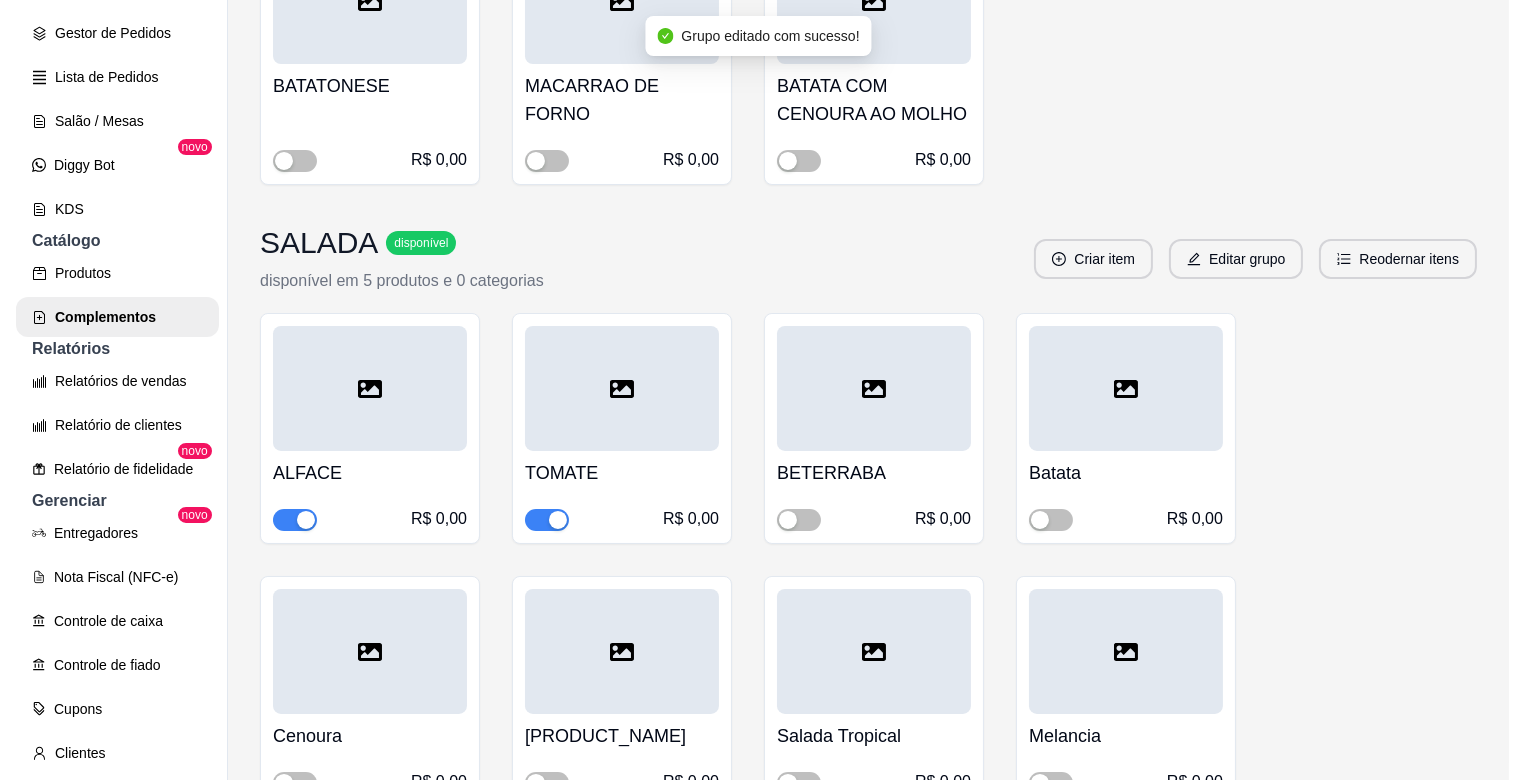 scroll, scrollTop: 3905, scrollLeft: 0, axis: vertical 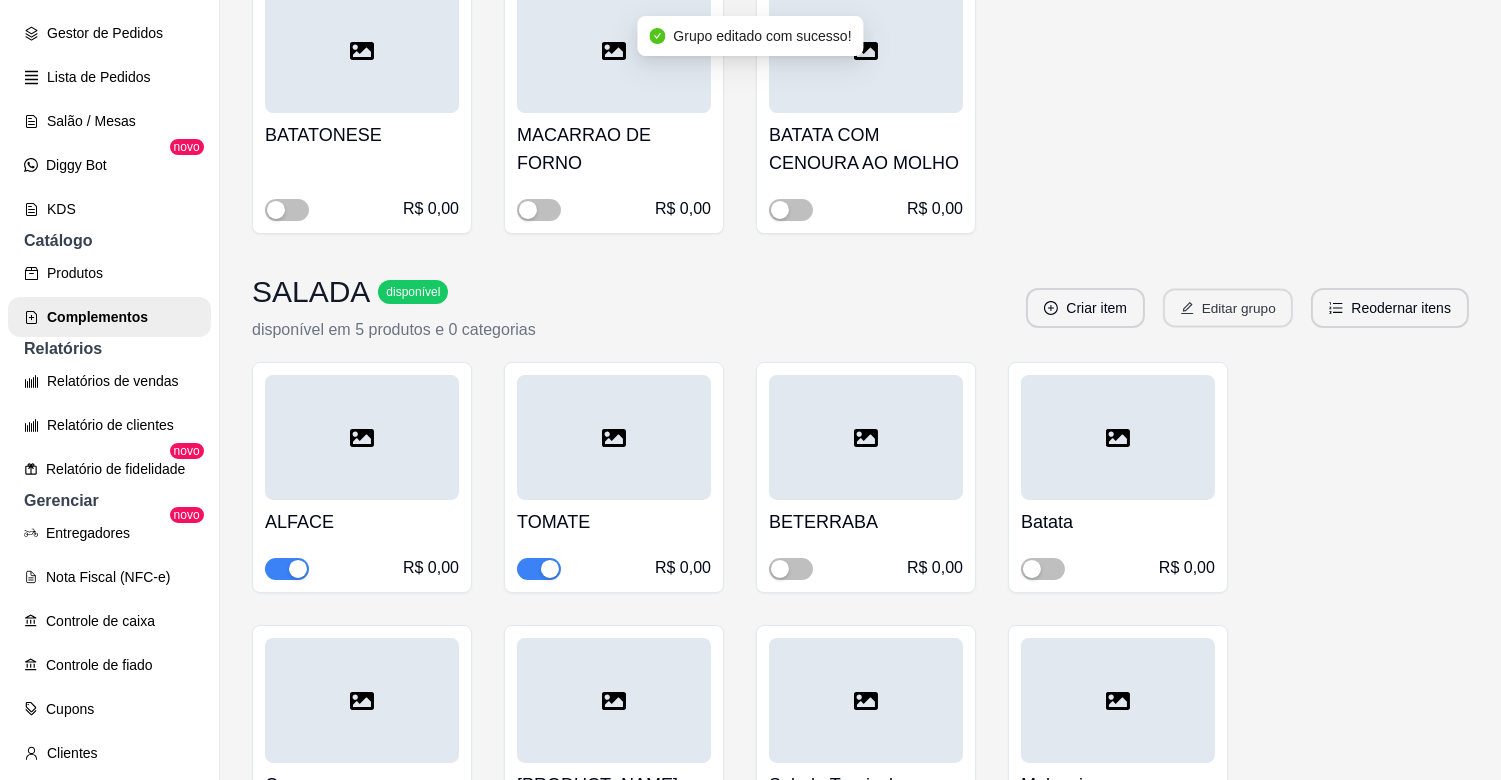click on "Editar grupo" at bounding box center [1228, 308] 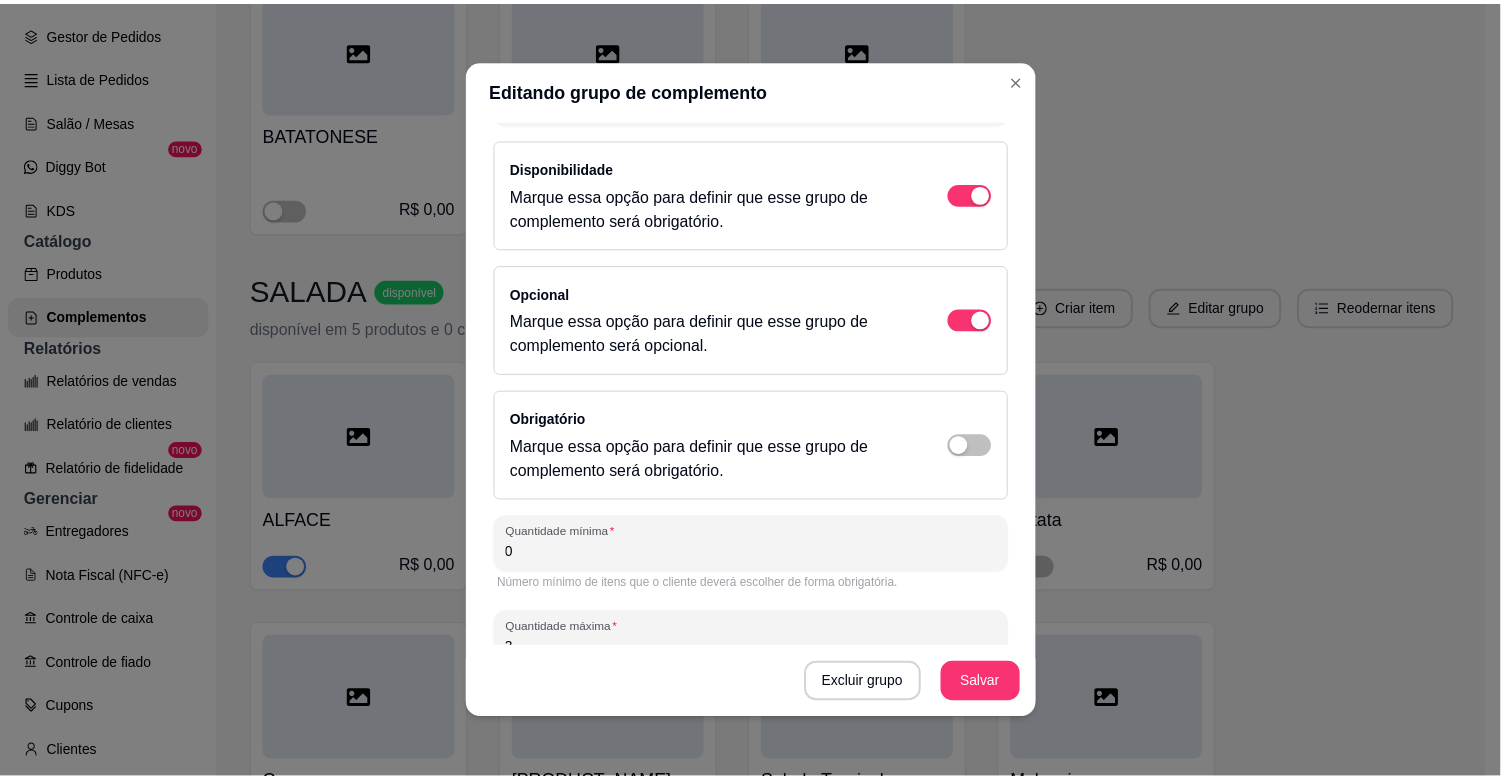 scroll, scrollTop: 182, scrollLeft: 0, axis: vertical 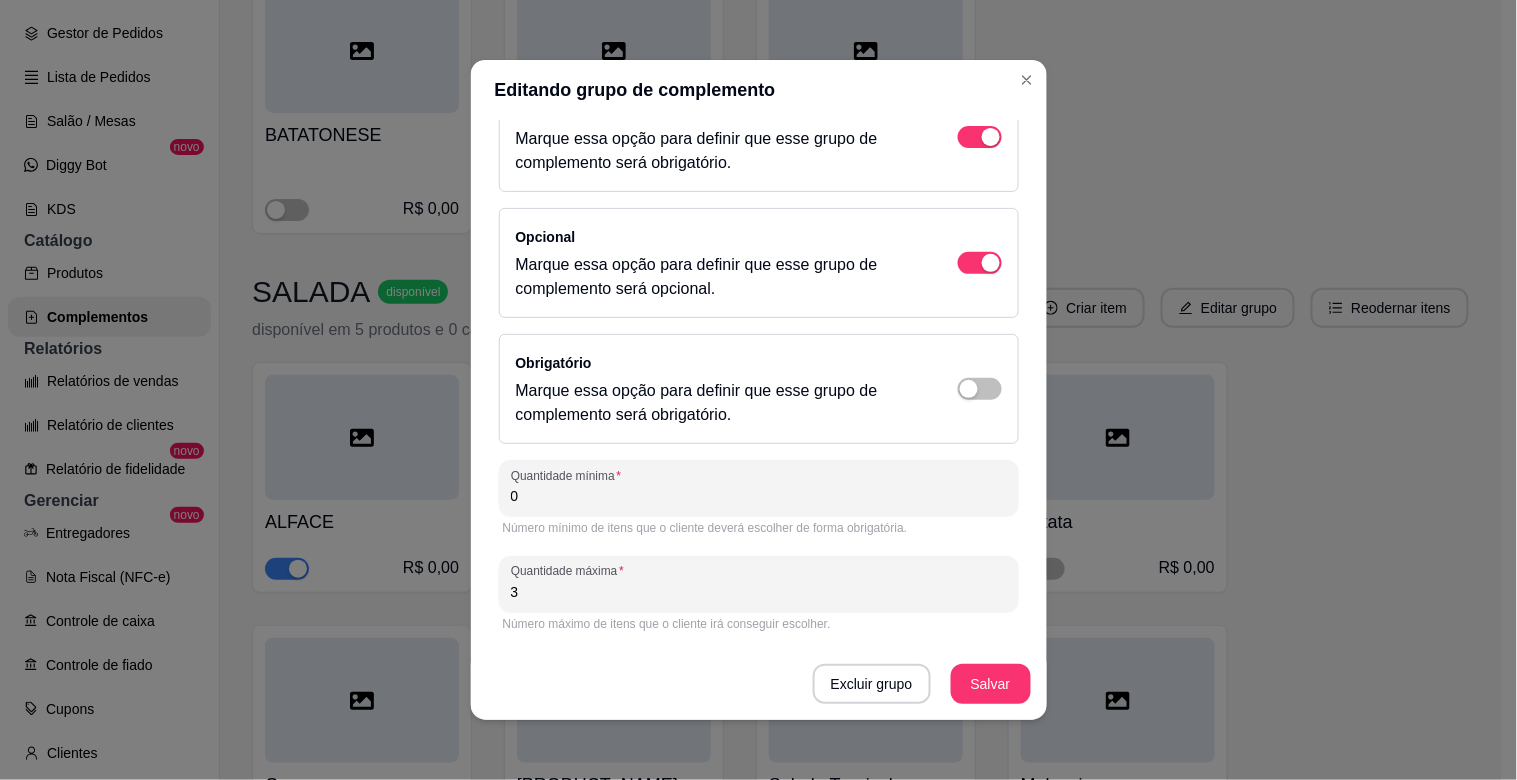 click on "3" at bounding box center (759, 592) 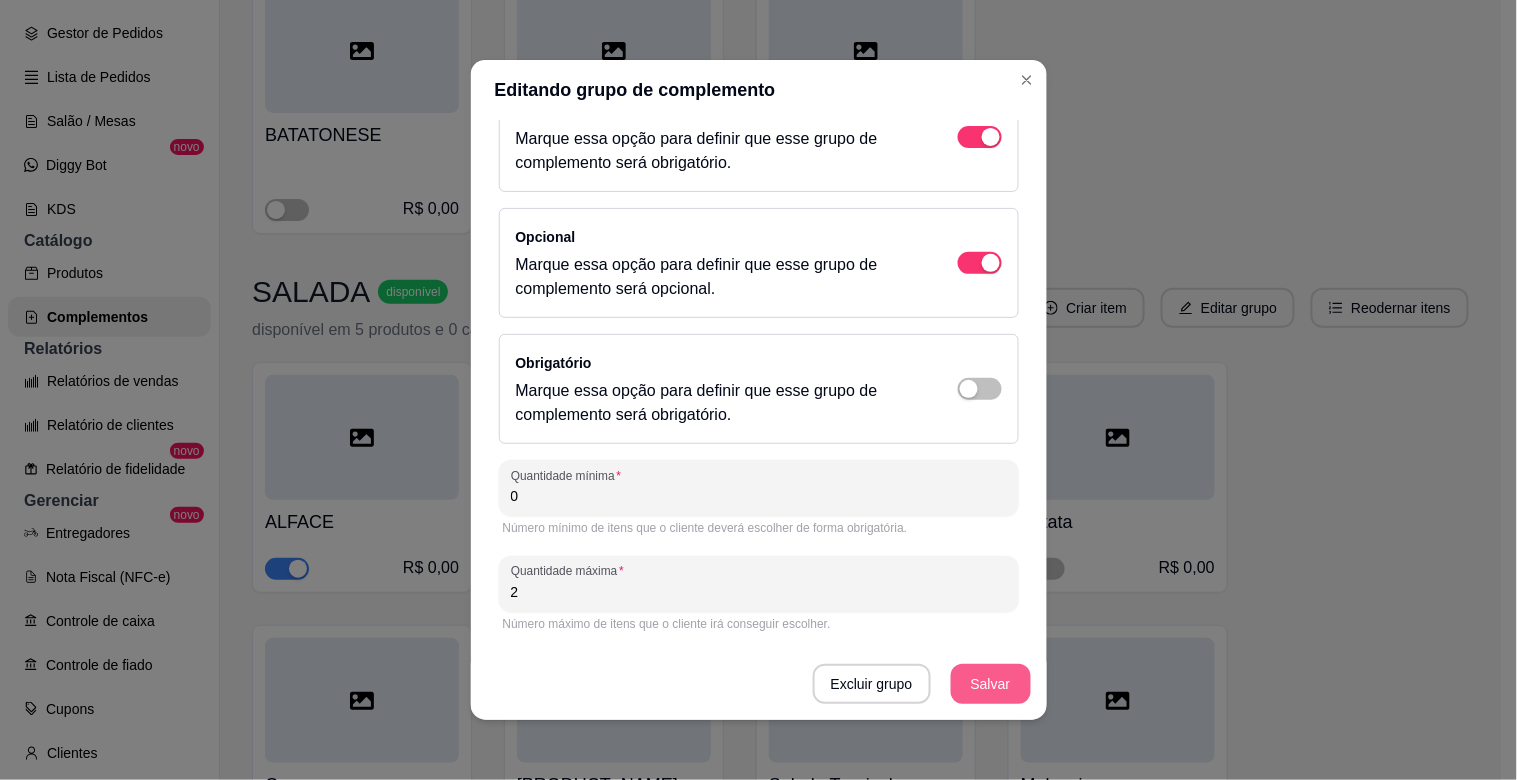 type on "2" 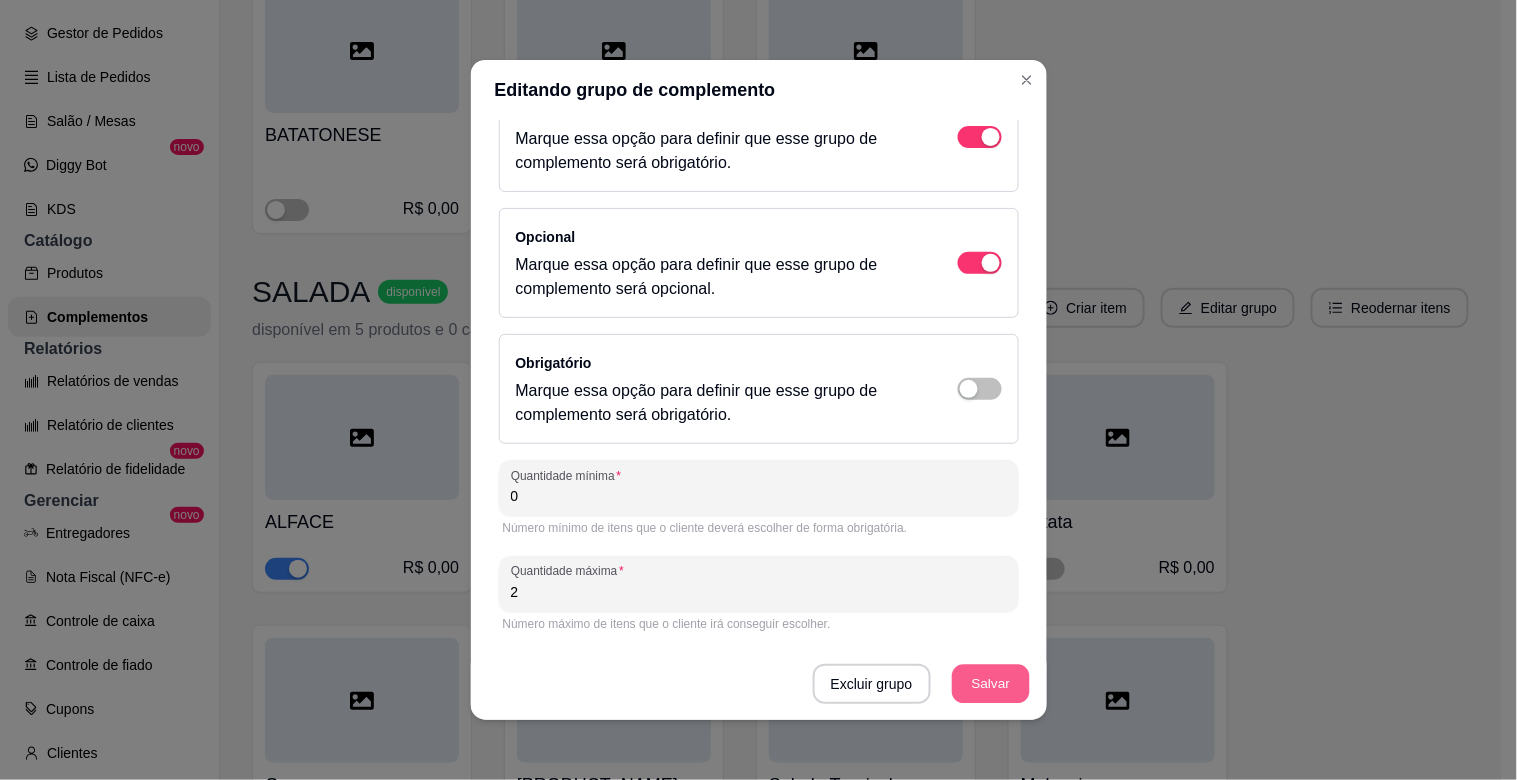 click on "Salvar" at bounding box center (991, 684) 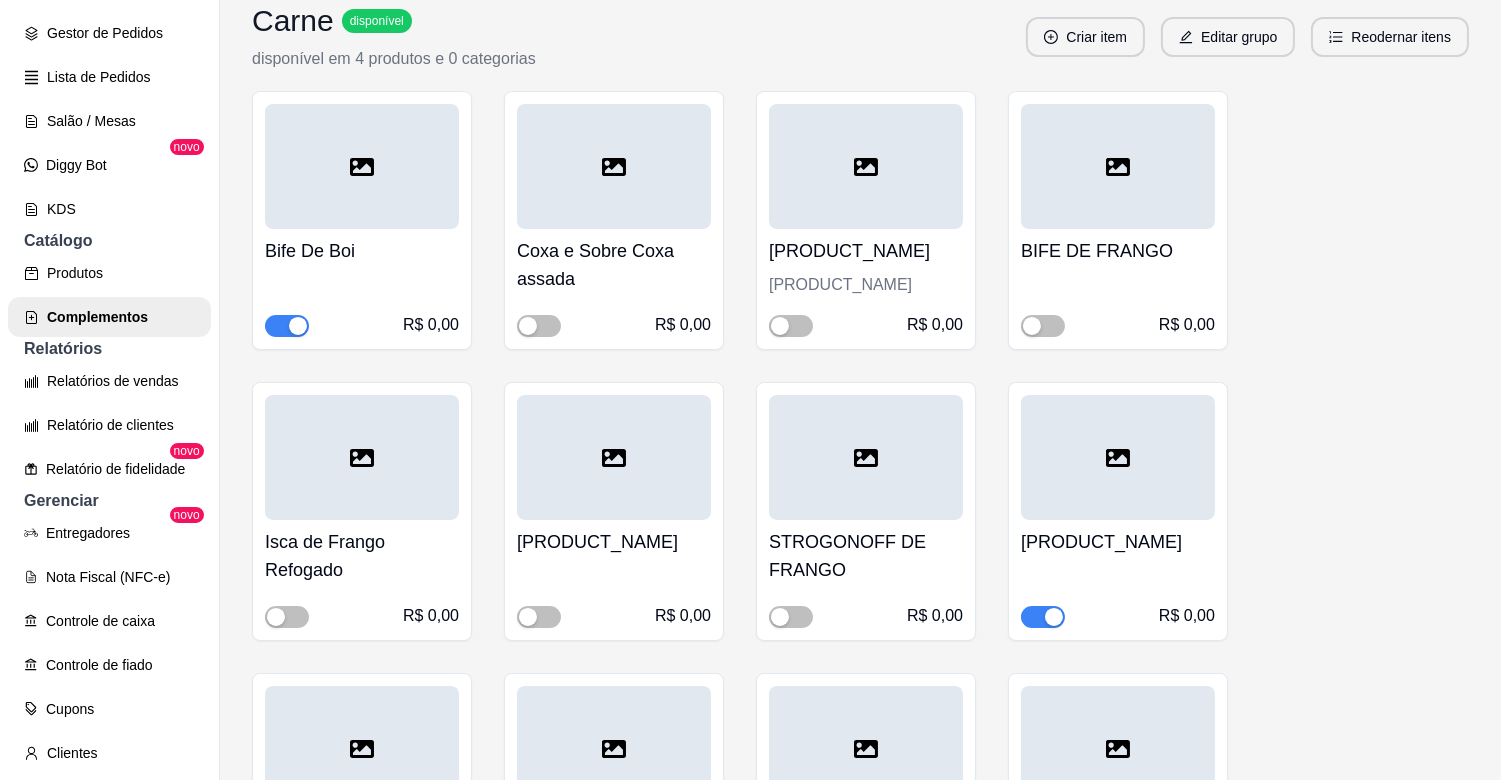scroll, scrollTop: 6175, scrollLeft: 0, axis: vertical 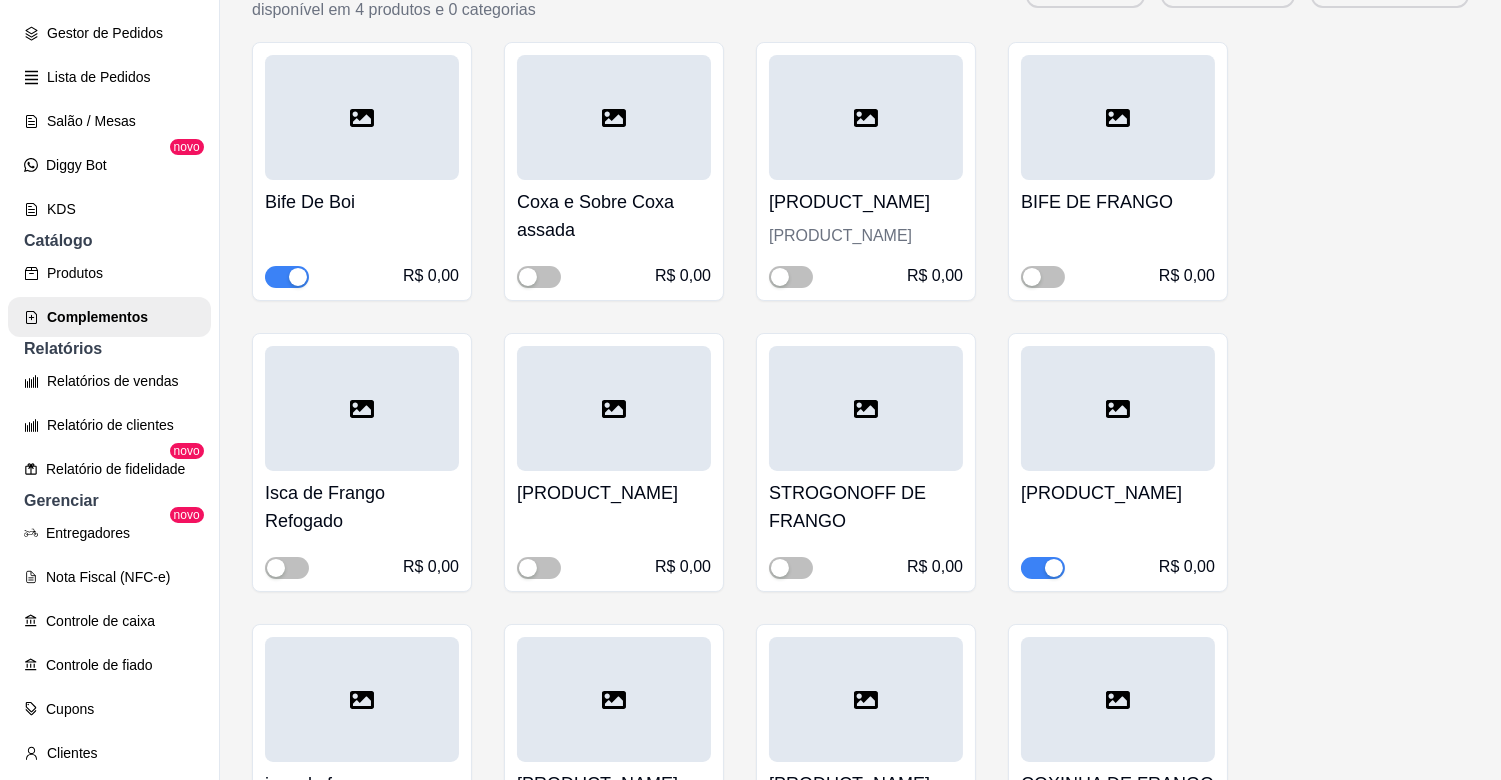 click at bounding box center (1054, 568) 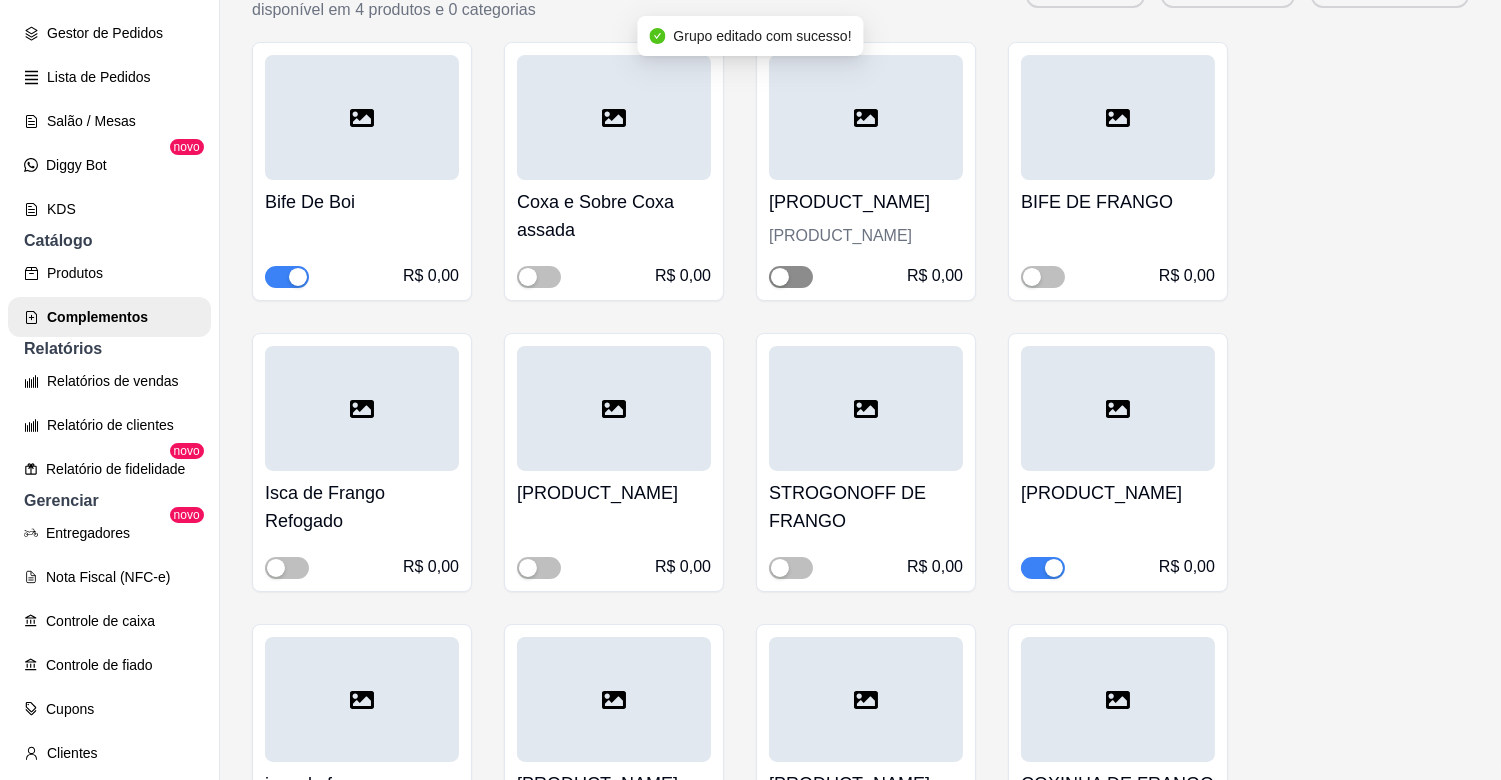 click at bounding box center (780, 277) 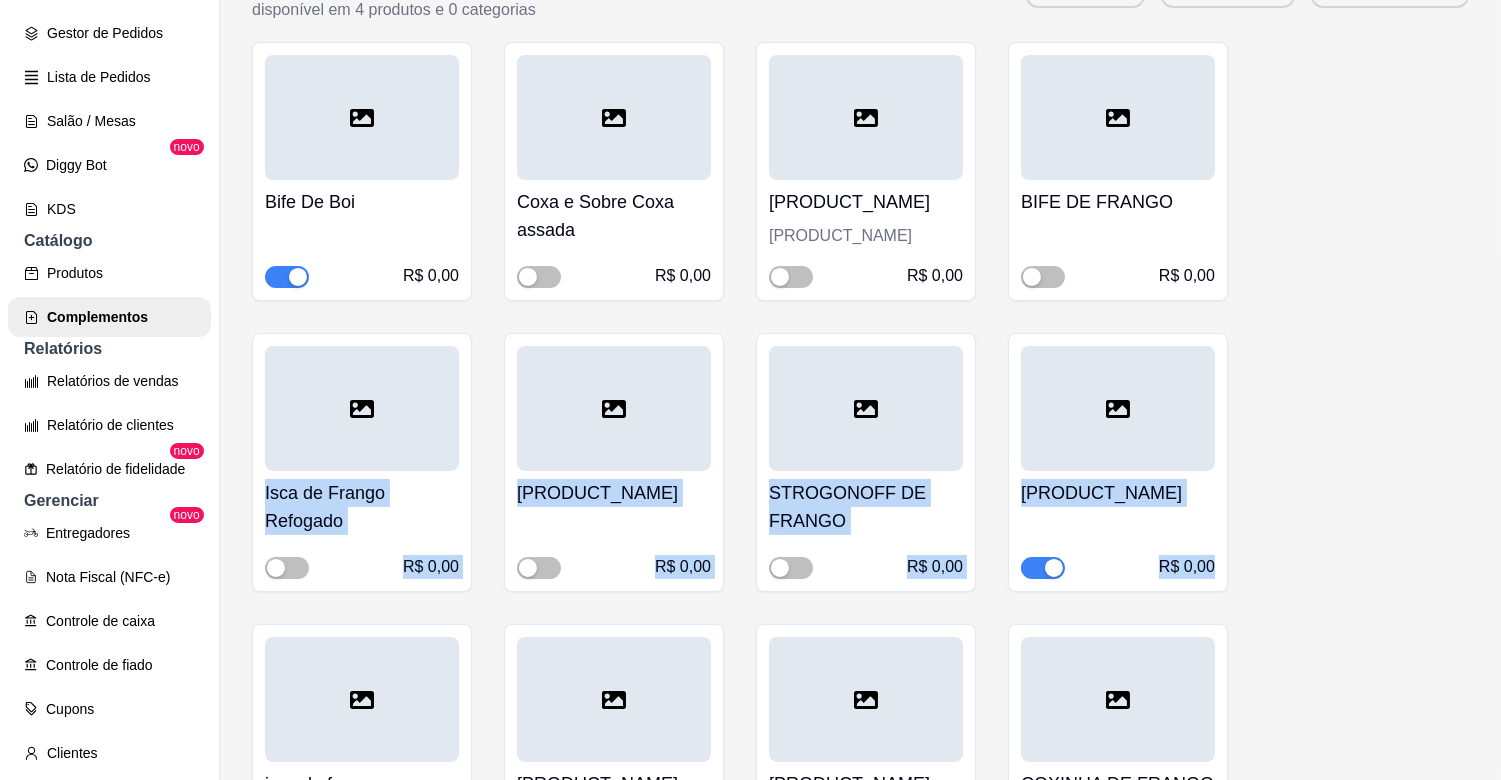 drag, startPoint x: 1495, startPoint y: 503, endPoint x: 1496, endPoint y: 361, distance: 142.00352 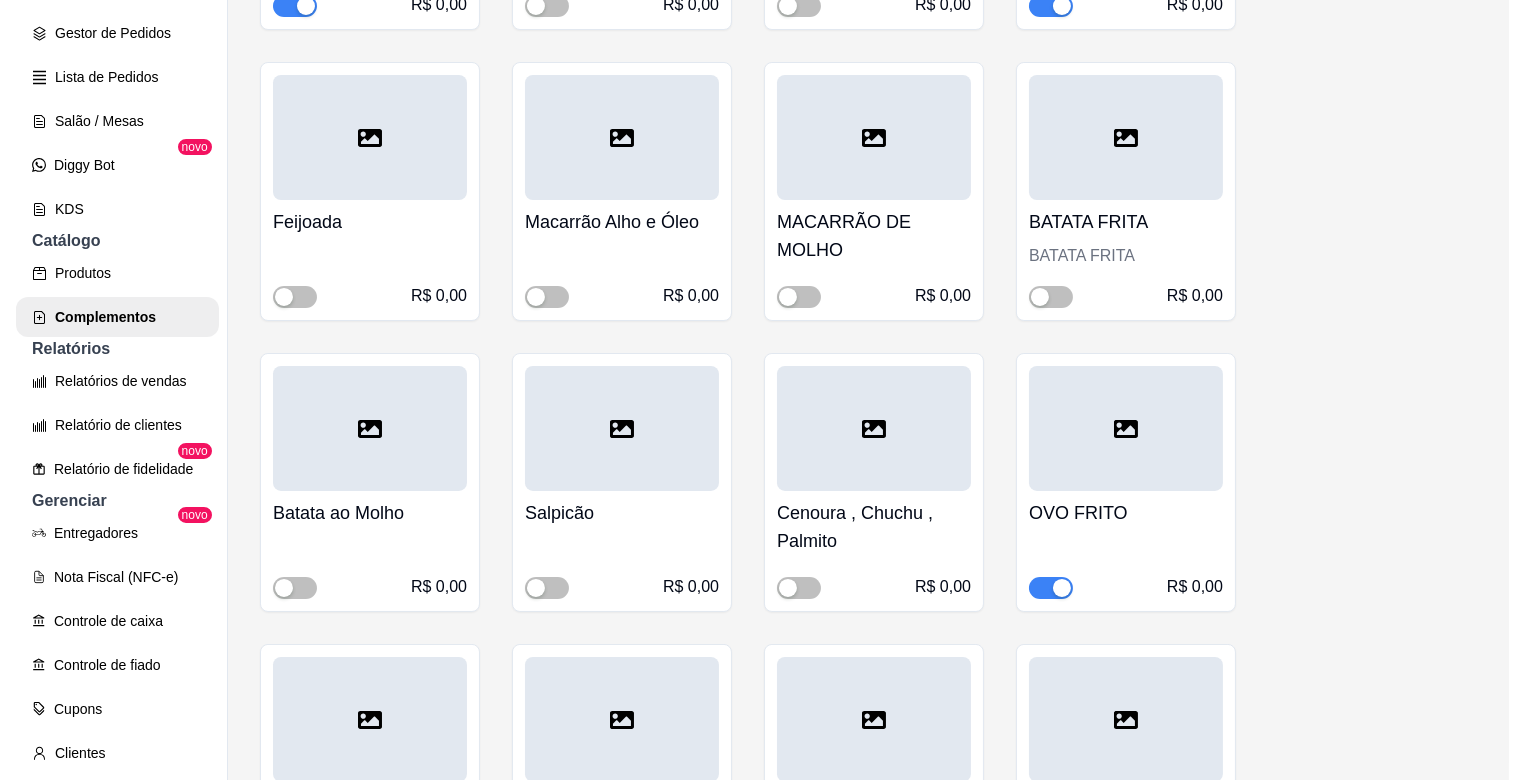 scroll, scrollTop: 0, scrollLeft: 0, axis: both 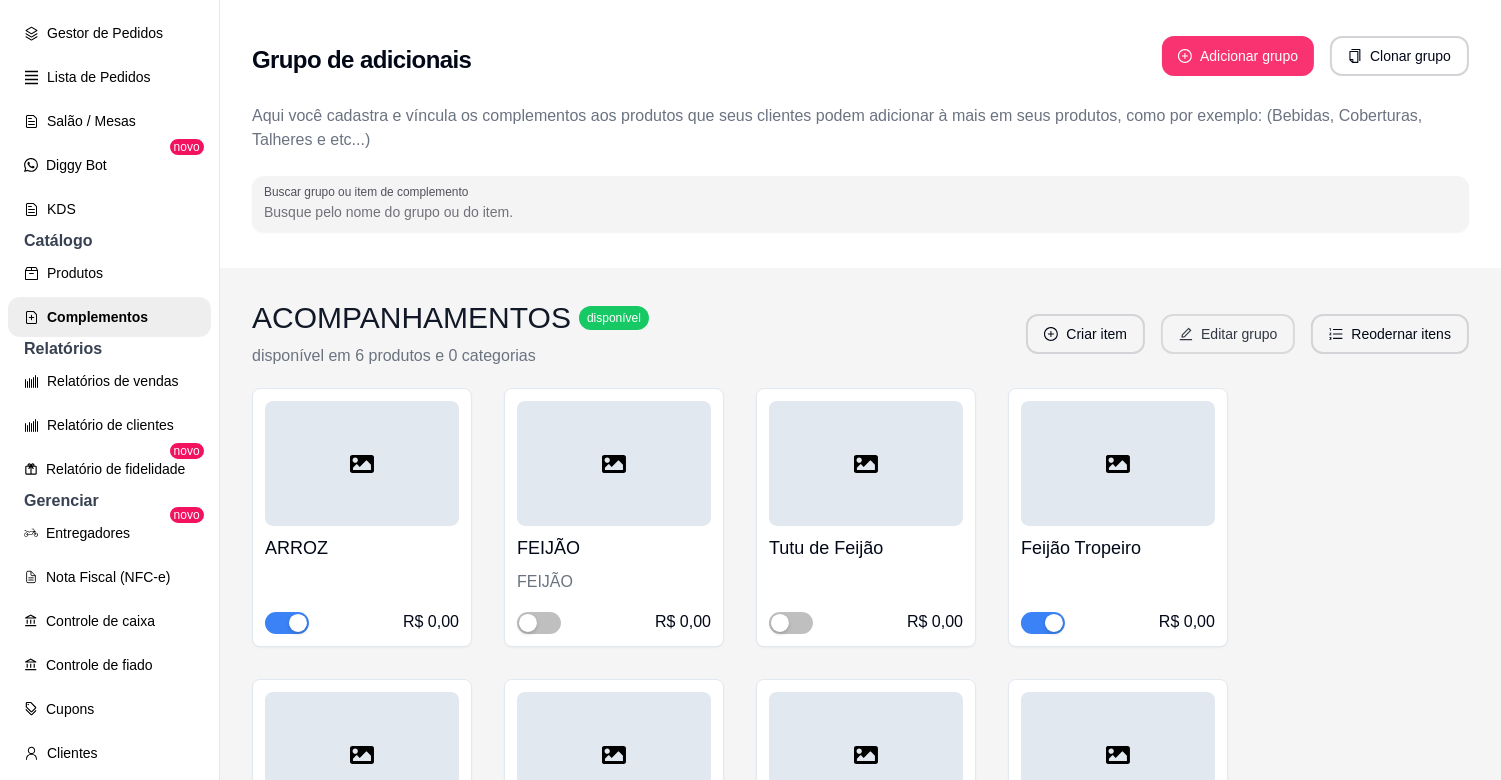 click on "Editar grupo" at bounding box center (1228, 334) 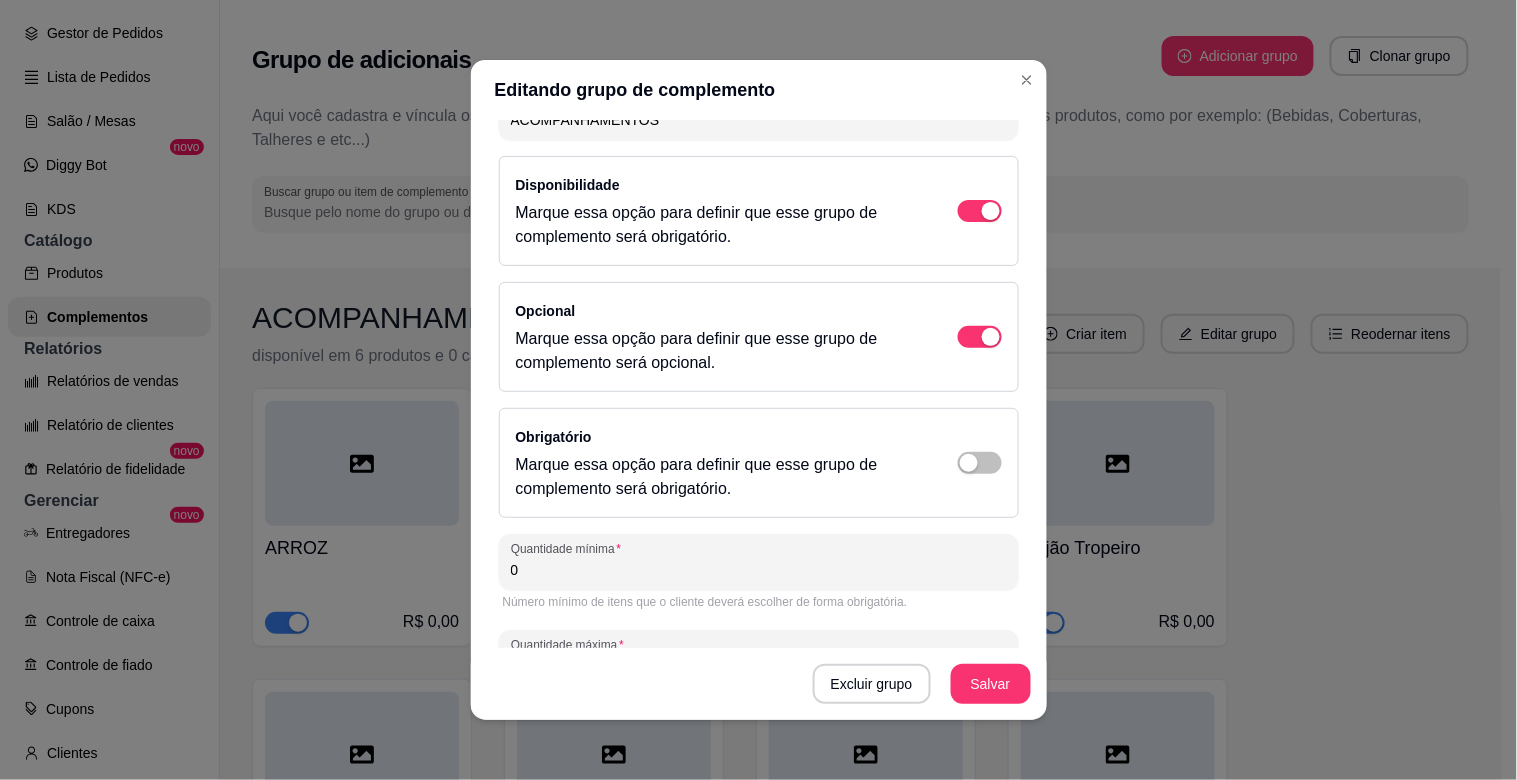 scroll, scrollTop: 174, scrollLeft: 0, axis: vertical 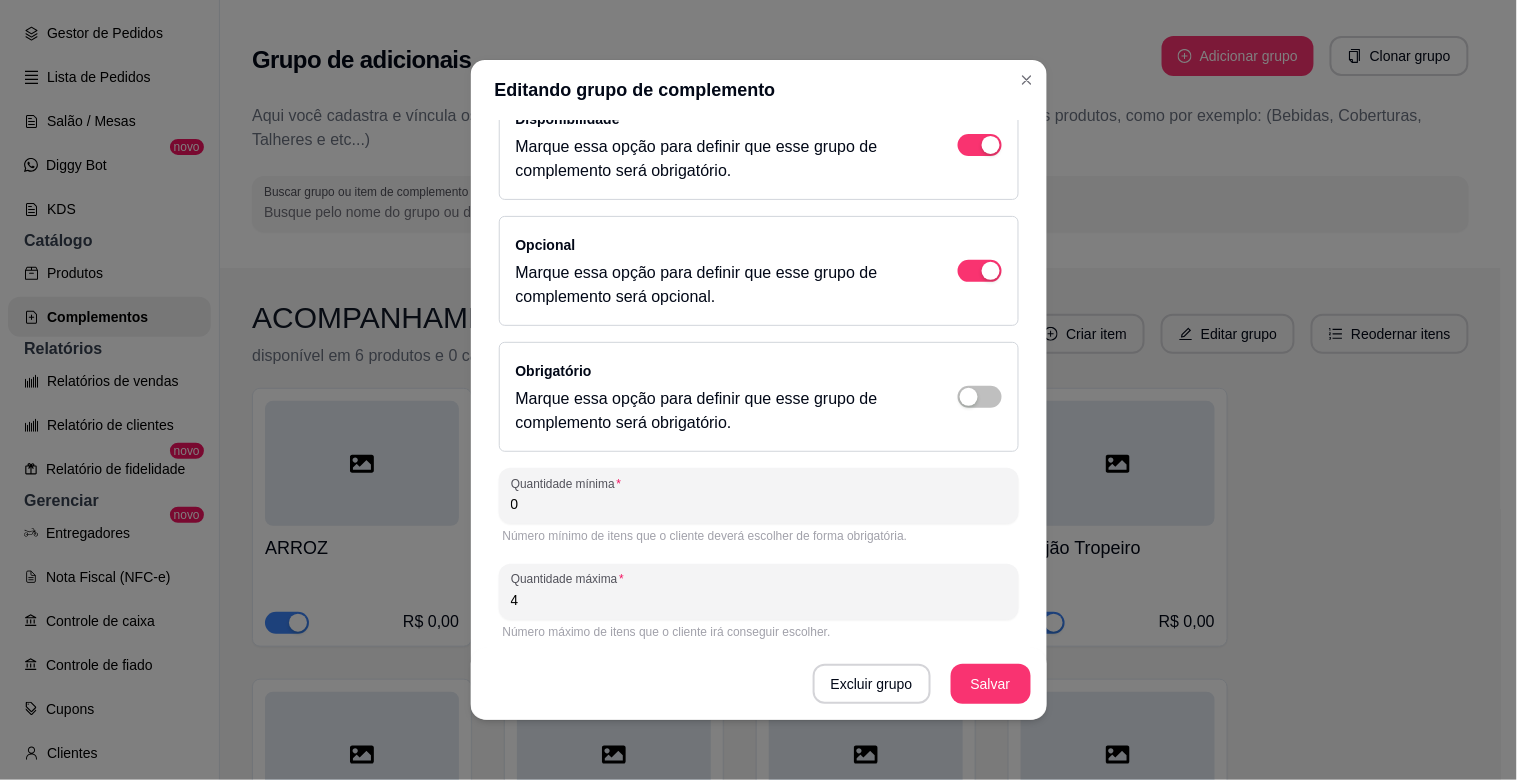 click on "4" at bounding box center [759, 600] 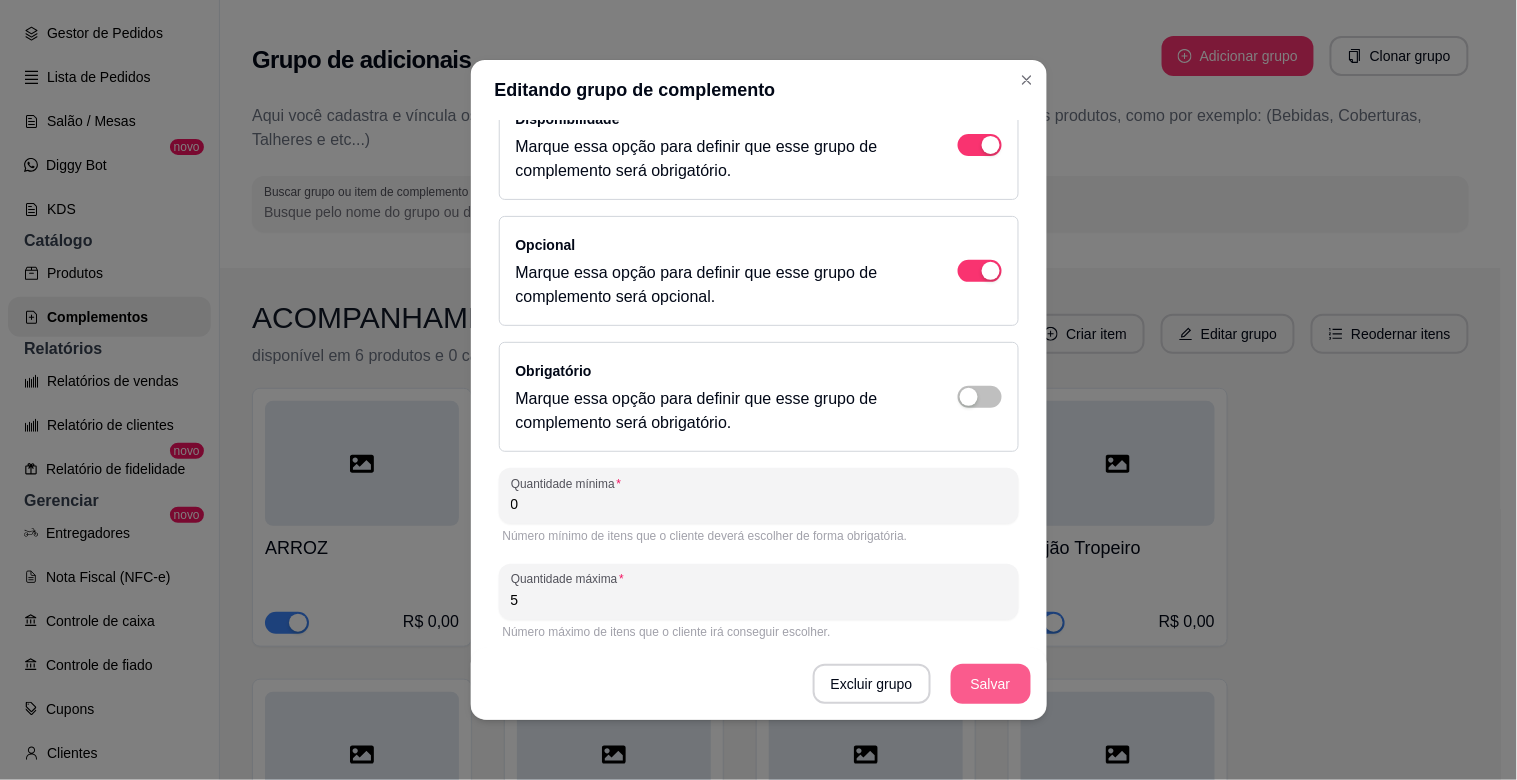 type on "5" 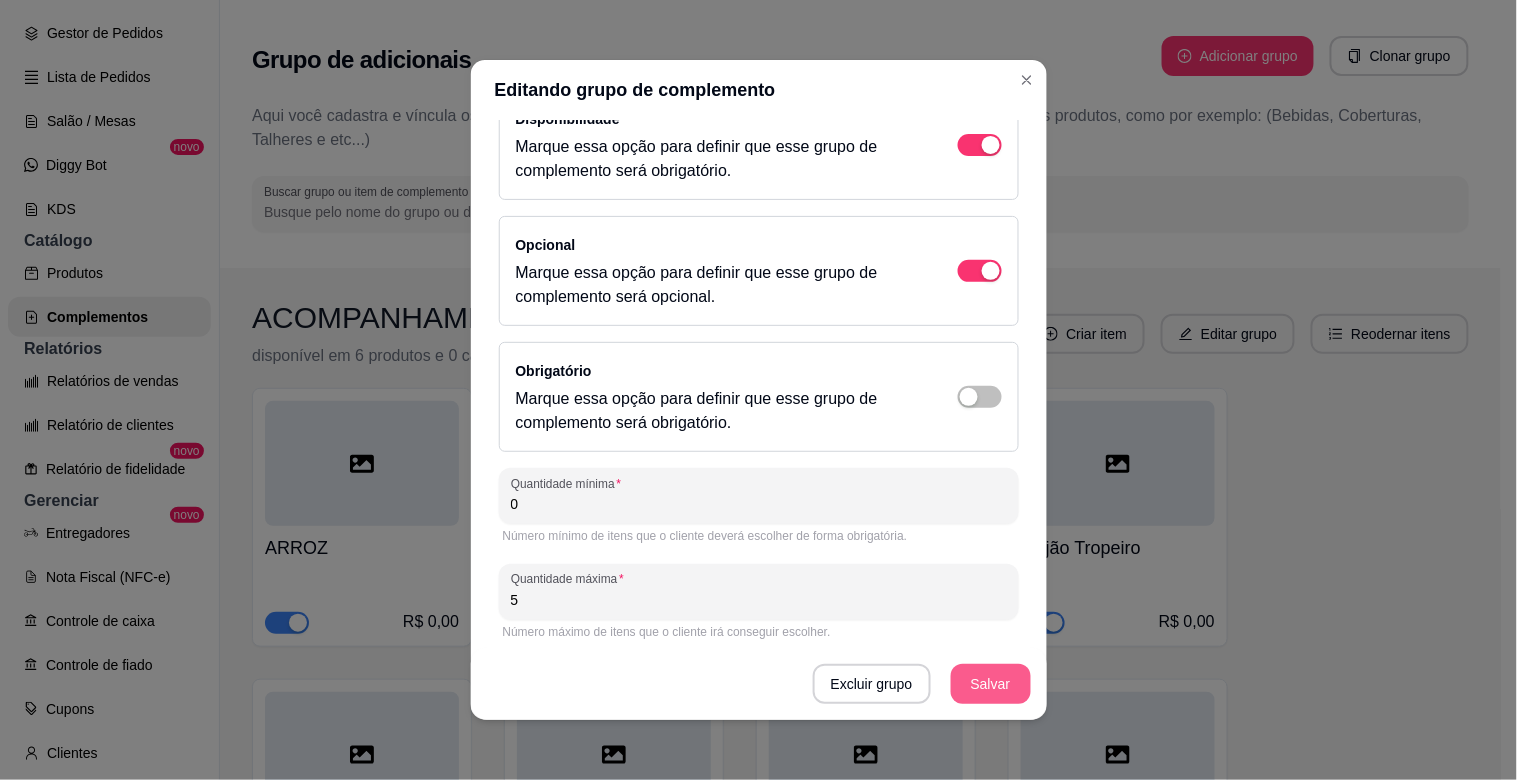 click on "Salvar" at bounding box center [991, 684] 